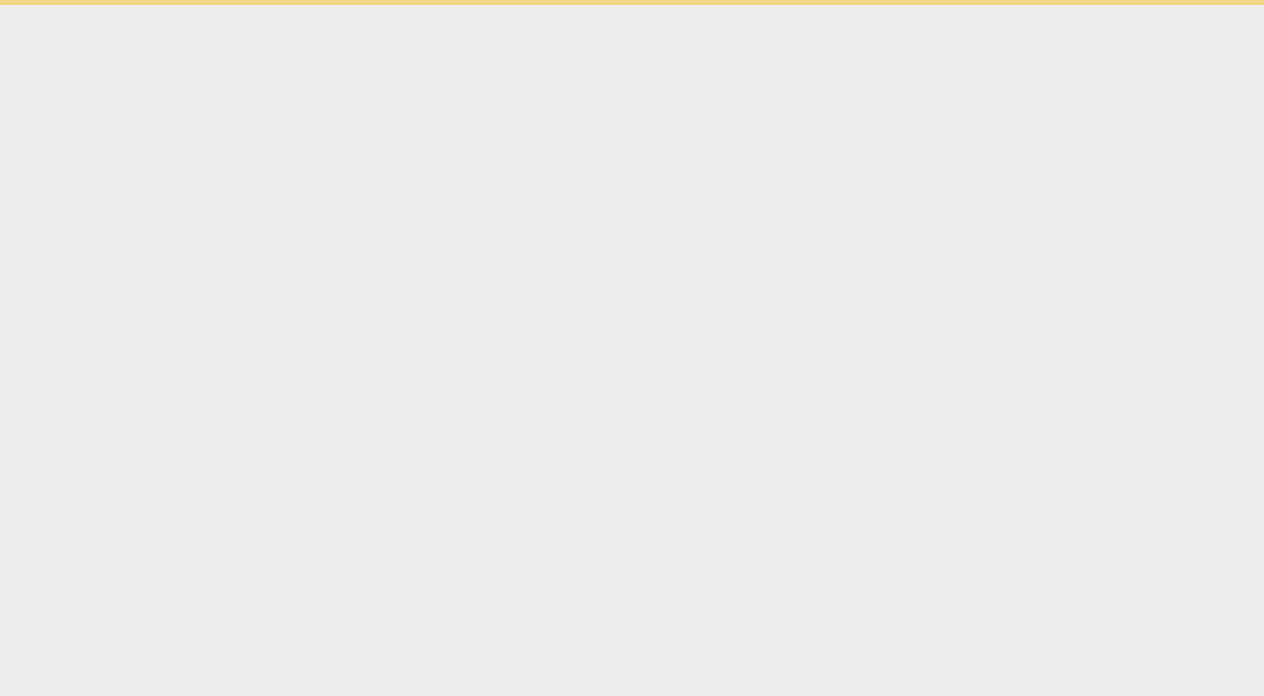 scroll, scrollTop: 0, scrollLeft: 0, axis: both 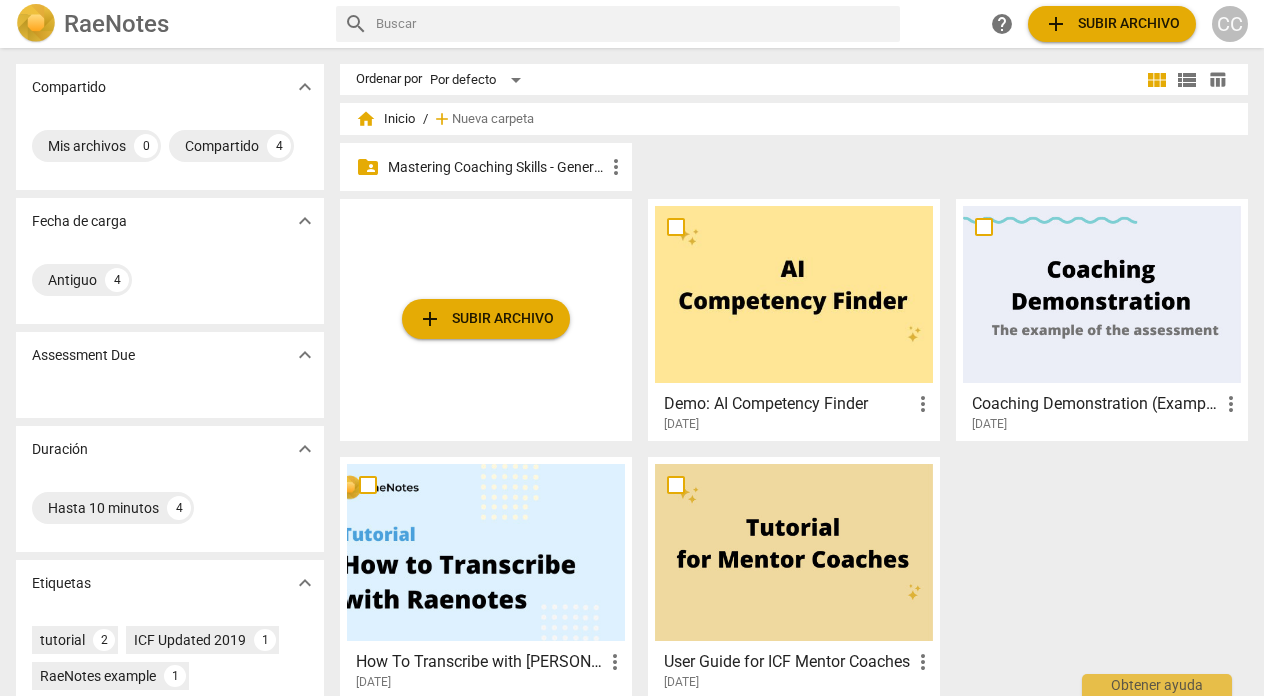 click on "Mastering Coaching Skills - Generación 31" at bounding box center (496, 167) 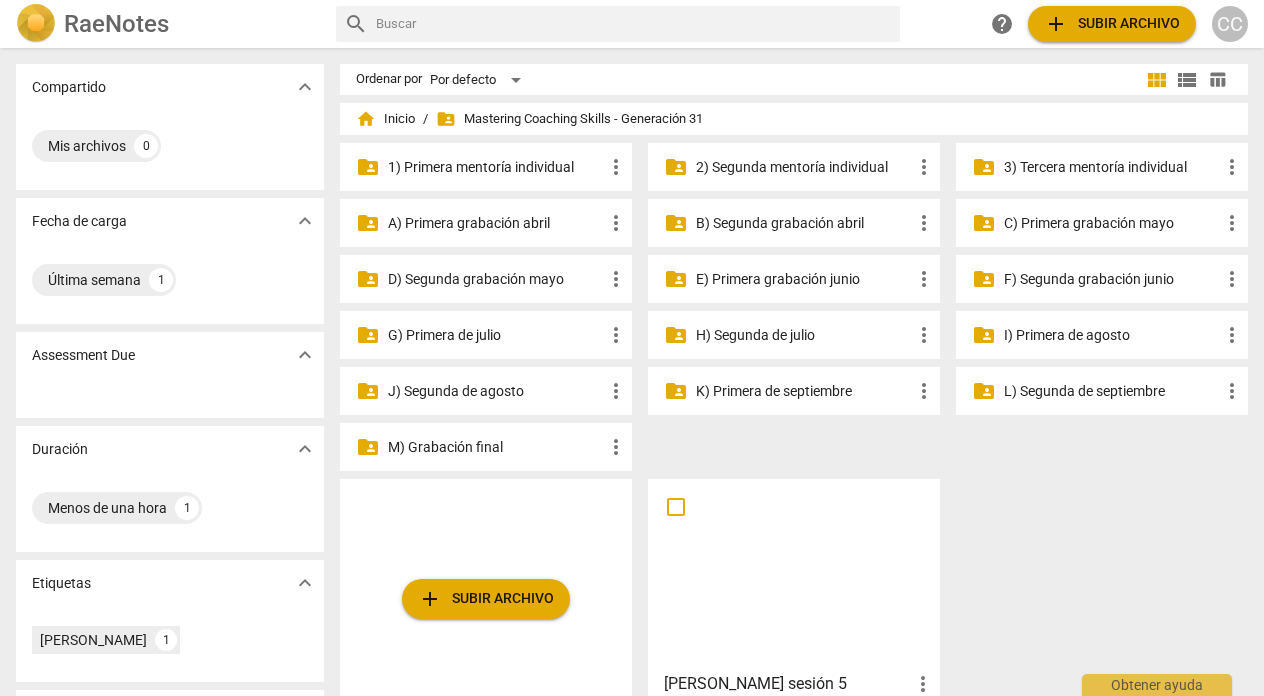 click on "F) Segunda grabación junio" at bounding box center [1112, 279] 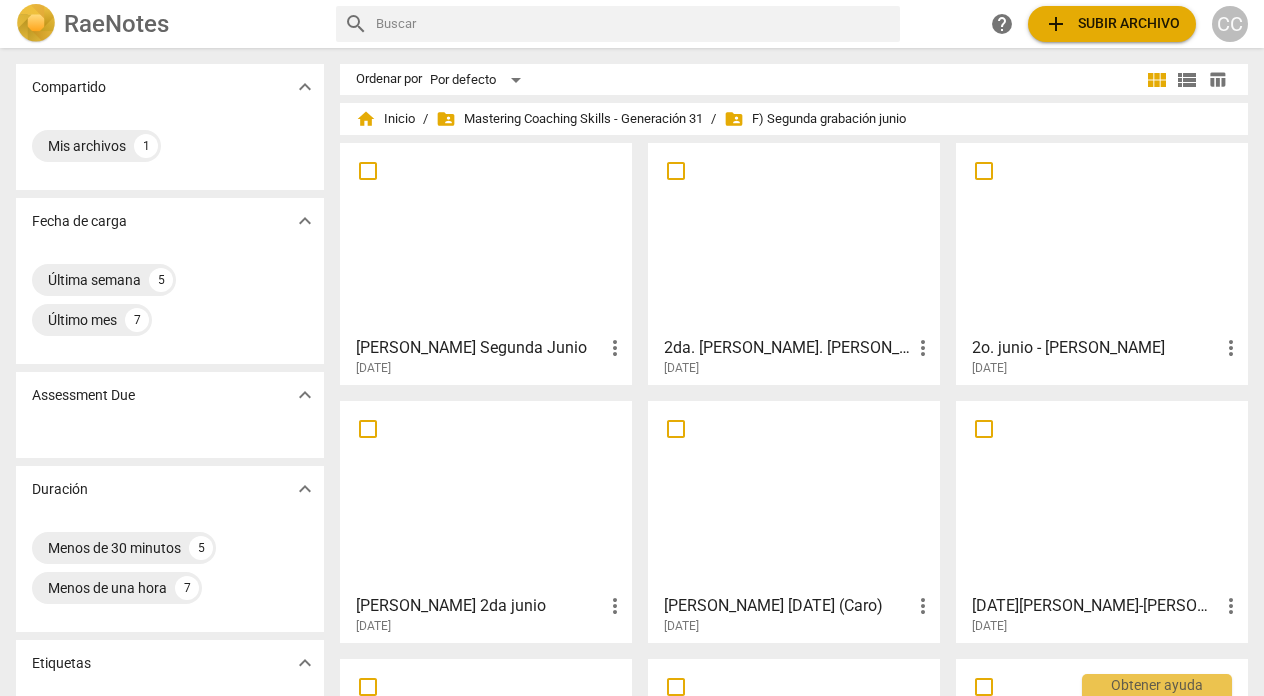 click at bounding box center [486, 238] 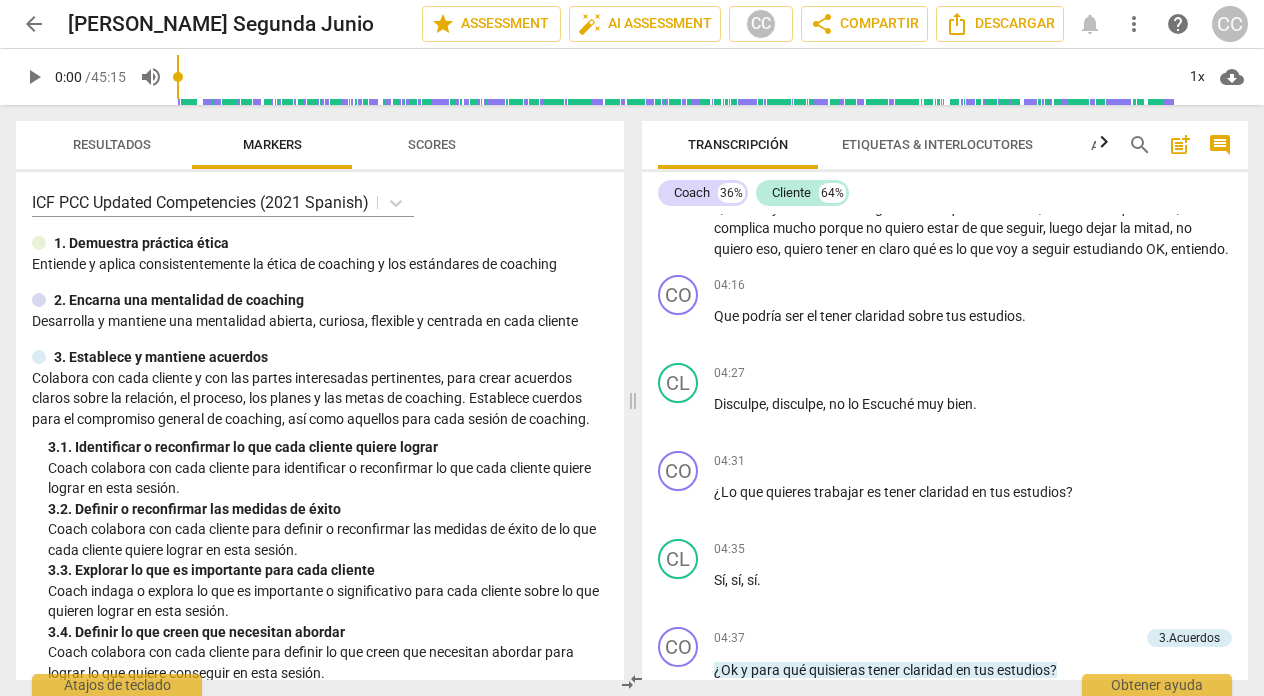 scroll, scrollTop: 1576, scrollLeft: 0, axis: vertical 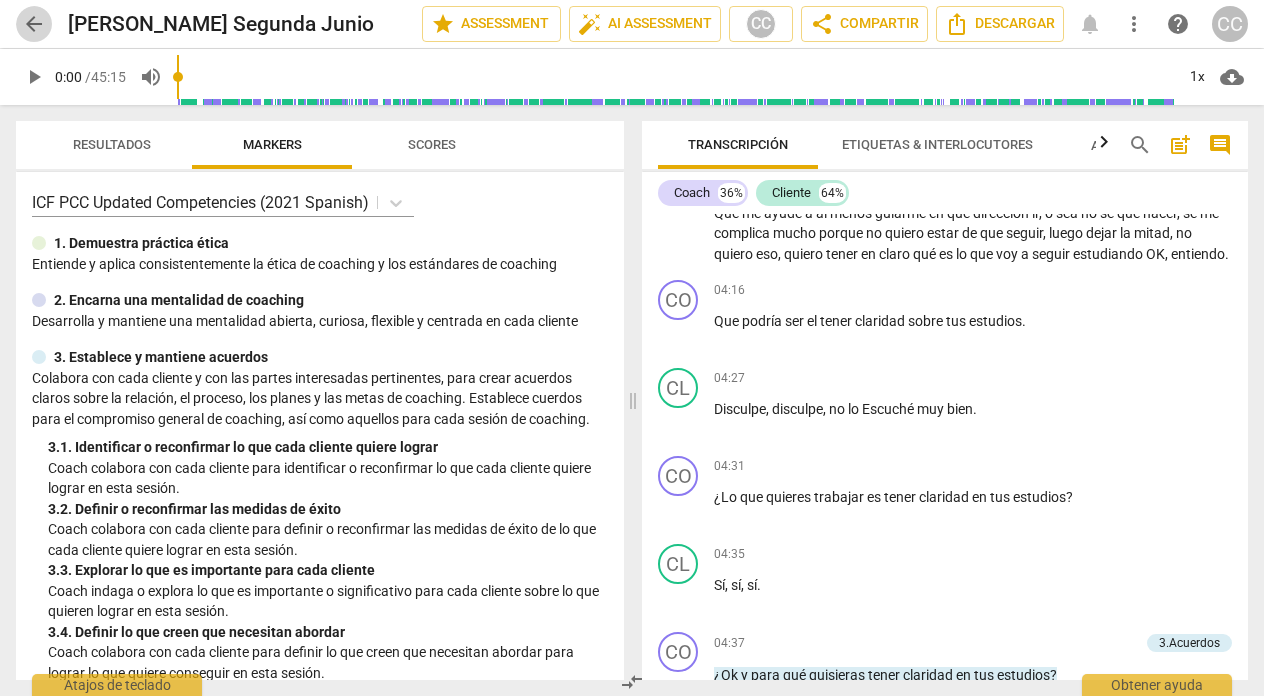 click on "arrow_back" at bounding box center [34, 24] 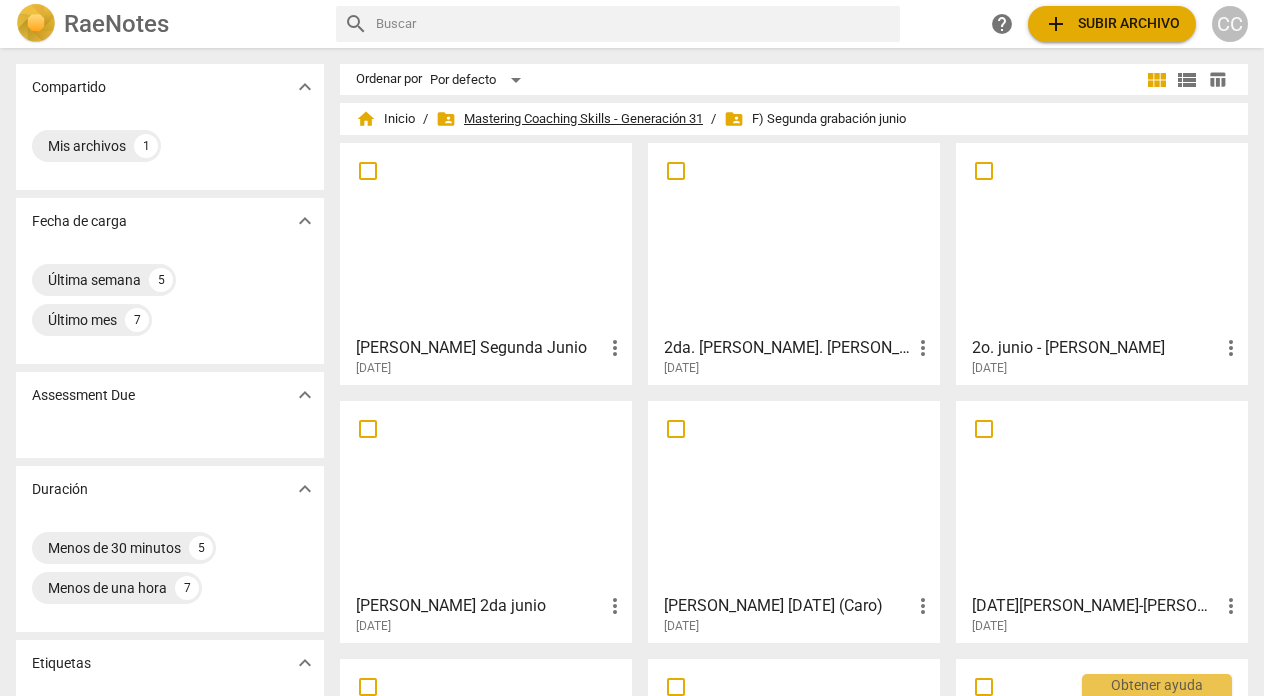 click on "folder_shared Mastering Coaching Skills - Generación 31" at bounding box center (569, 119) 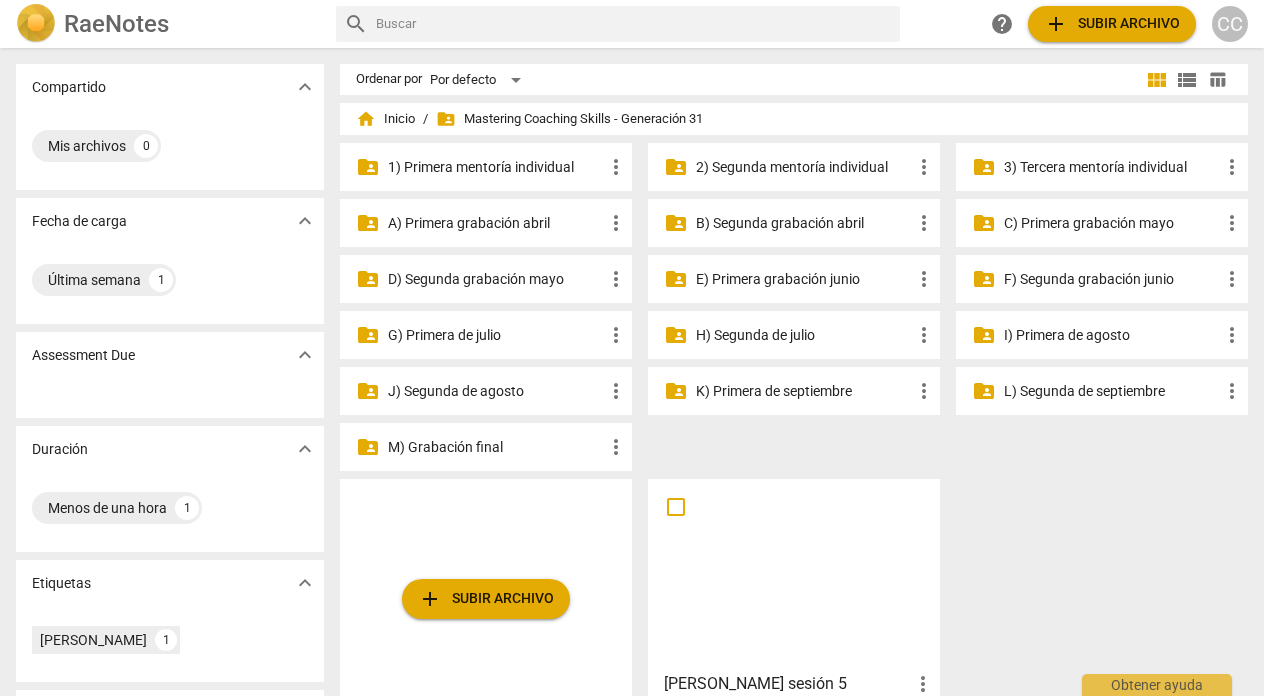 click on "D) Segunda grabación mayo" at bounding box center (496, 279) 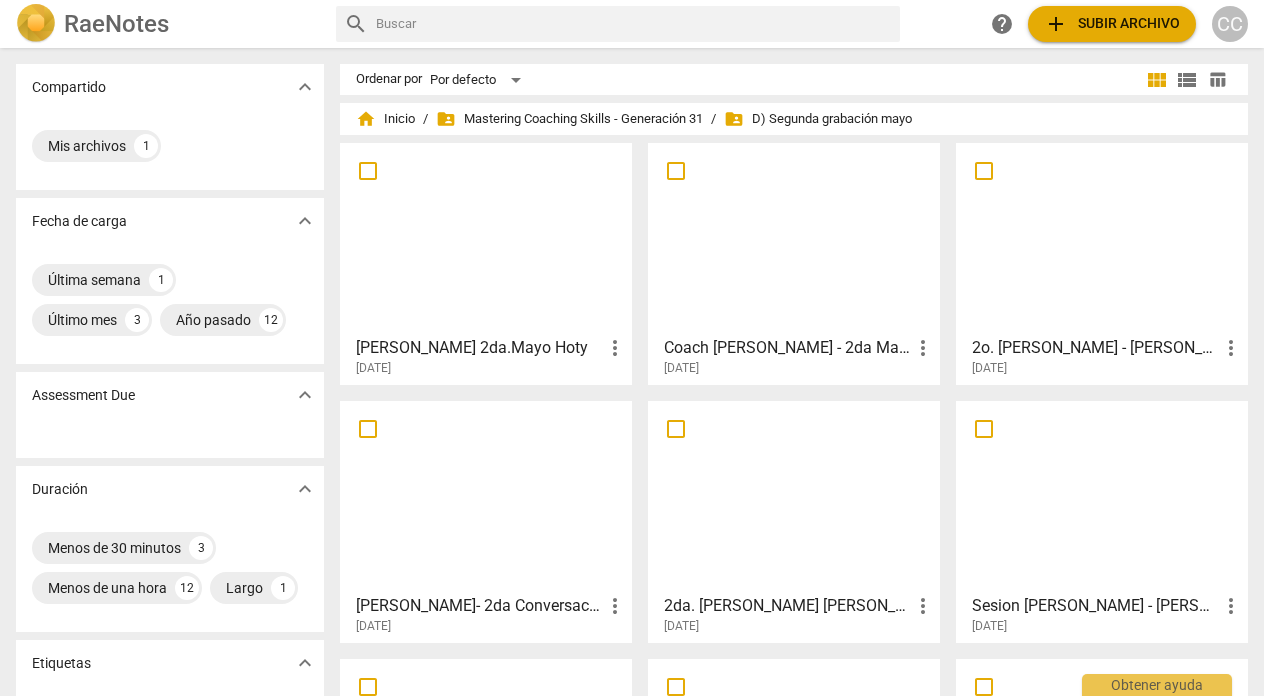 click at bounding box center (486, 238) 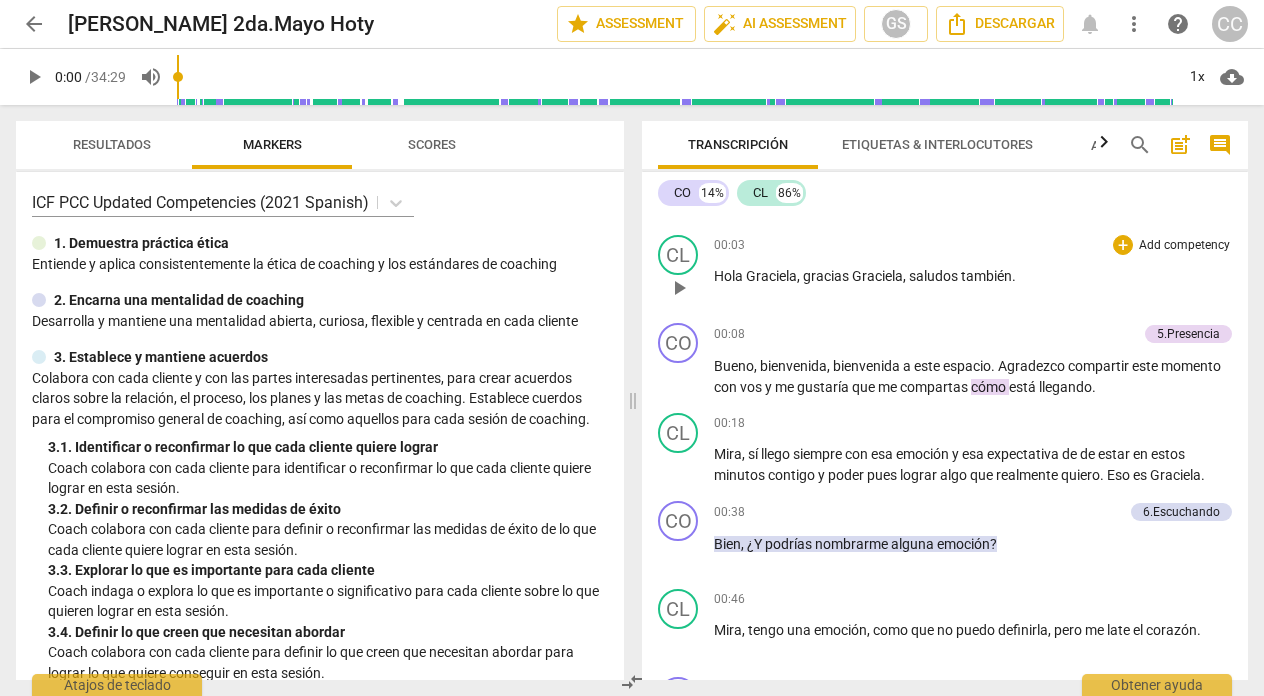 scroll, scrollTop: 76, scrollLeft: 0, axis: vertical 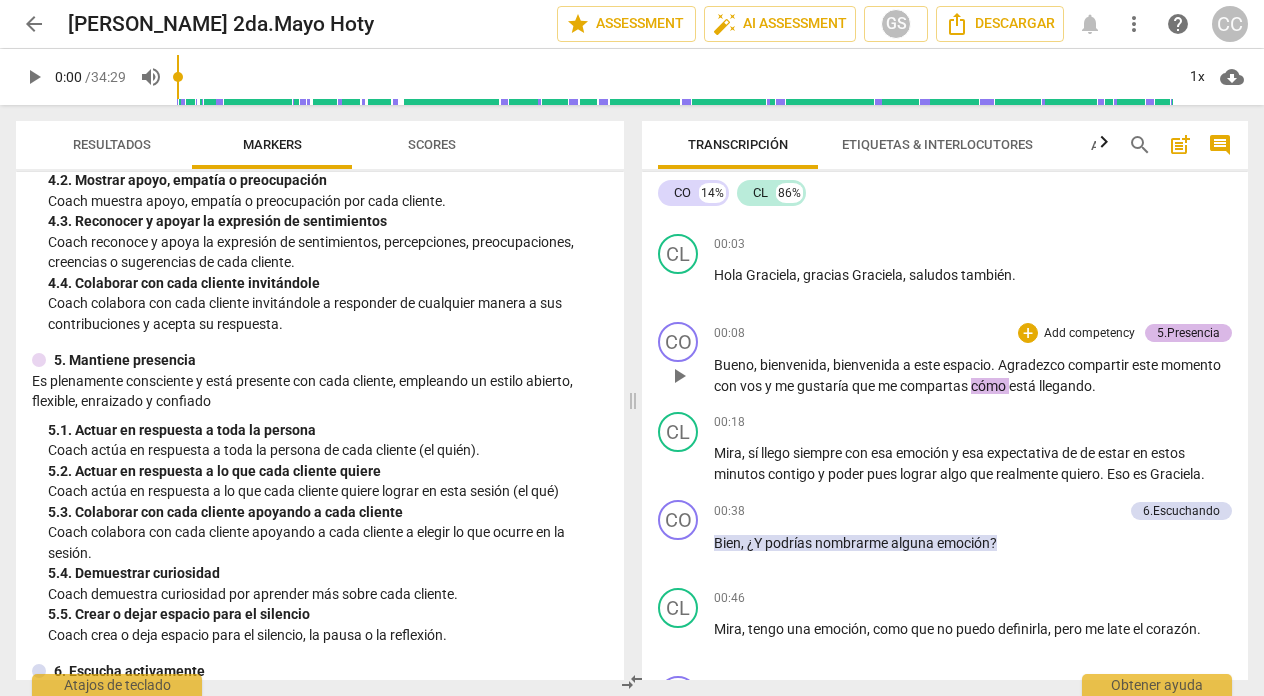 click on "5.Presencia" at bounding box center (1188, 333) 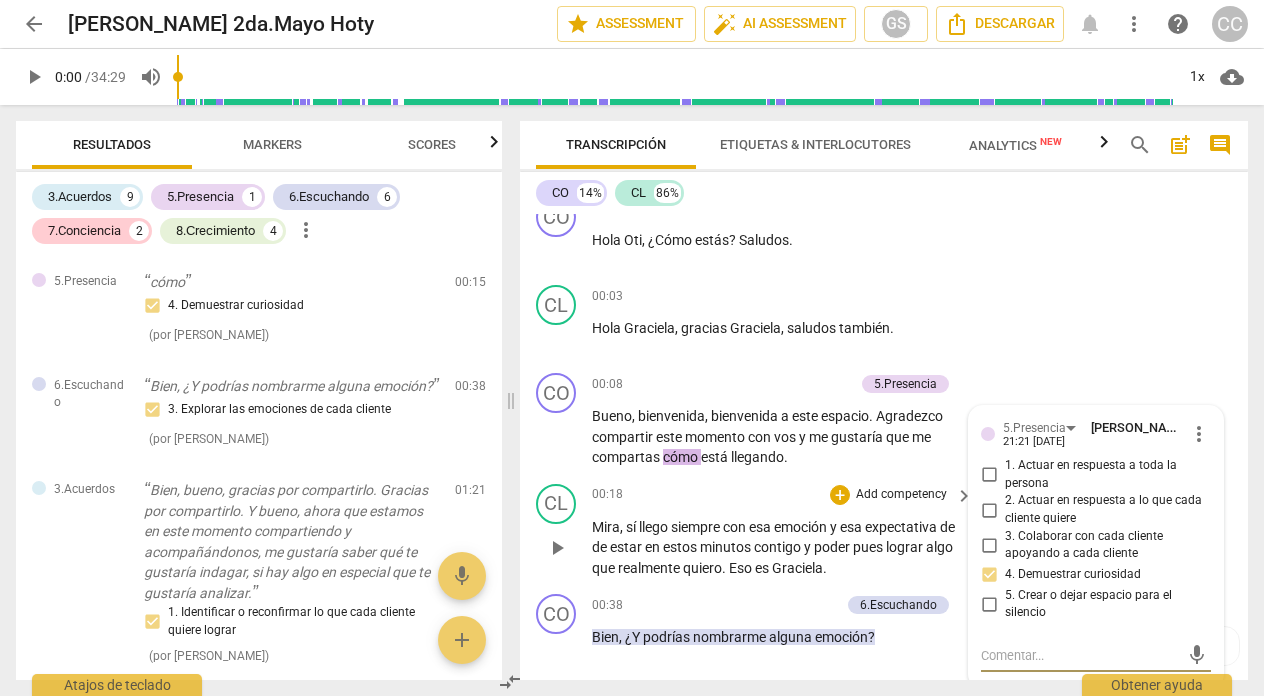 scroll, scrollTop: 0, scrollLeft: 0, axis: both 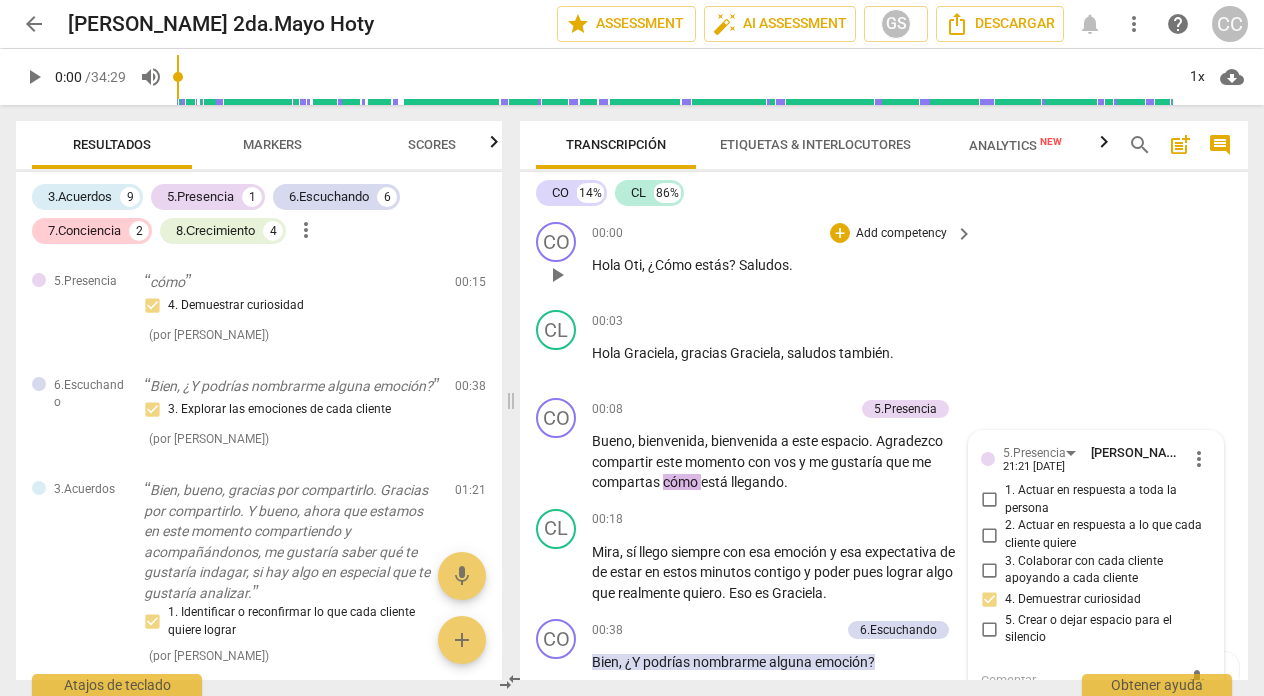 click on "CO play_arrow pause 00:00 + Add competency keyboard_arrow_right [PERSON_NAME] ,   ¿Cómo   estás ?   [GEOGRAPHIC_DATA] ." at bounding box center (884, 258) 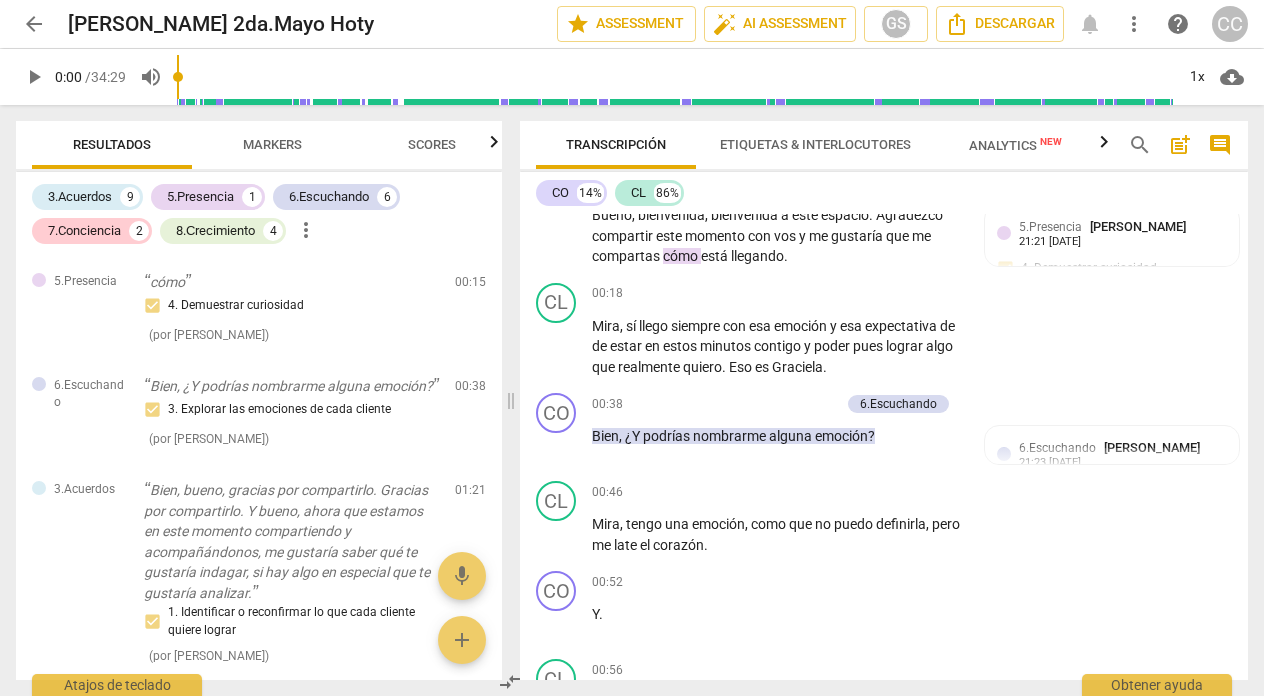 scroll, scrollTop: 269, scrollLeft: 0, axis: vertical 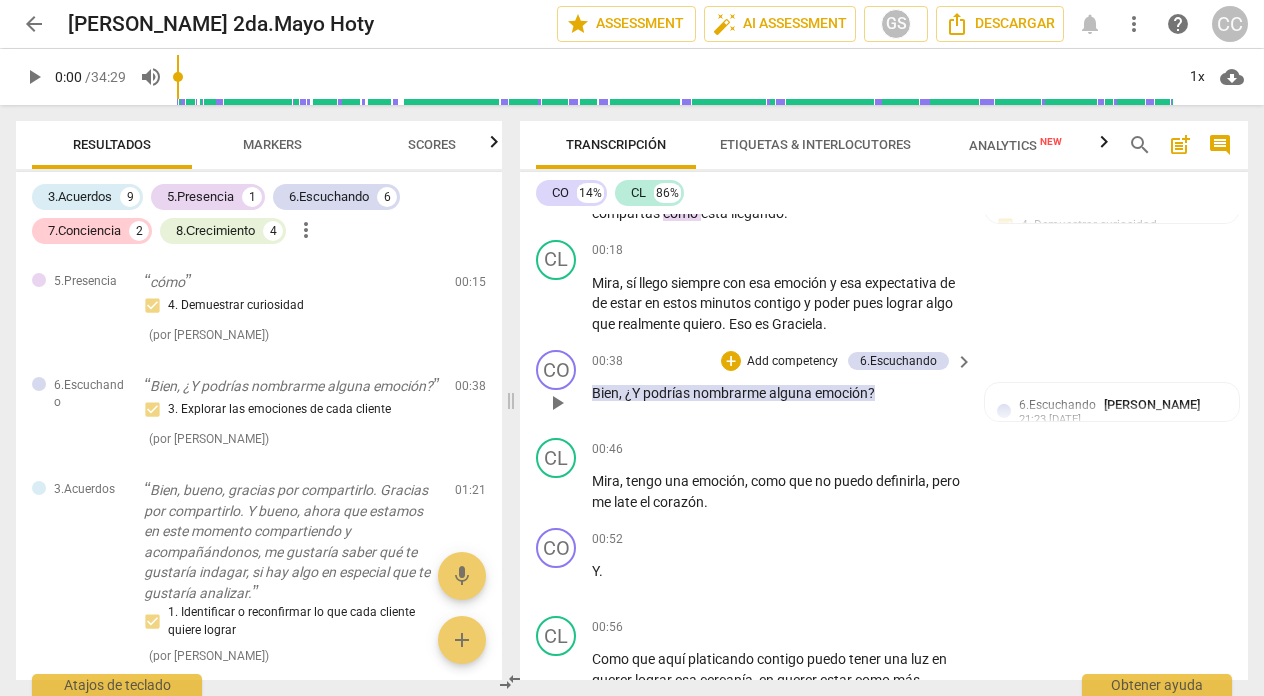 click on "Add competency" at bounding box center (792, 362) 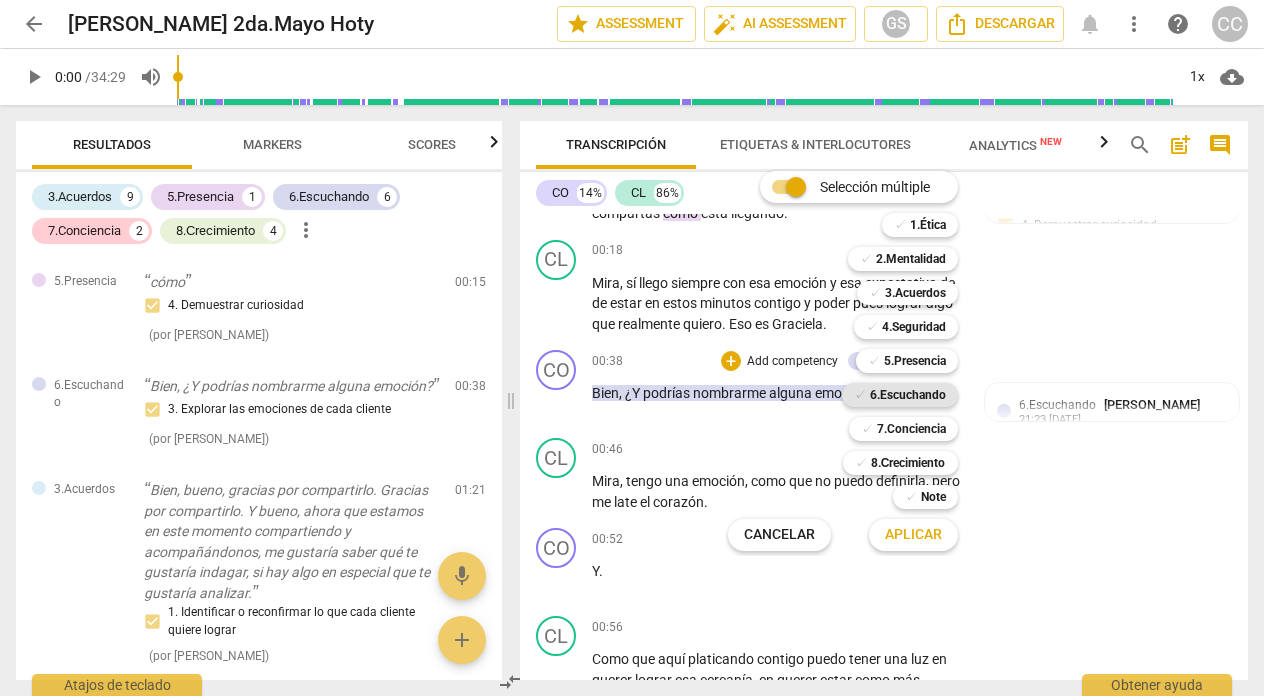 click on "6.Escuchando" at bounding box center (908, 395) 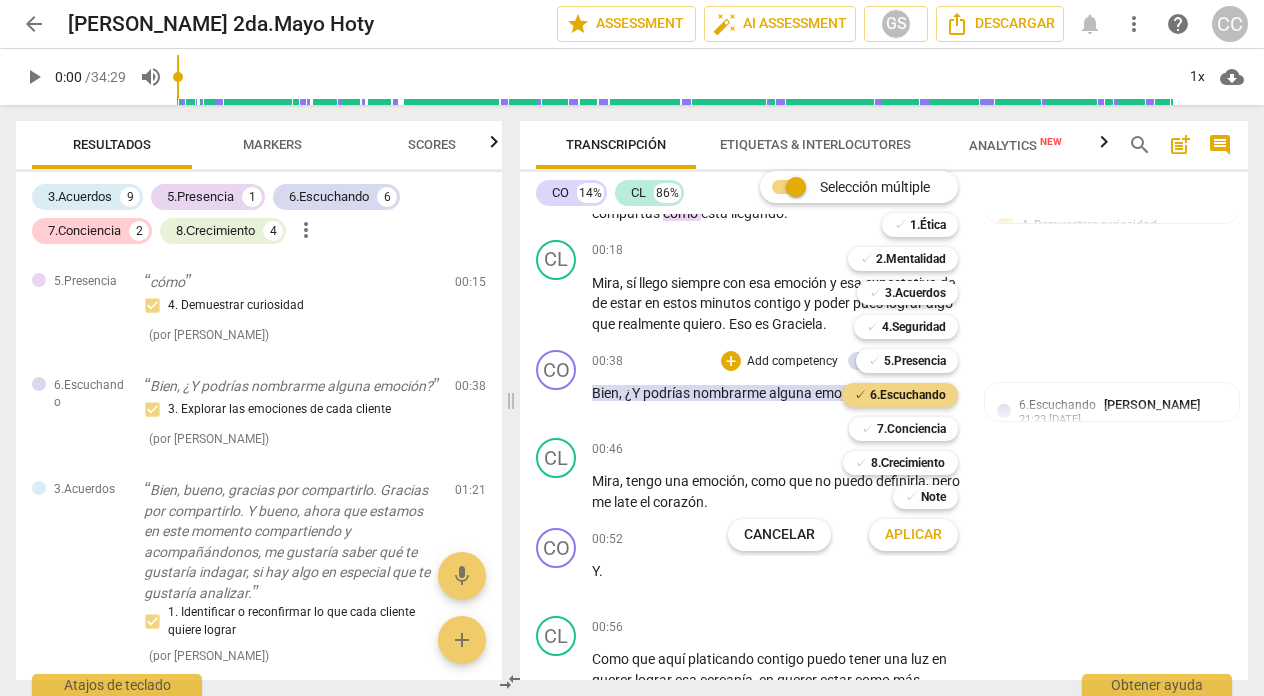 click on "Aplicar" at bounding box center (913, 535) 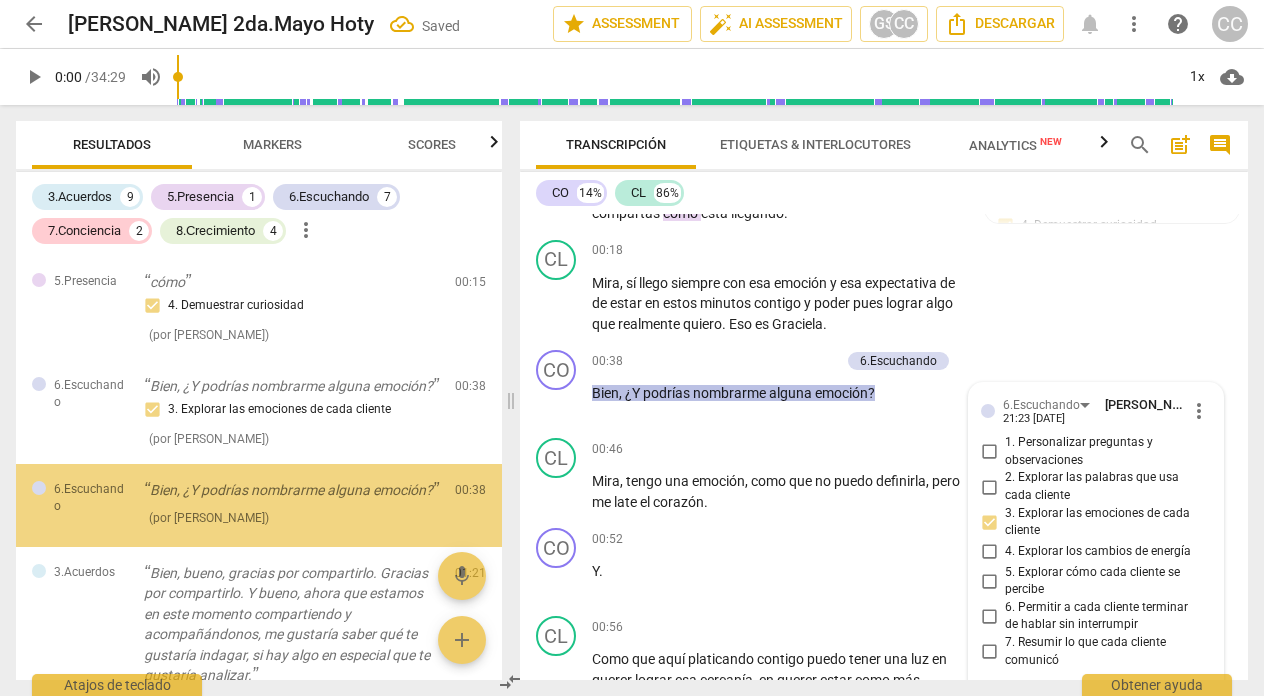scroll, scrollTop: 525, scrollLeft: 0, axis: vertical 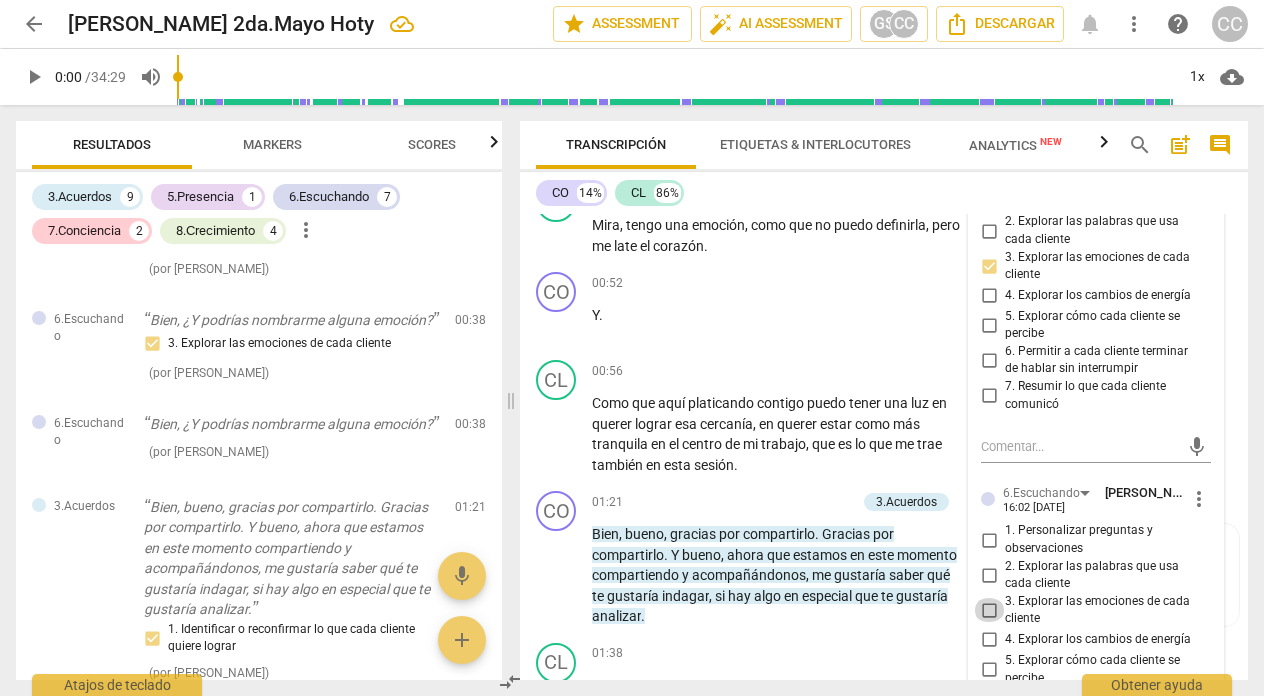 click on "3. Explorar las emociones de cada cliente" at bounding box center [989, 610] 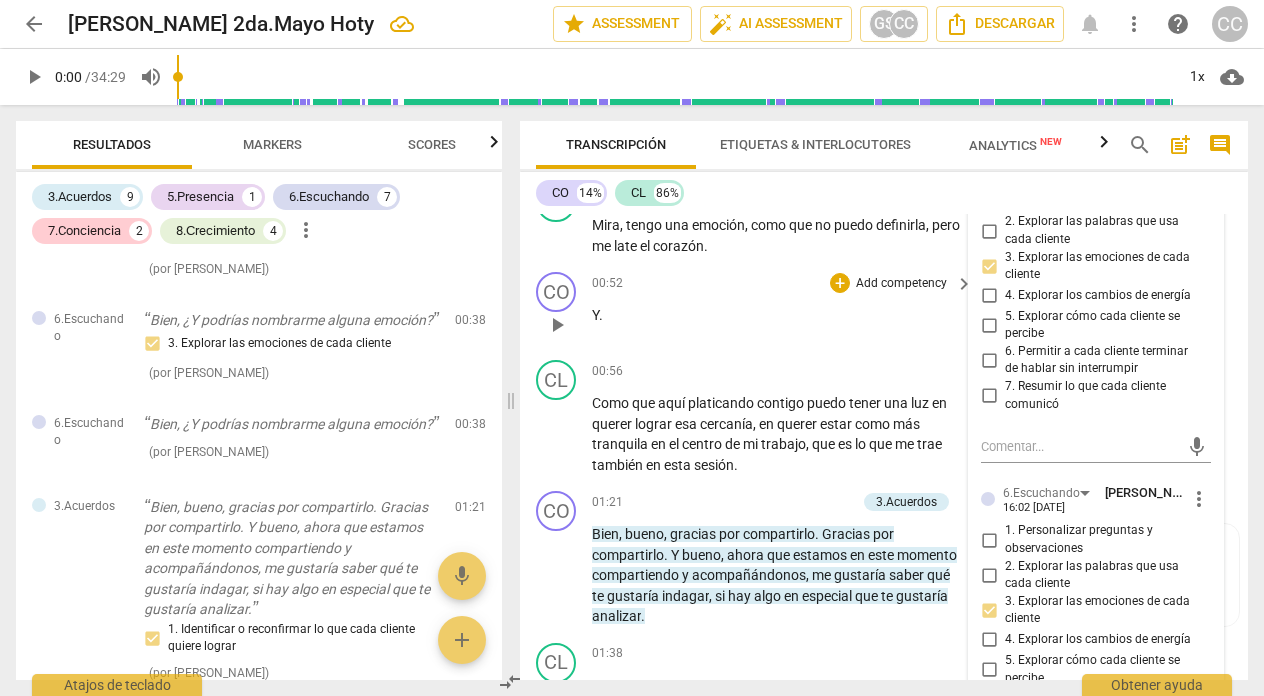 click on "00:52 + Add competency keyboard_arrow_right Y ." at bounding box center (783, 308) 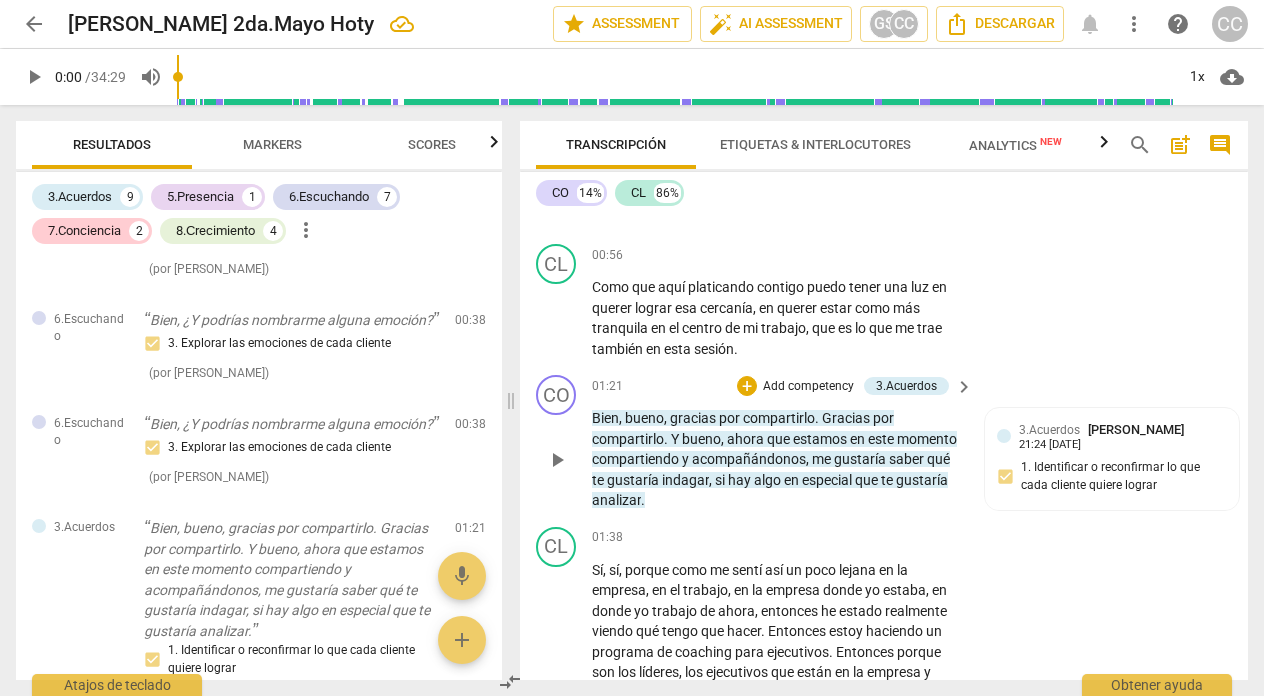 scroll, scrollTop: 718, scrollLeft: 0, axis: vertical 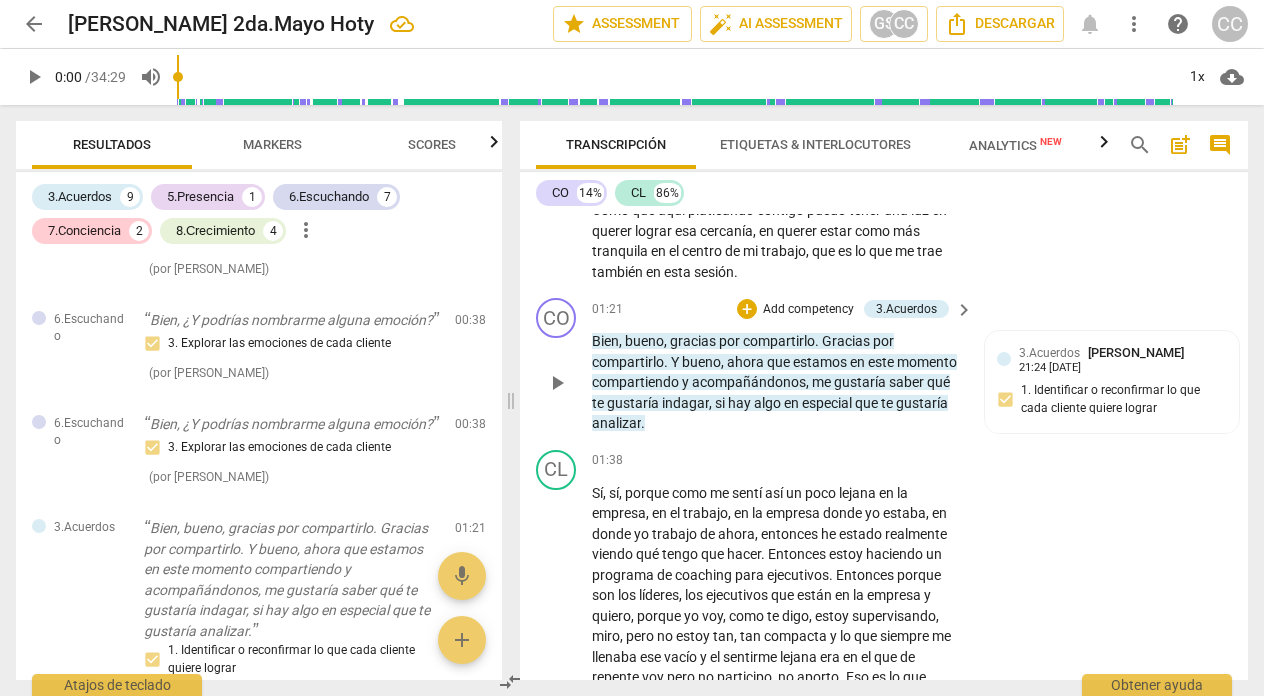 click on "Add competency" at bounding box center (808, 310) 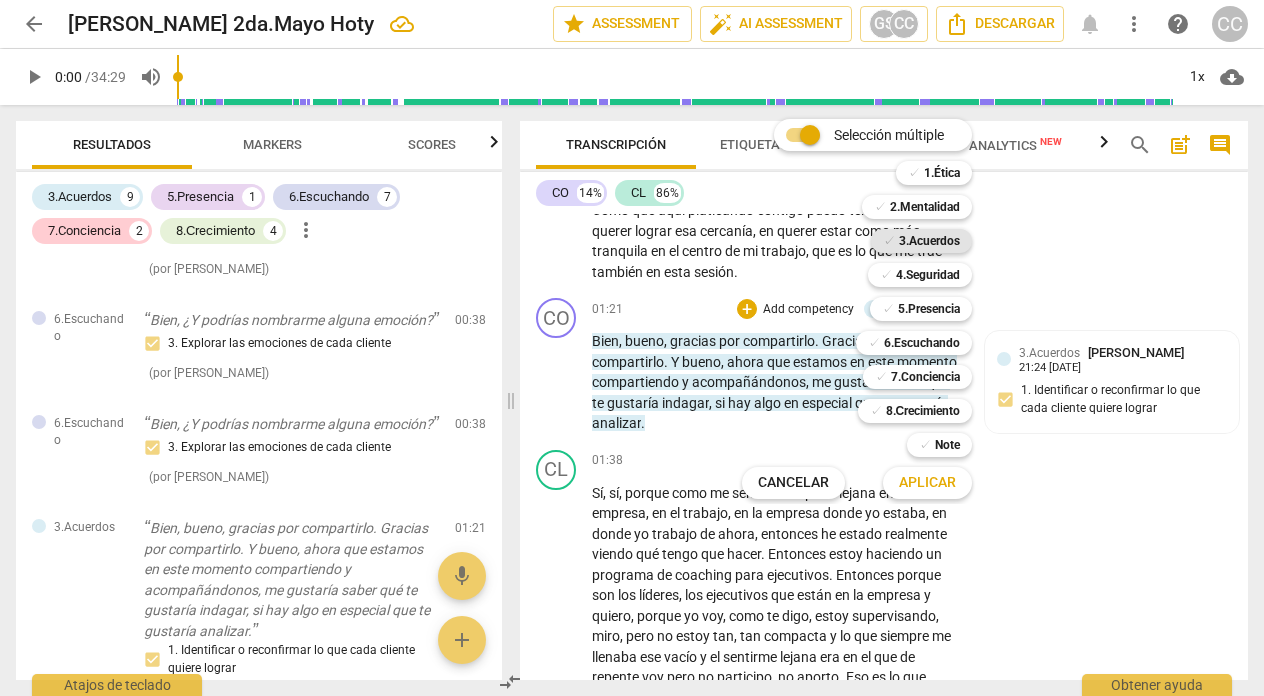click on "3.Acuerdos" at bounding box center [929, 241] 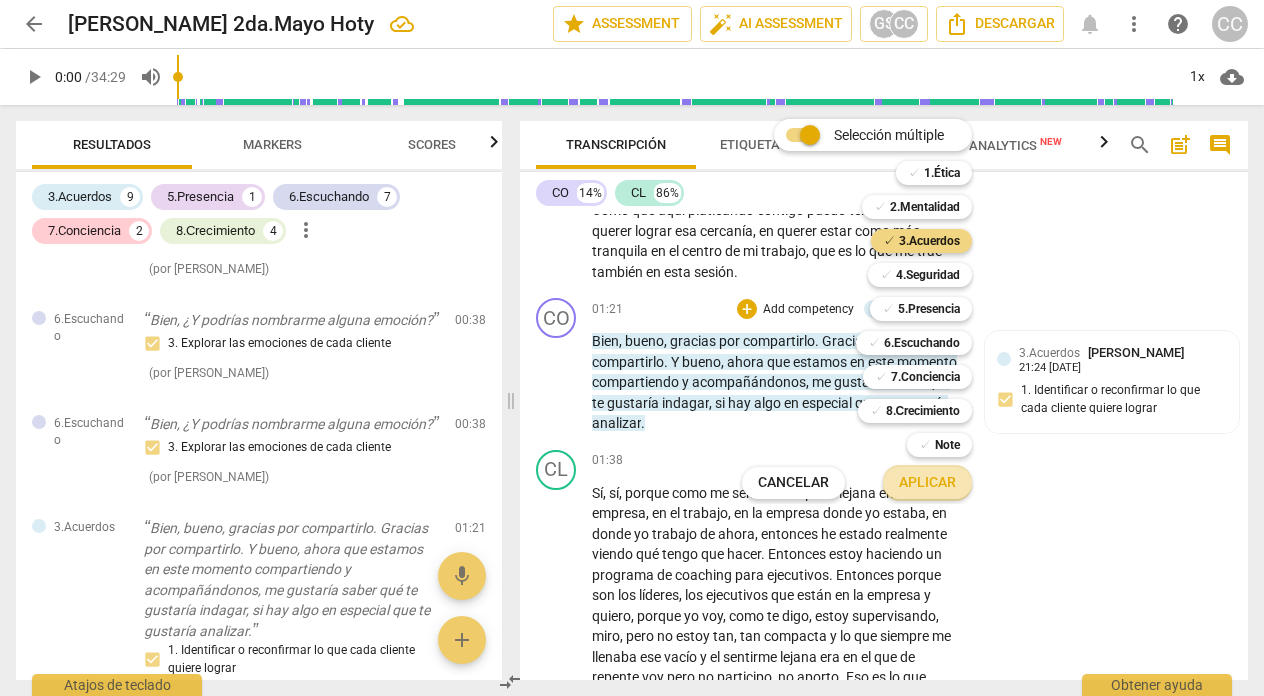click on "Aplicar" at bounding box center (927, 483) 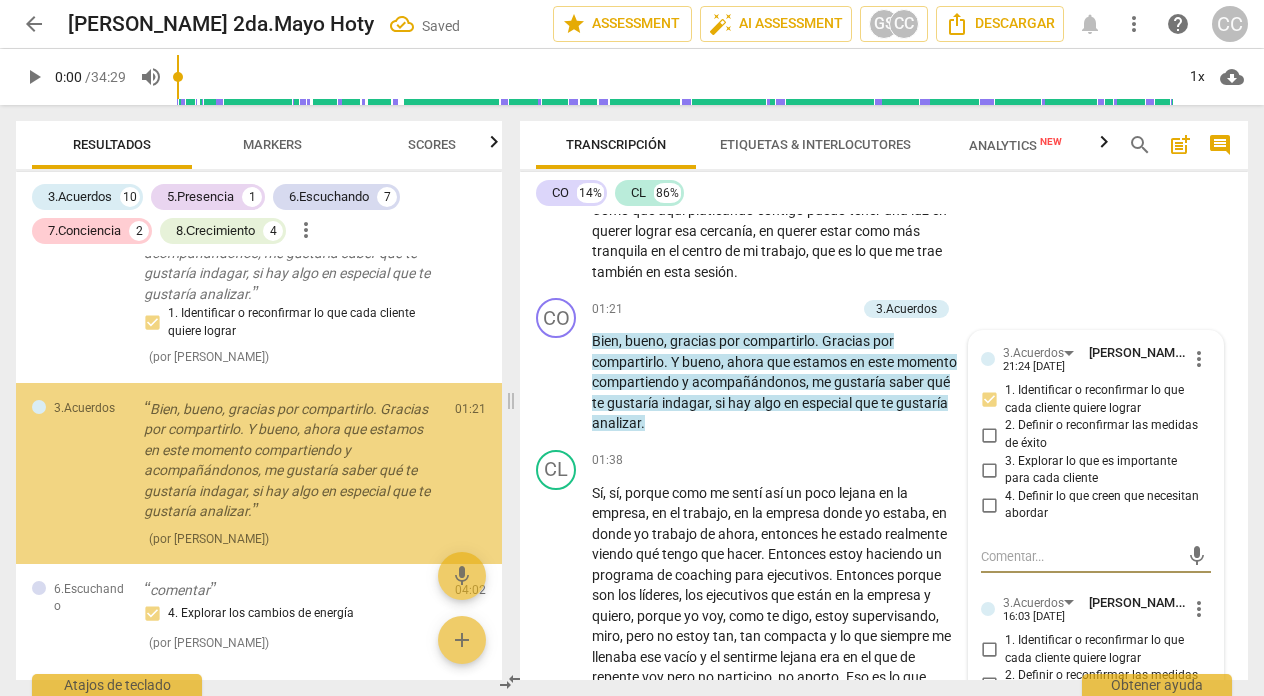 scroll, scrollTop: 449, scrollLeft: 0, axis: vertical 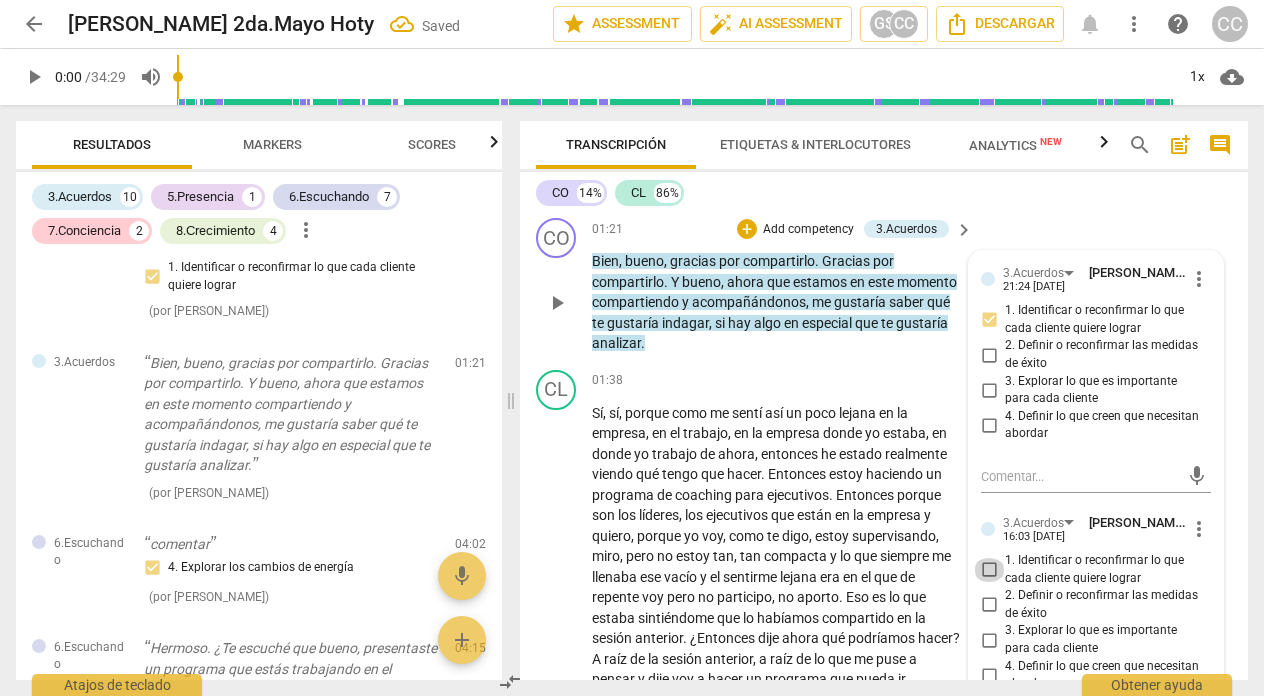 click on "1. Identificar o reconfirmar lo que cada cliente quiere lograr" at bounding box center [989, 570] 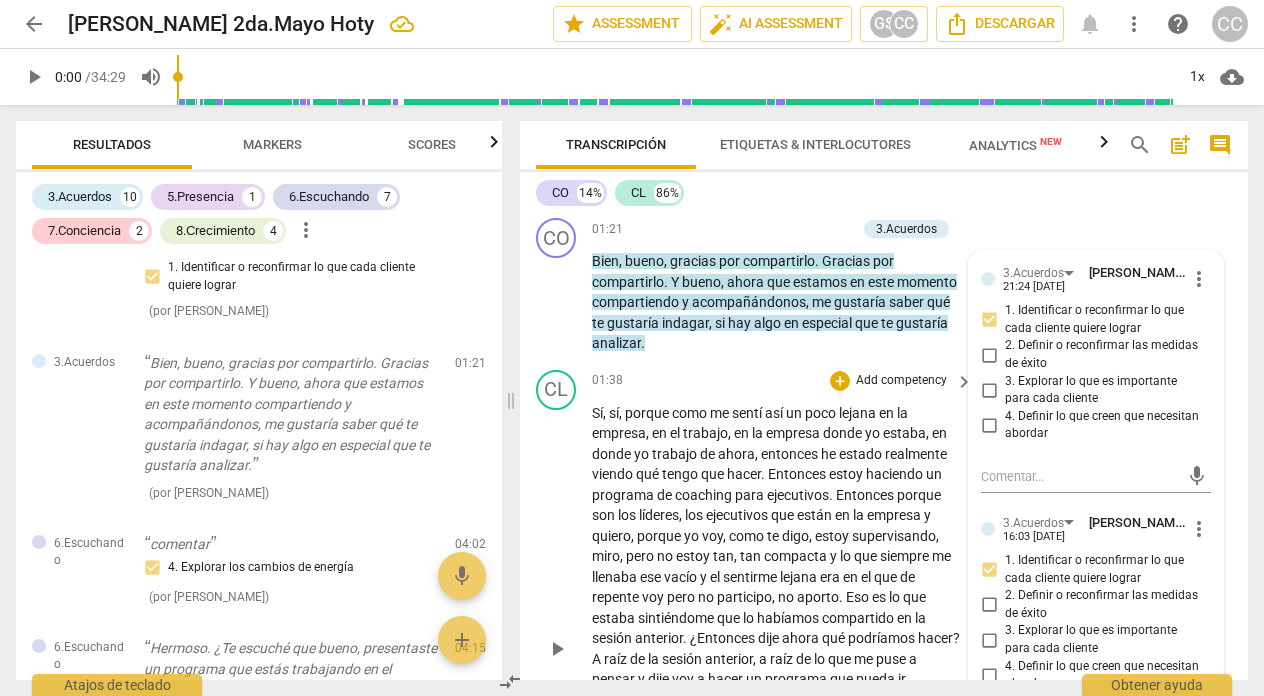 click on "01:38 + Add competency keyboard_arrow_right" at bounding box center (783, 381) 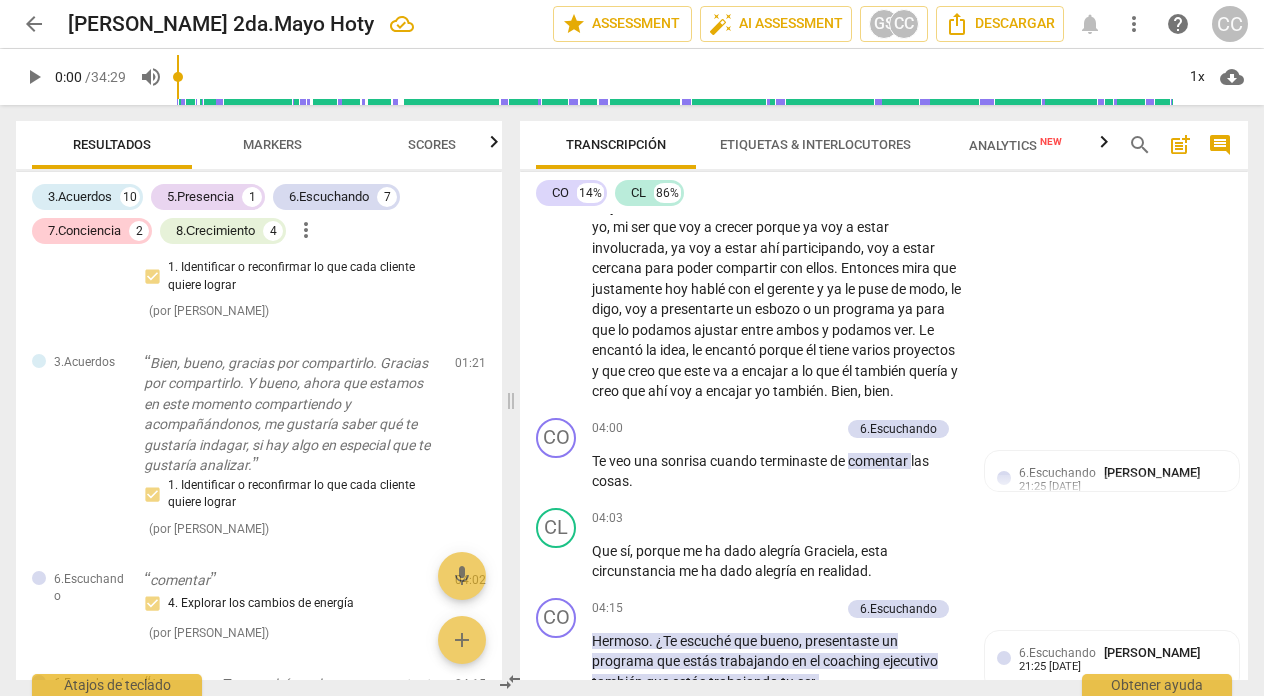 scroll, scrollTop: 1307, scrollLeft: 0, axis: vertical 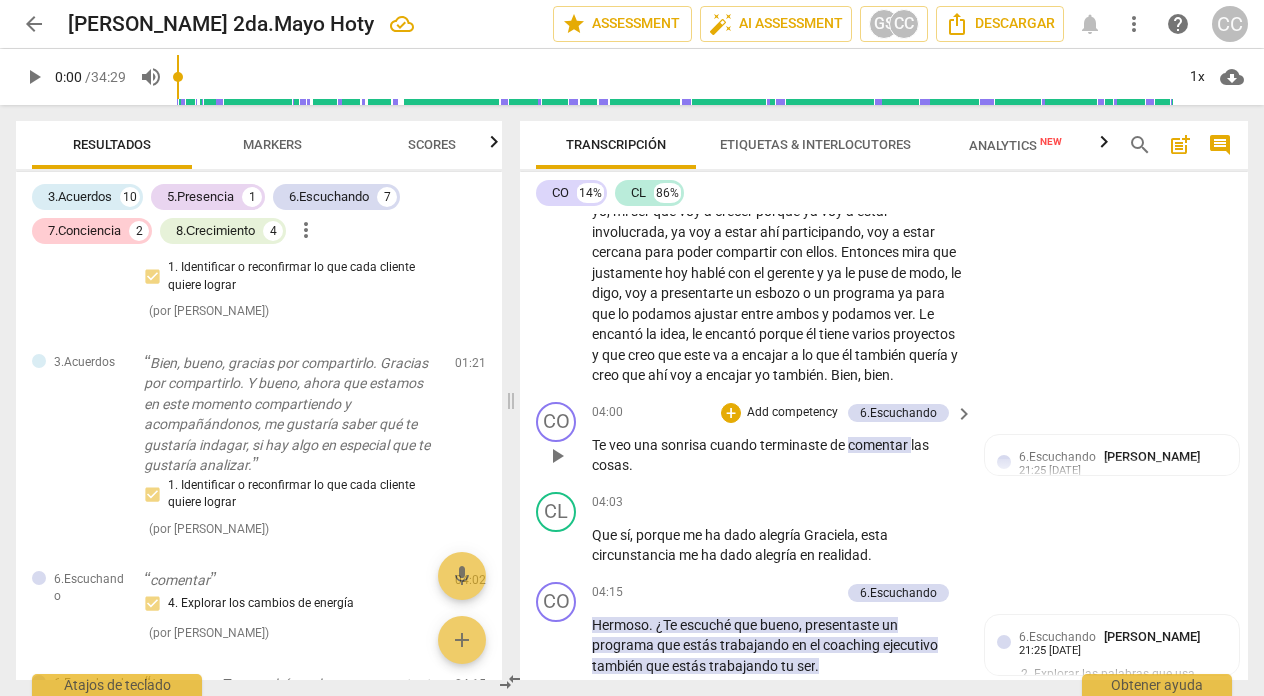 click on "Add competency" at bounding box center (792, 413) 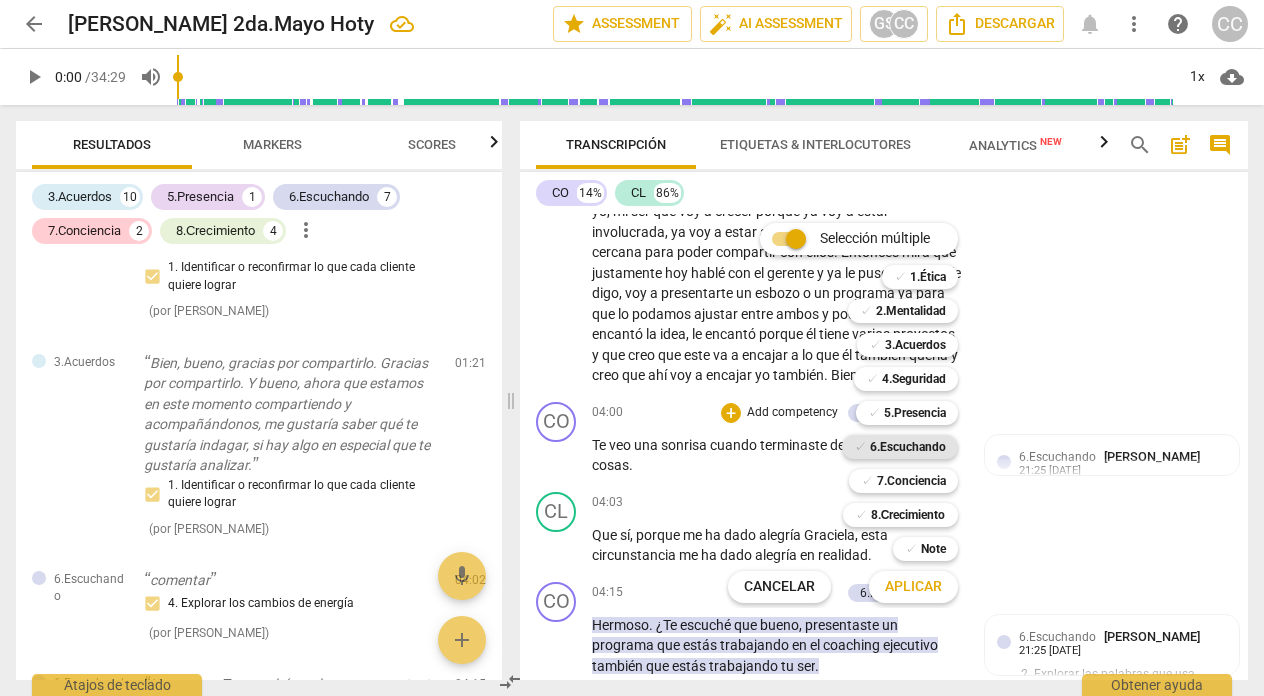 click on "6.Escuchando" at bounding box center [908, 447] 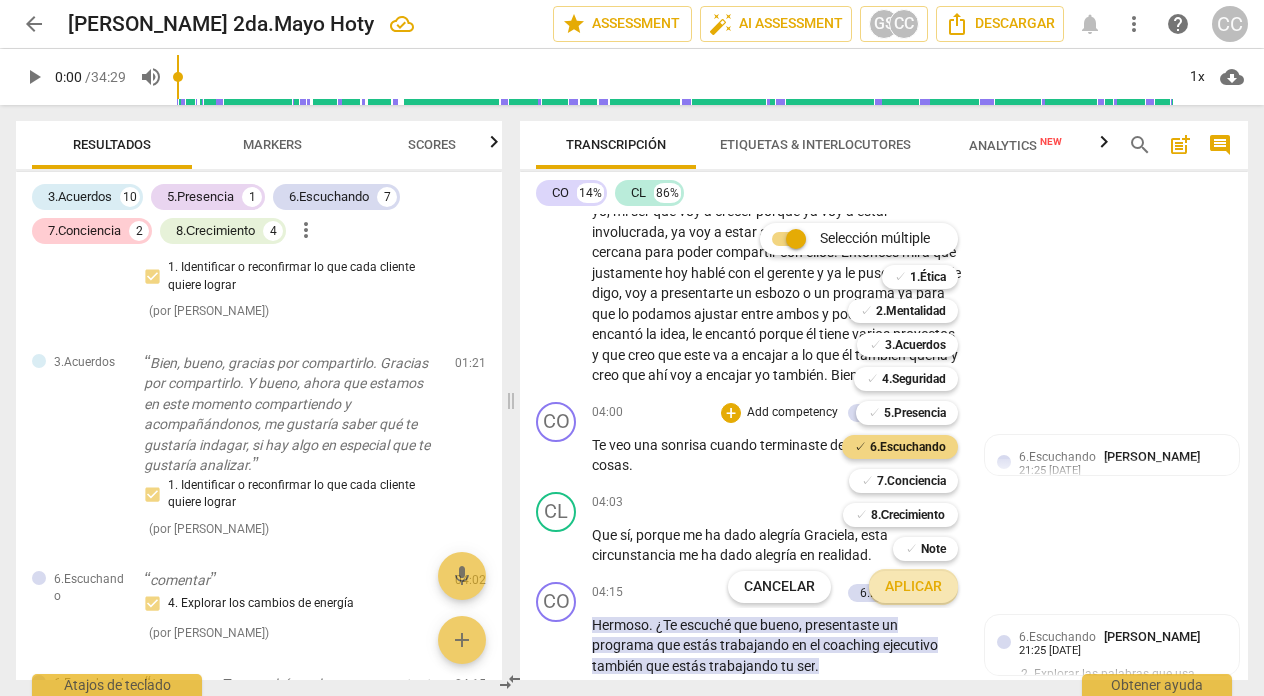 click on "Aplicar" at bounding box center (913, 587) 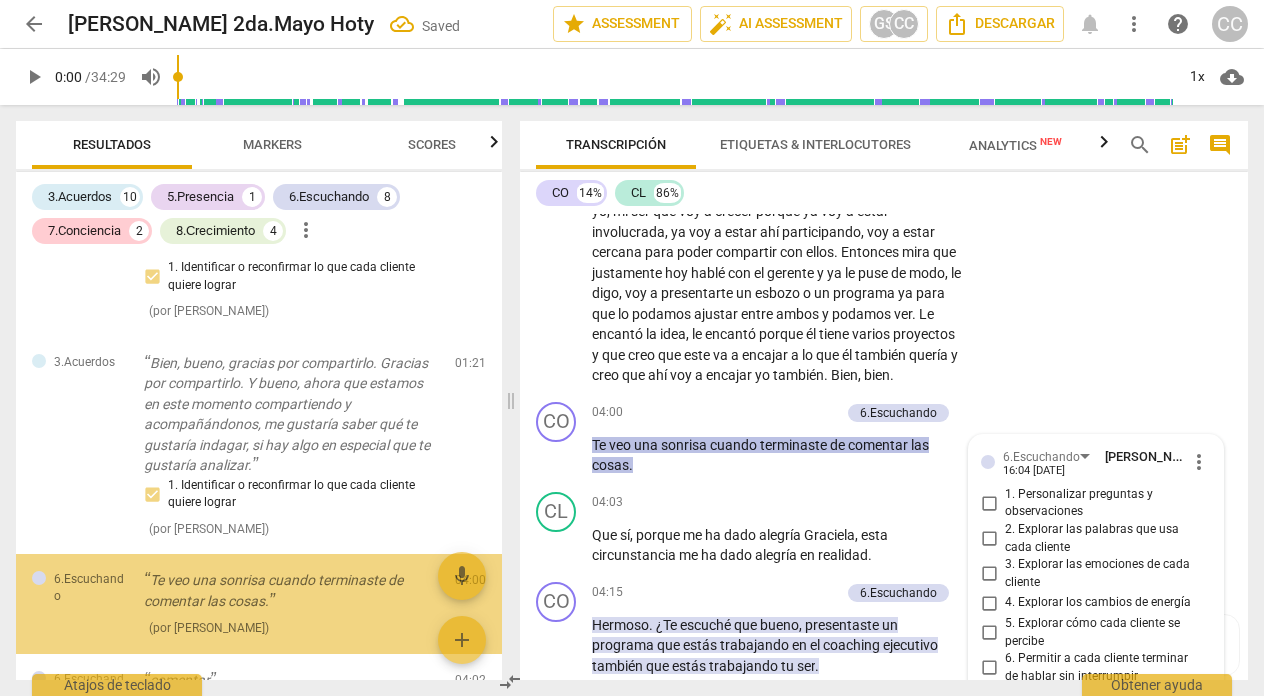 scroll, scrollTop: 1614, scrollLeft: 0, axis: vertical 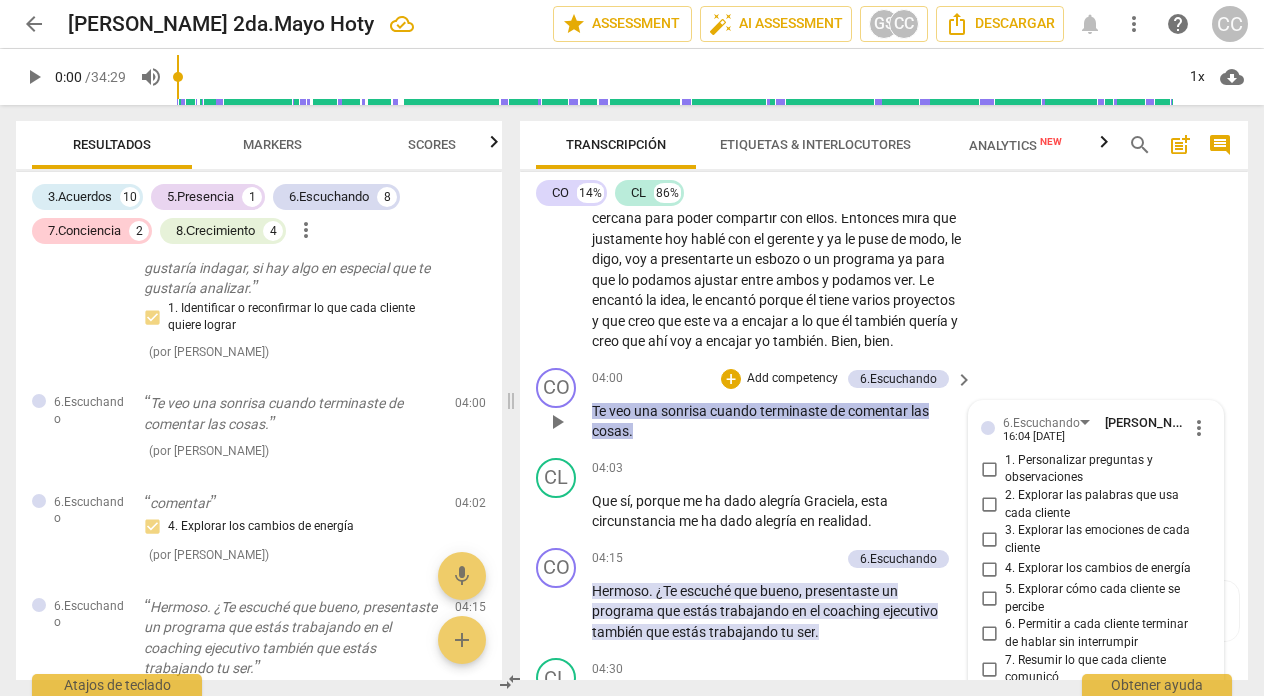 click on "4. Explorar los cambios de energía" at bounding box center (989, 569) 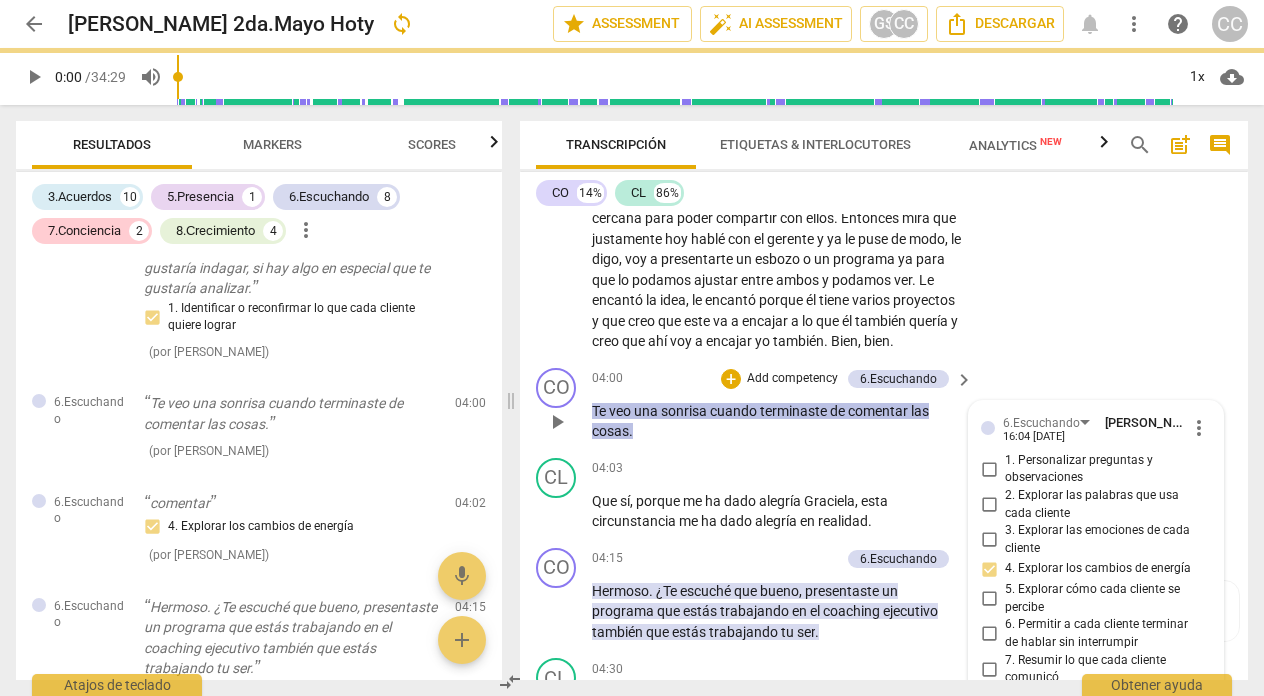 click on "CO play_arrow pause 04:00 + Add competency 6.Escuchando keyboard_arrow_right Te   veo   una   sonrisa   cuando   terminaste   de   comentar   las   cosas . 6.Escuchando [PERSON_NAME] 16:04 [DATE] more_vert 1. Personalizar preguntas y observaciones  2. Explorar las palabras que usa cada cliente 3. Explorar las emociones de cada cliente 4. Explorar los cambios de energía  5. Explorar cómo cada cliente se percibe 6. Permitir a cada cliente terminar de hablar sin interrumpir 7. Resumir lo que cada cliente comunicó  mic" at bounding box center (884, 405) 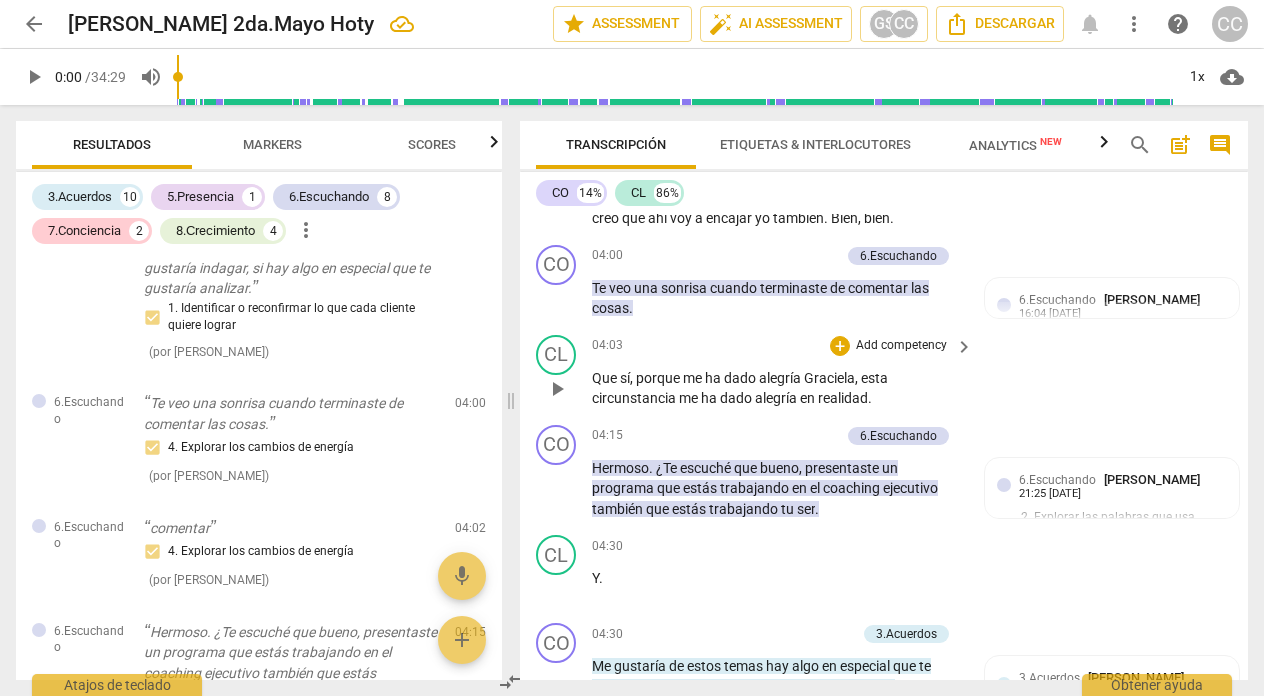 scroll, scrollTop: 1481, scrollLeft: 0, axis: vertical 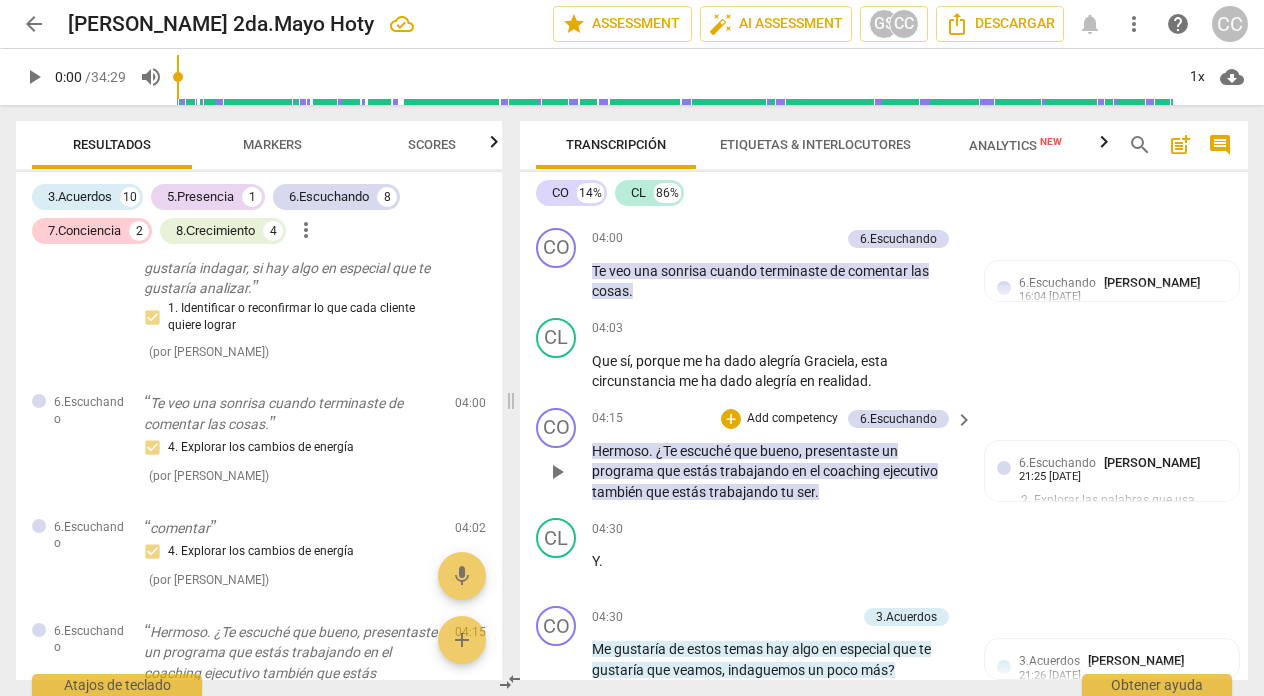 click on "Add competency" at bounding box center [792, 419] 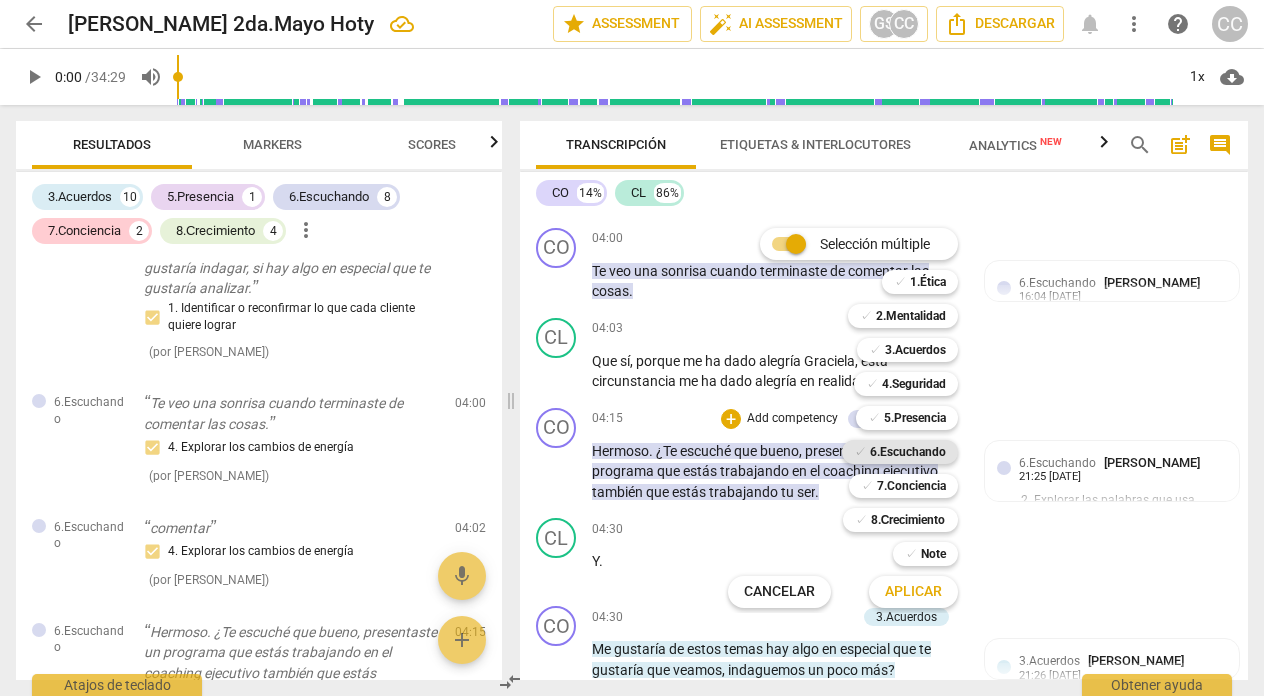 click on "6.Escuchando" at bounding box center (908, 452) 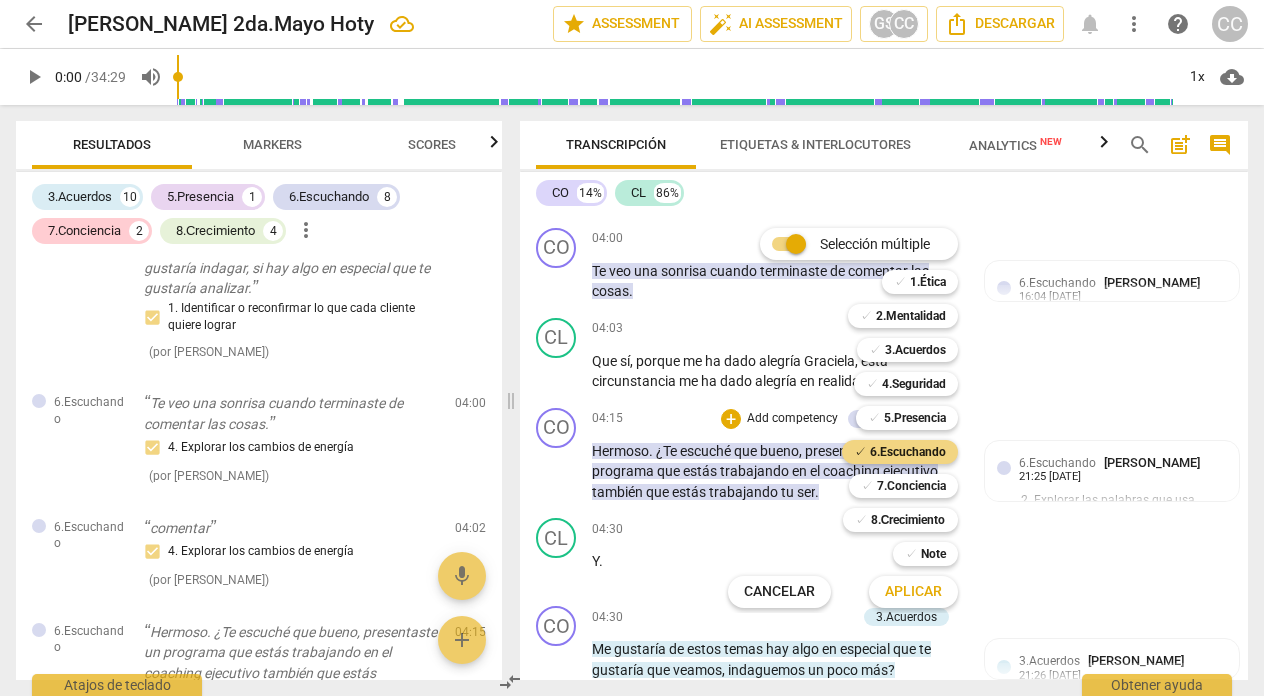 click on "Aplicar" at bounding box center [913, 592] 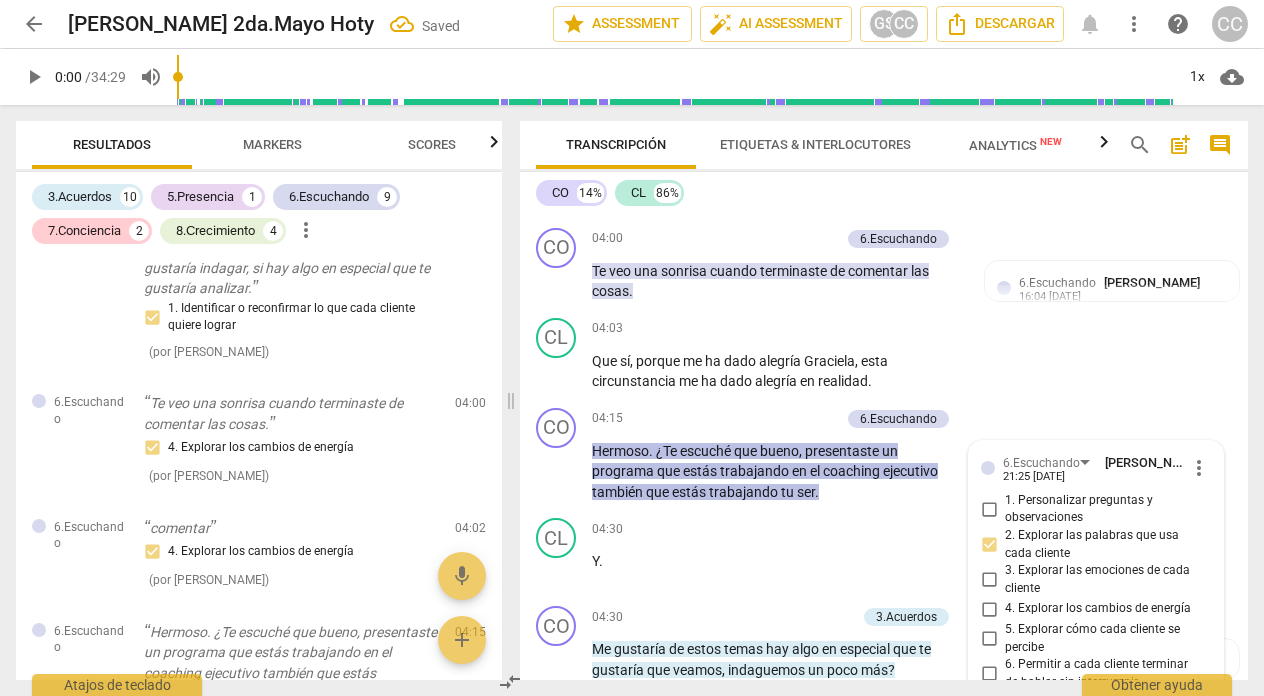 scroll, scrollTop: 1794, scrollLeft: 0, axis: vertical 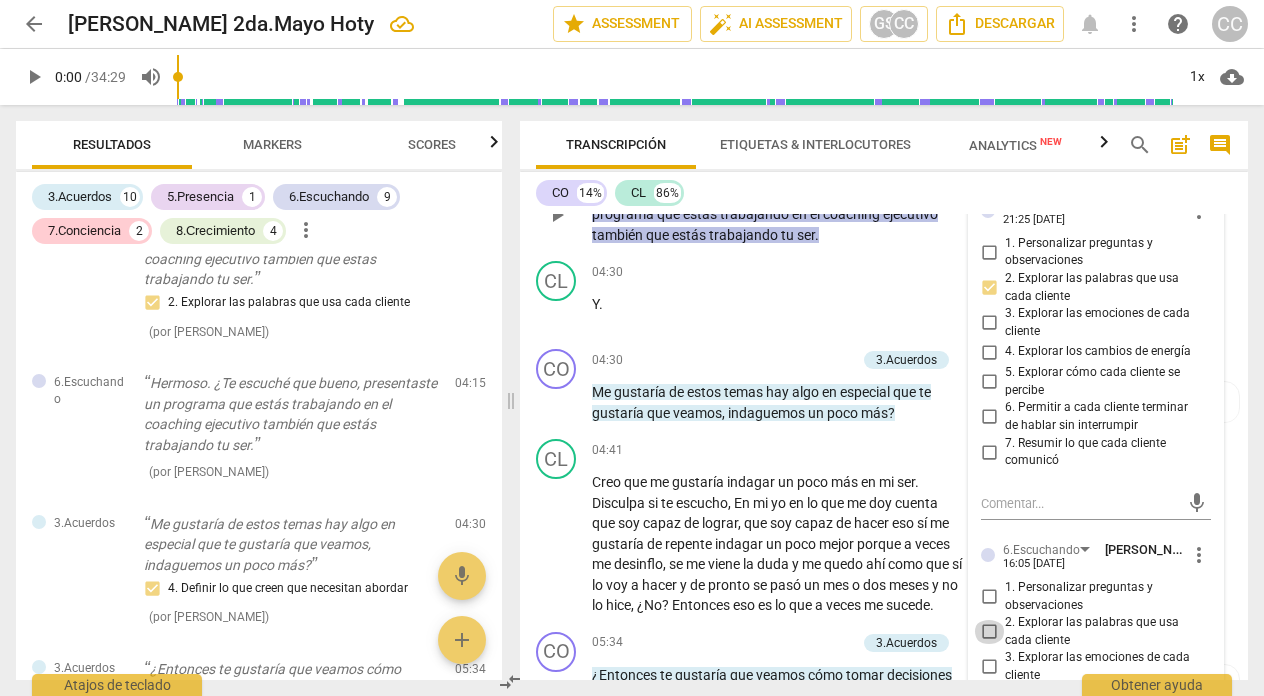 click on "2. Explorar las palabras que usa cada cliente" at bounding box center (989, 632) 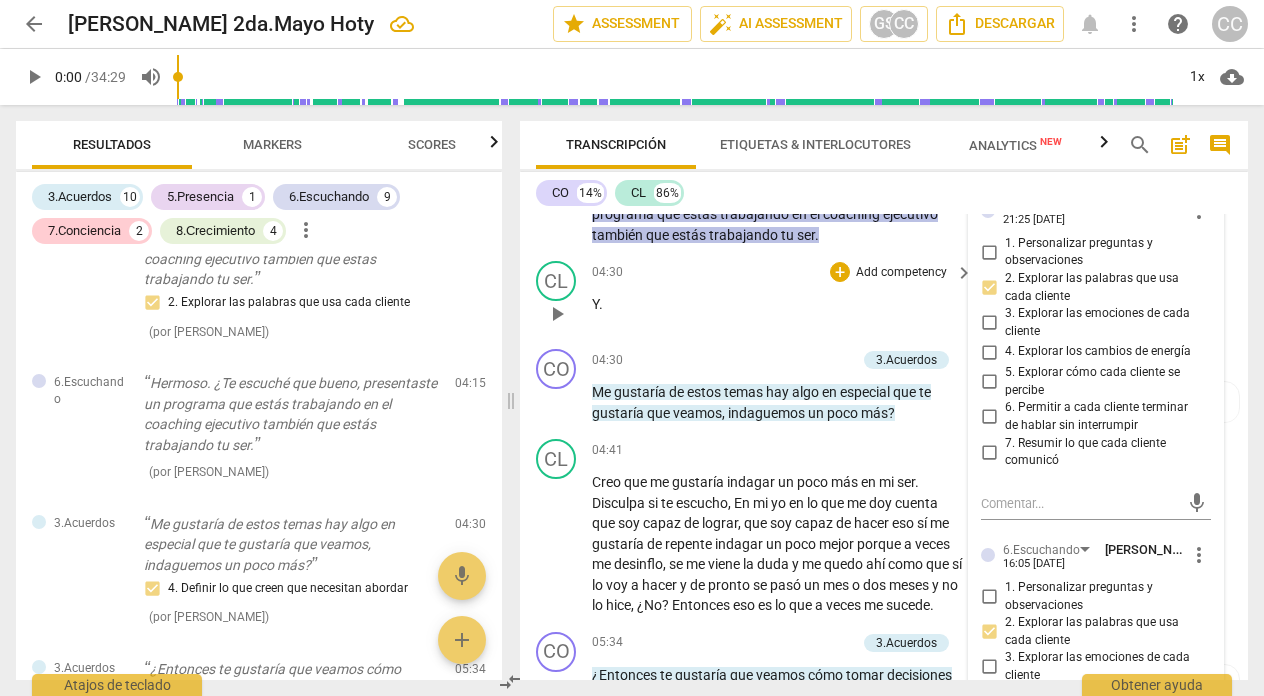 click on "CL play_arrow pause 04:30 + Add competency keyboard_arrow_right Y ." at bounding box center (884, 297) 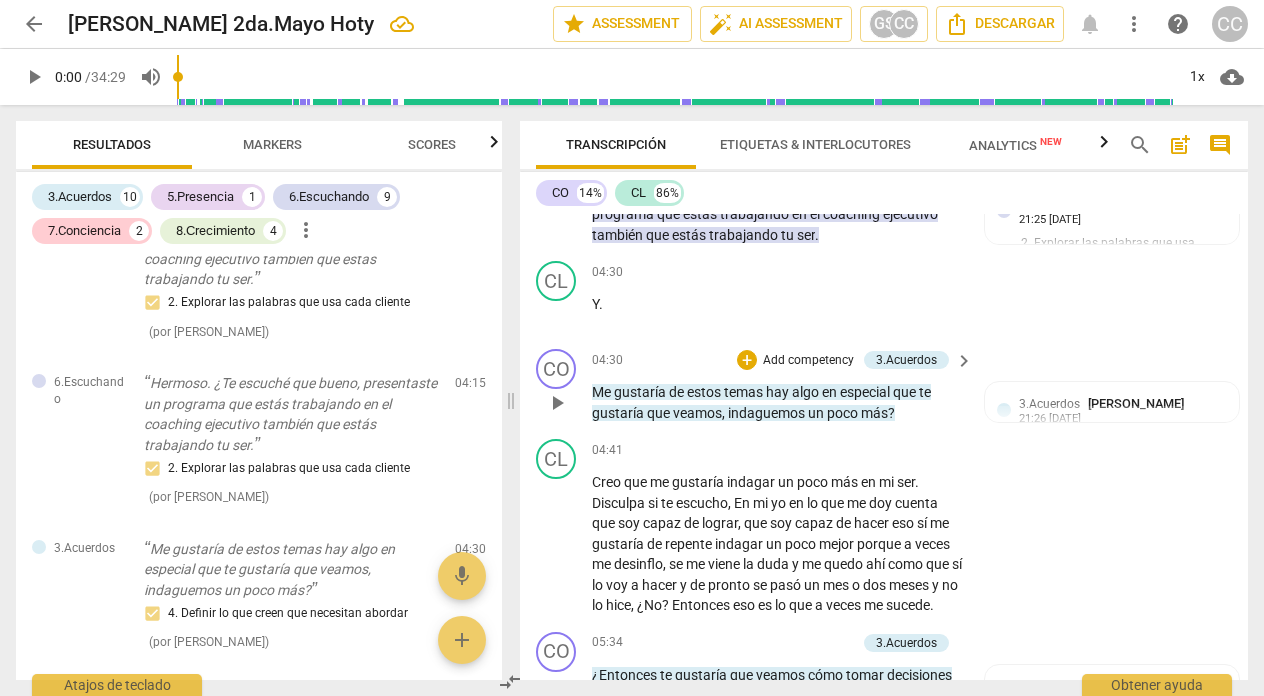 click on "Add competency" at bounding box center [808, 361] 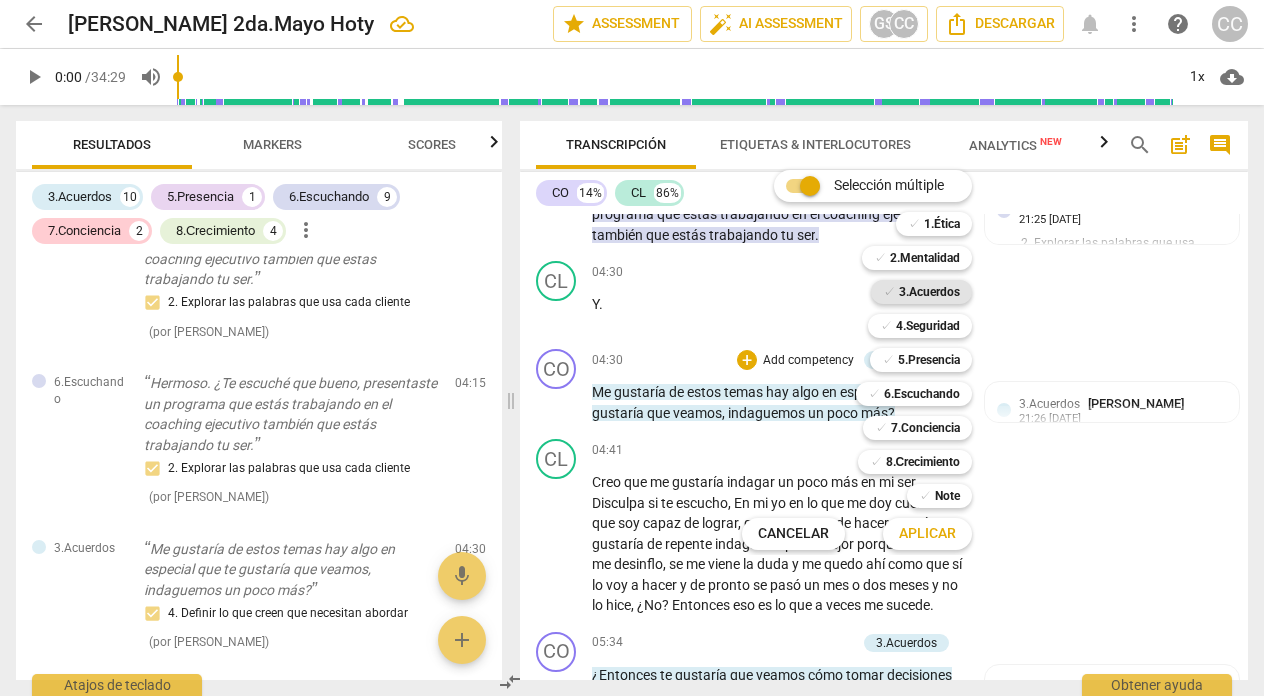click on "3.Acuerdos" at bounding box center (929, 292) 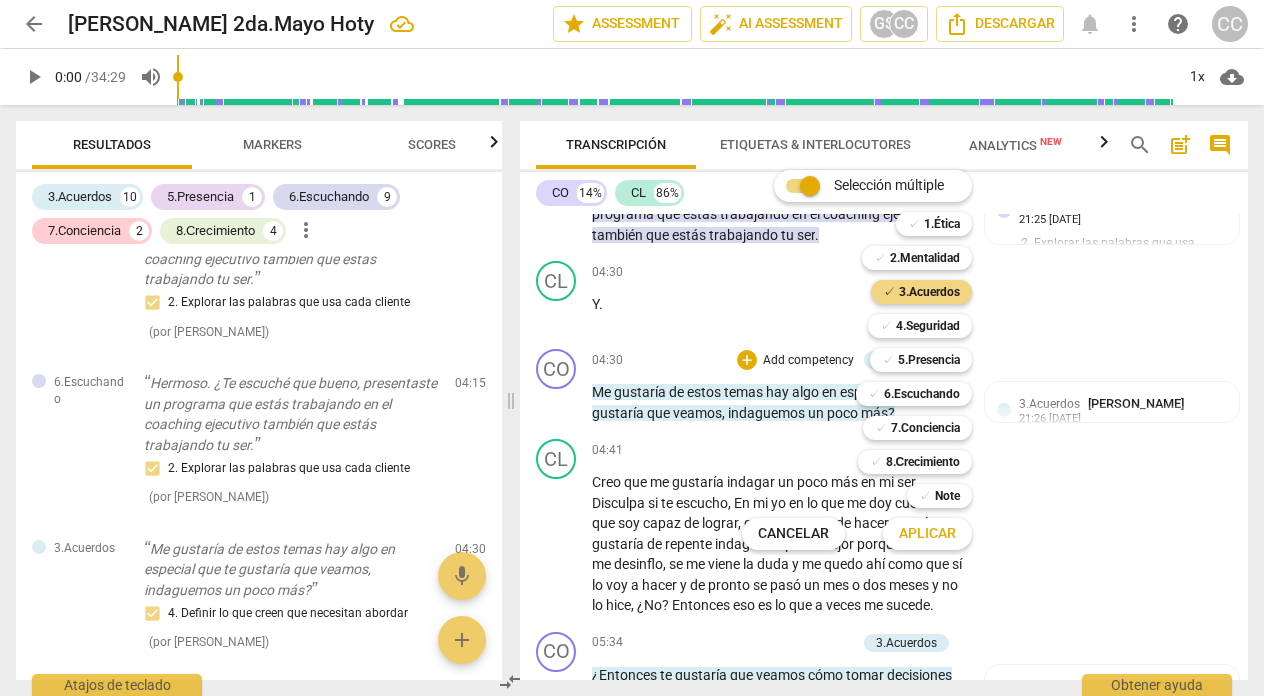 click on "Aplicar" at bounding box center (927, 534) 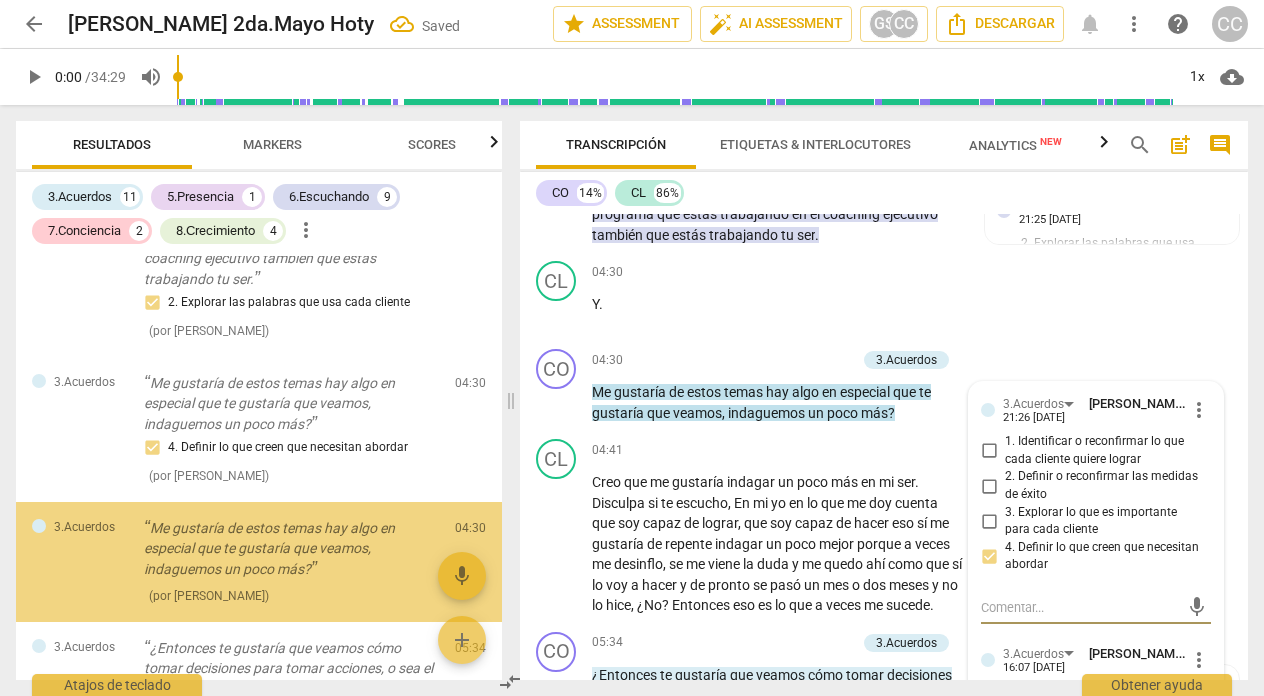 scroll, scrollTop: 1341, scrollLeft: 0, axis: vertical 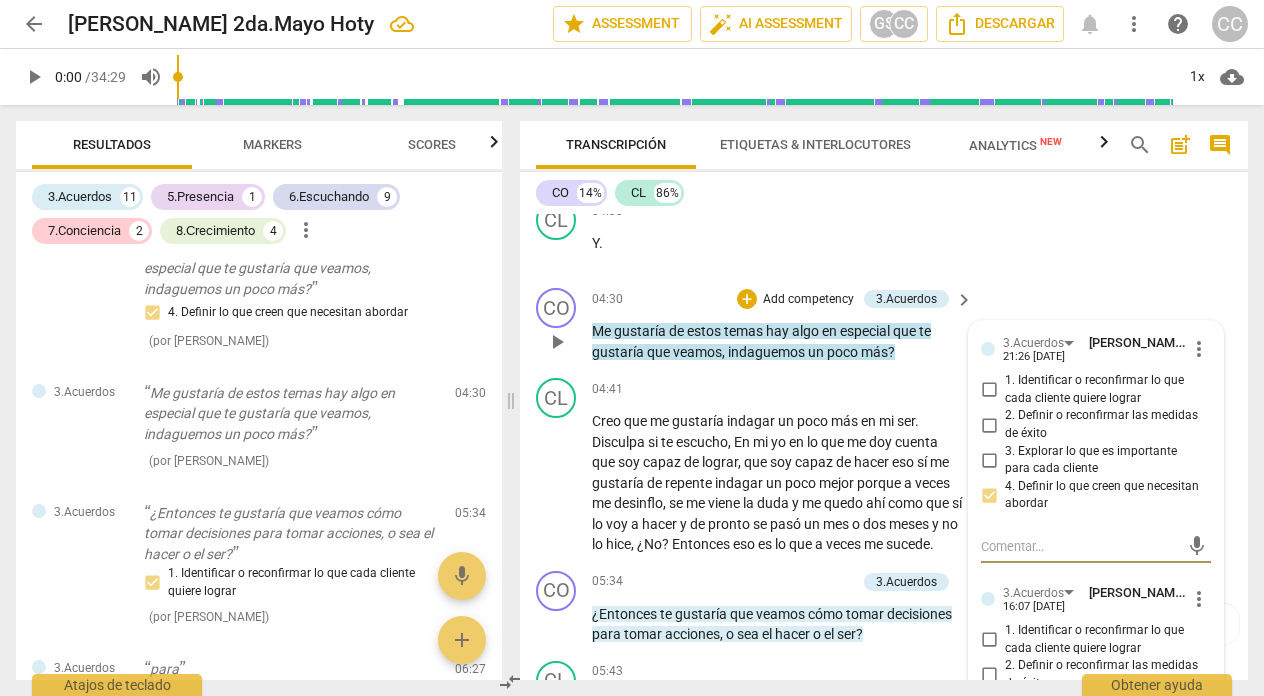 click on "1. Identificar o reconfirmar lo que cada cliente quiere lograr" at bounding box center (989, 640) 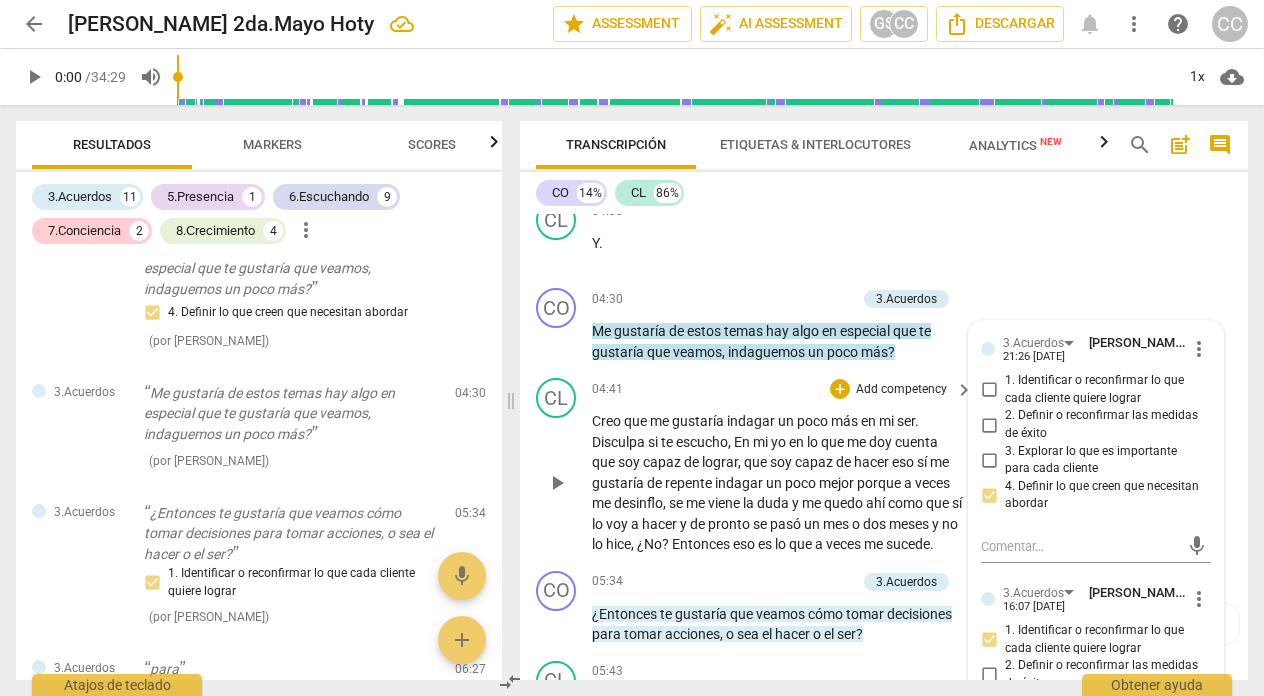 click on "CL play_arrow pause 04:41 + Add competency keyboard_arrow_right Creo   que   me   gustaría   indagar   un   poco   más   en   mi   ser .   Disculpa   si   te   escucho ,   En   mi   yo   en   lo   que   me   doy   cuenta   que   soy   capaz   de   lograr ,   que   soy   capaz   de   hacer   eso   sí   me   gustaría   de   repente   indagar   un   poco   mejor   porque   a   veces   me   desinflo ,   se   me   viene   la   duda   y   me   quedo   ahí   como   que   sí   lo   voy   a   hacer   y   de   pronto   se   pasó   un   mes   o   dos   meses   y   no   lo   hice ,   ¿No ?   Entonces   eso   es   lo   que   a   veces   me   sucede ." at bounding box center [884, 466] 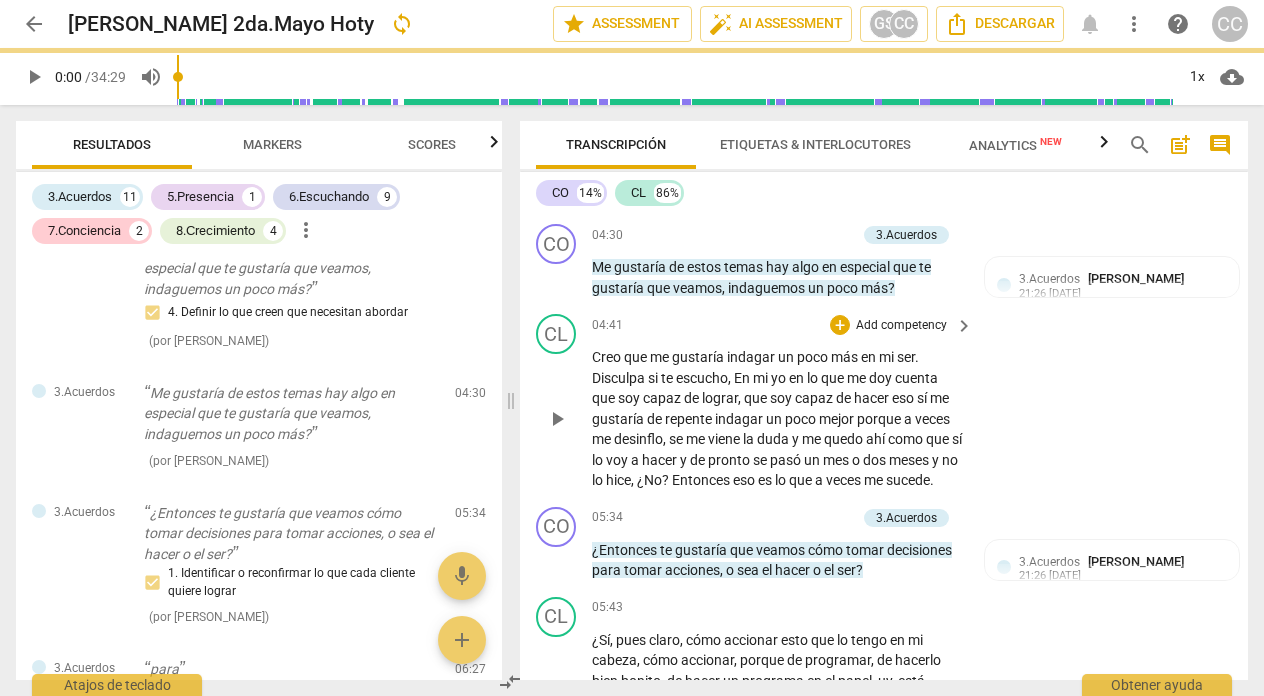 scroll, scrollTop: 1921, scrollLeft: 0, axis: vertical 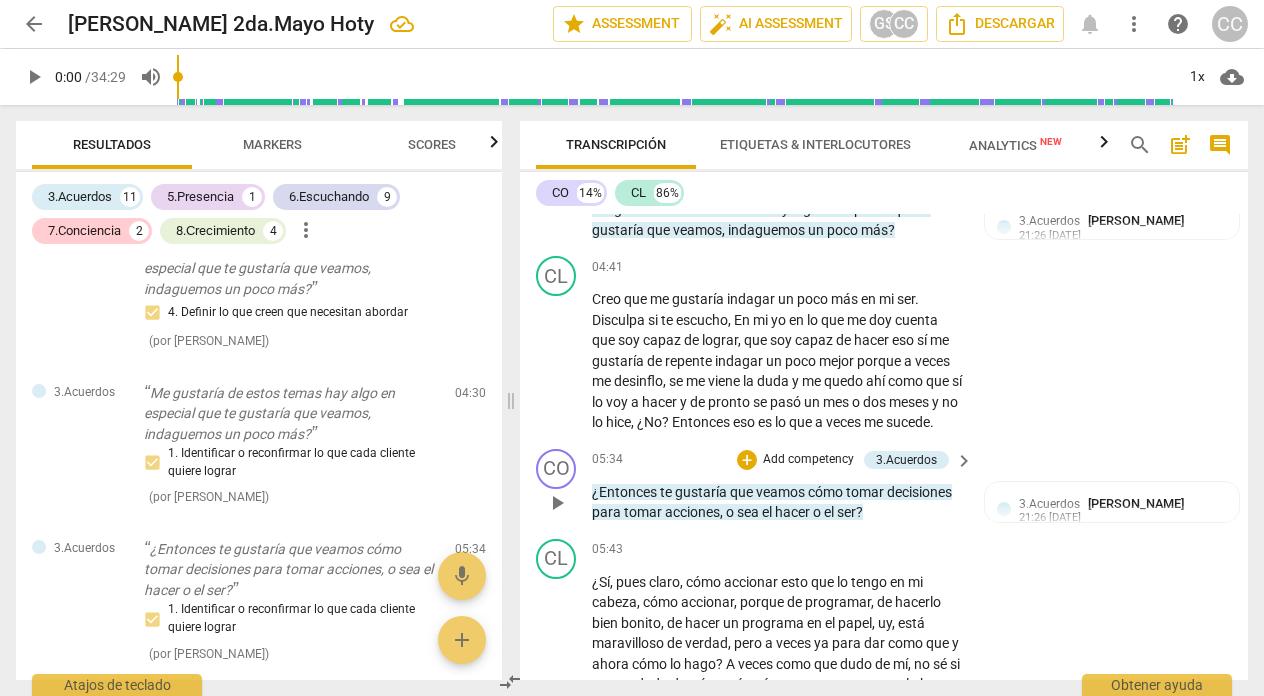 click on "Add competency" at bounding box center [808, 460] 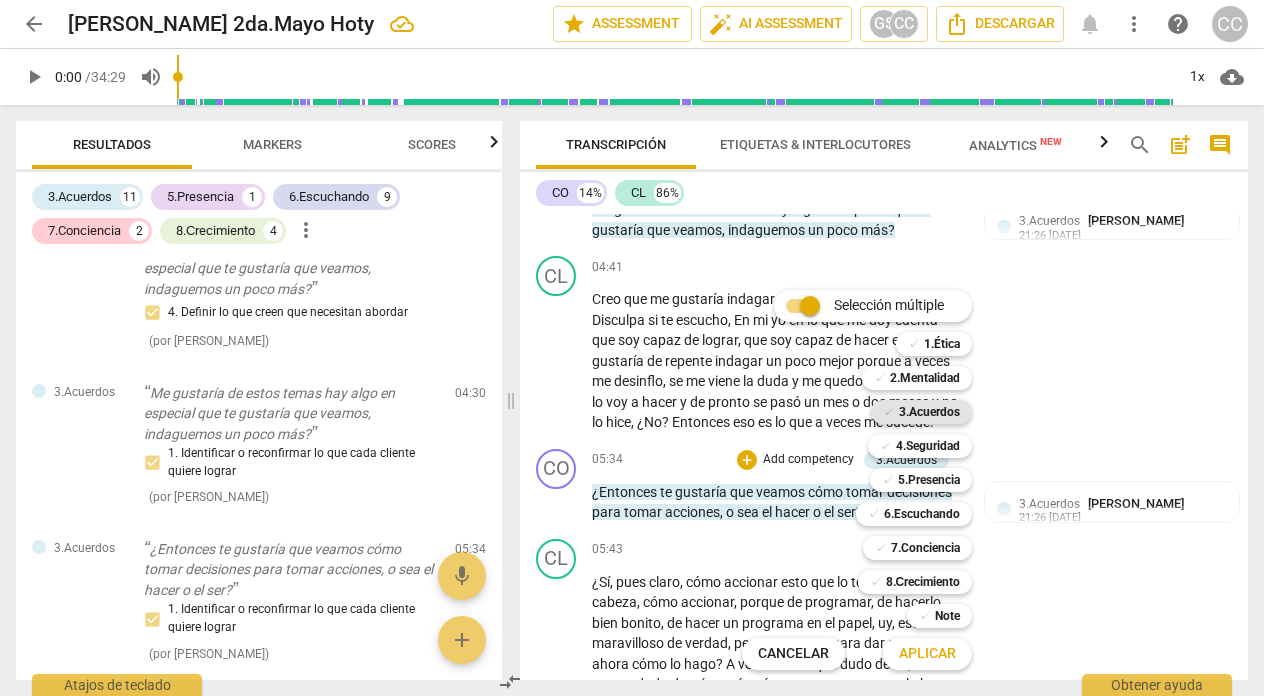 click on "3.Acuerdos" at bounding box center [929, 412] 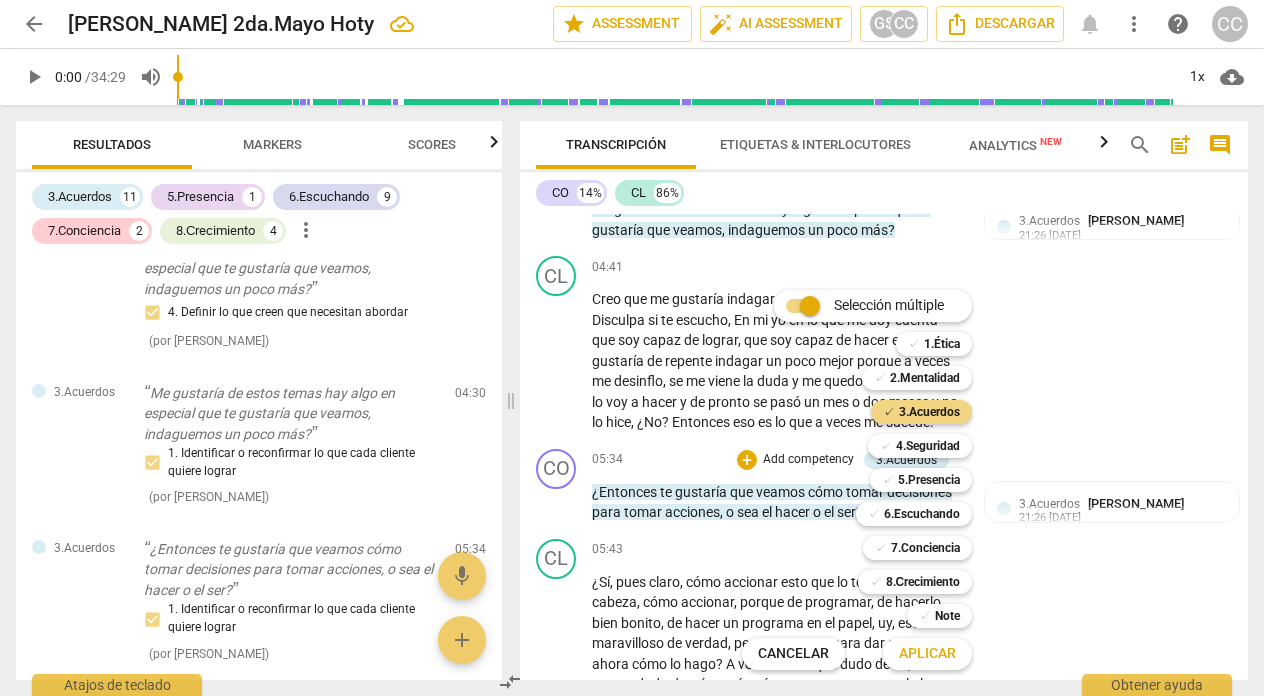 click on "Aplicar" at bounding box center (927, 654) 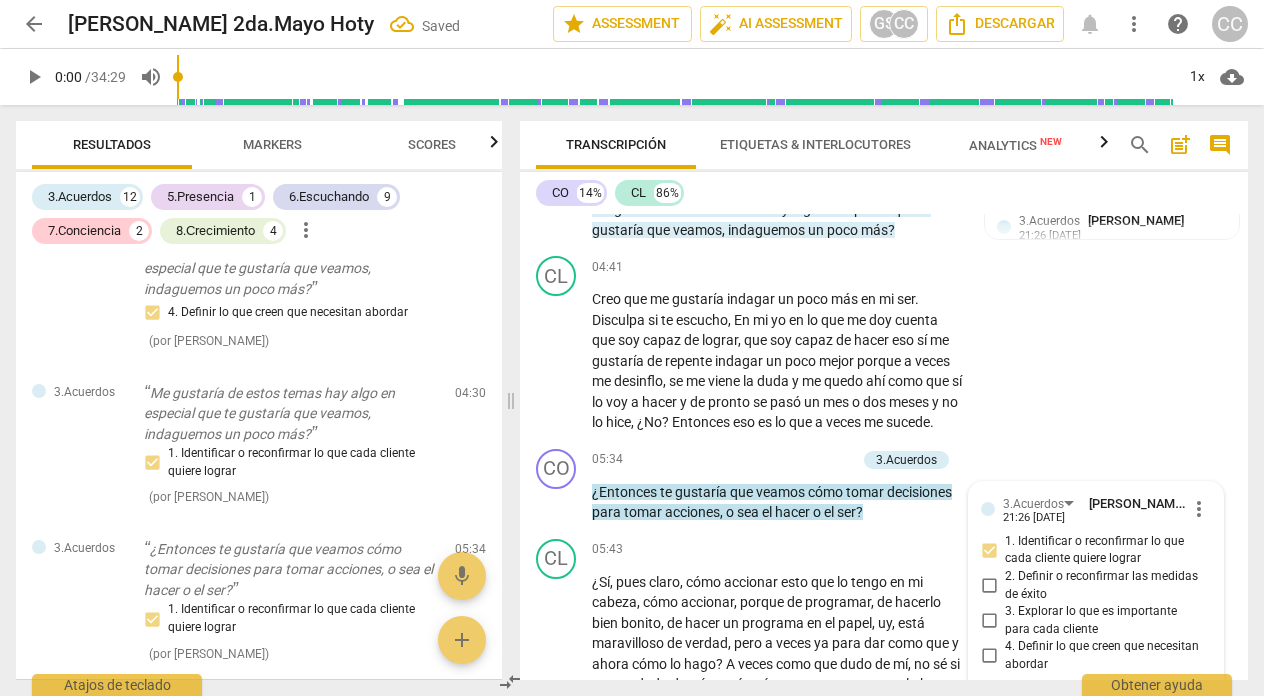 scroll, scrollTop: 2201, scrollLeft: 0, axis: vertical 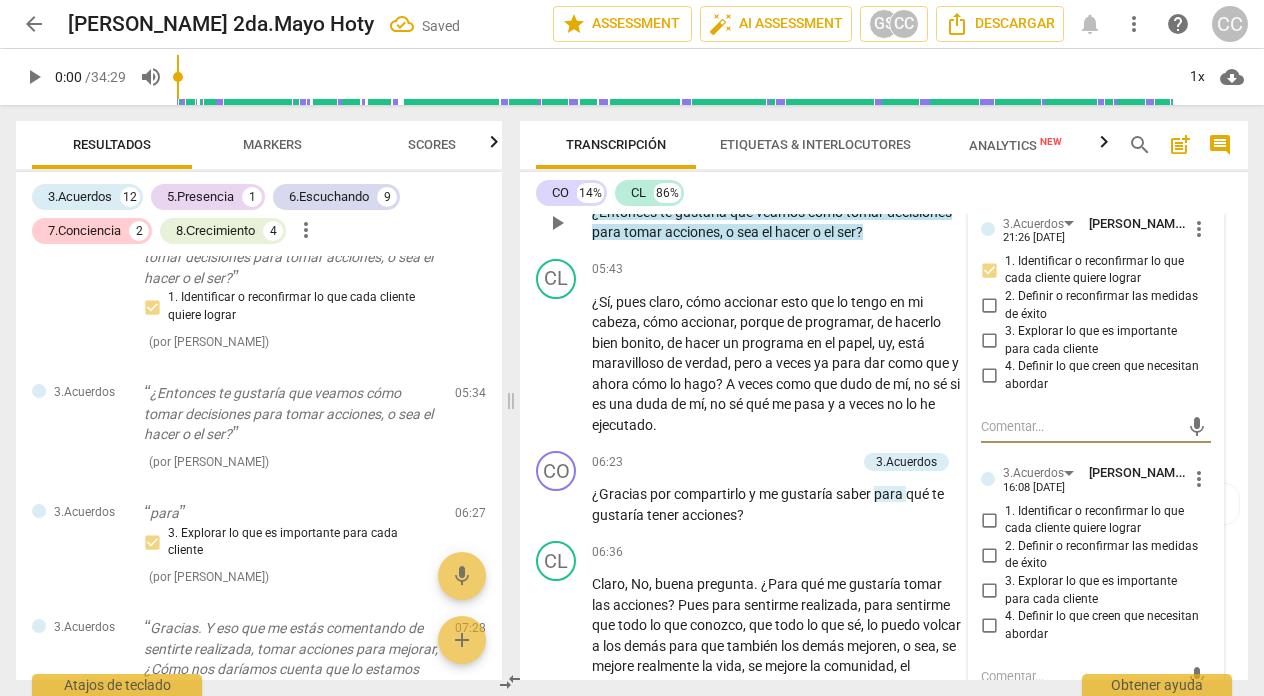 click on "1. Identificar o reconfirmar lo que cada cliente quiere lograr" at bounding box center (989, 520) 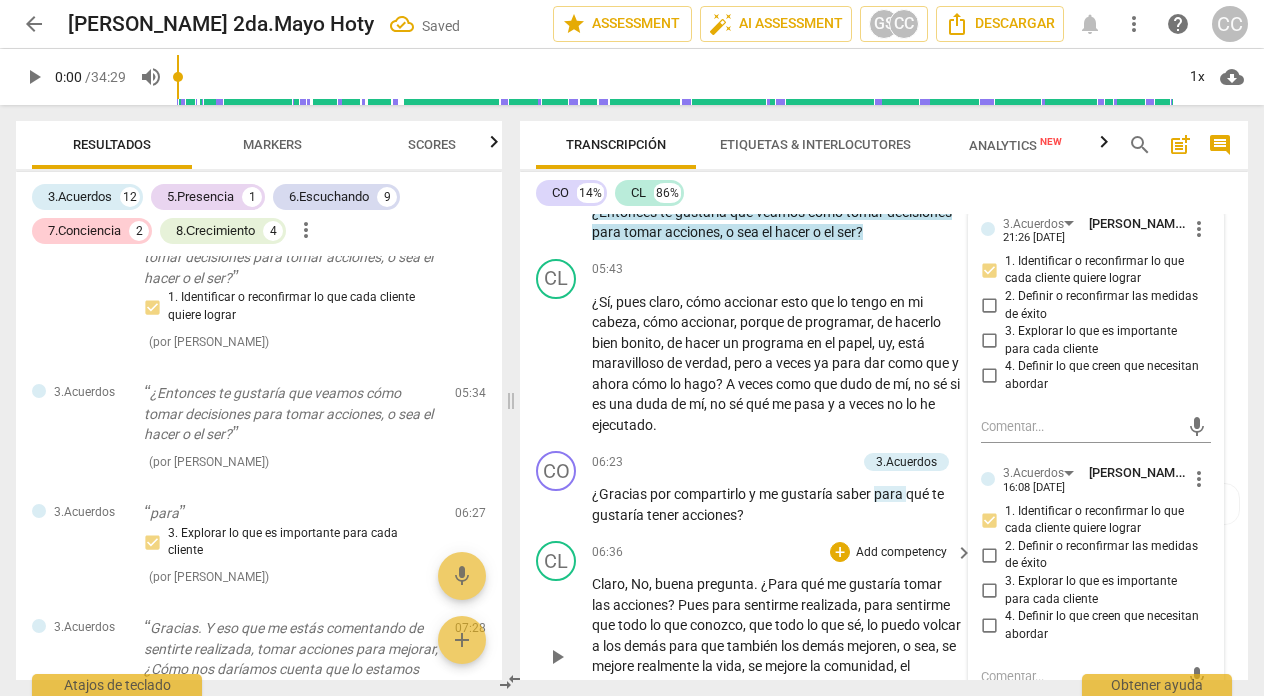 click on "06:36 + Add competency keyboard_arrow_right" at bounding box center (783, 552) 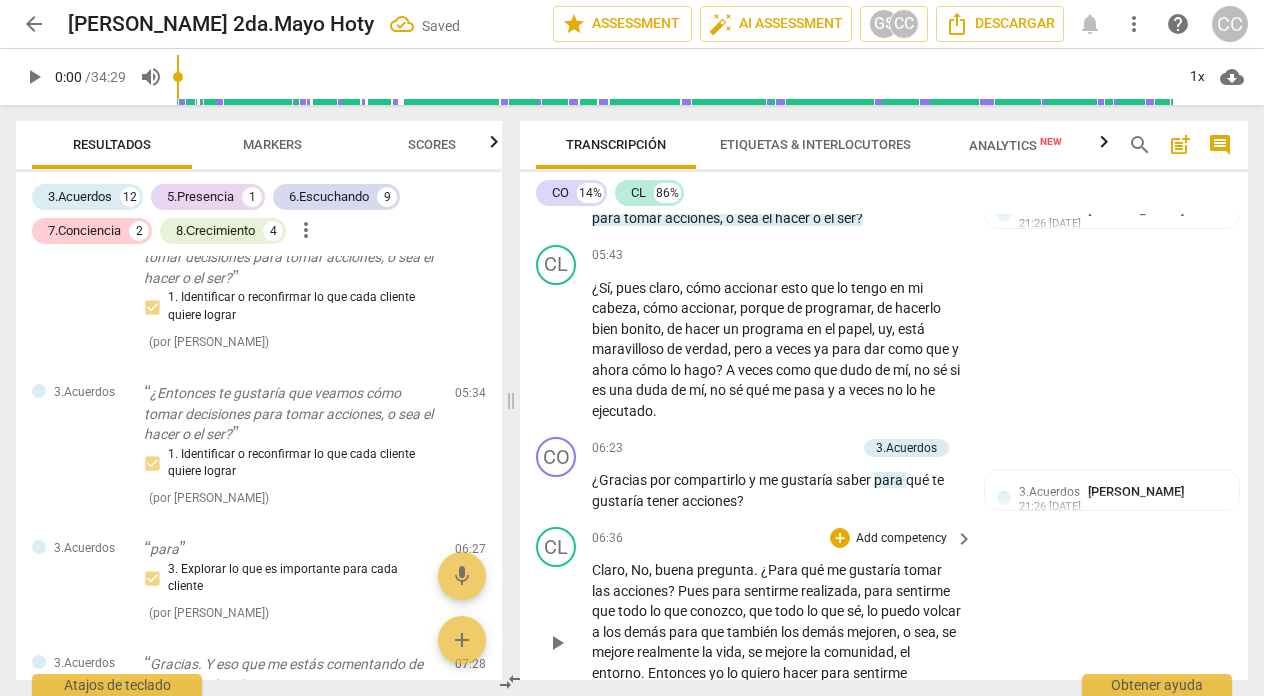 scroll, scrollTop: 2217, scrollLeft: 0, axis: vertical 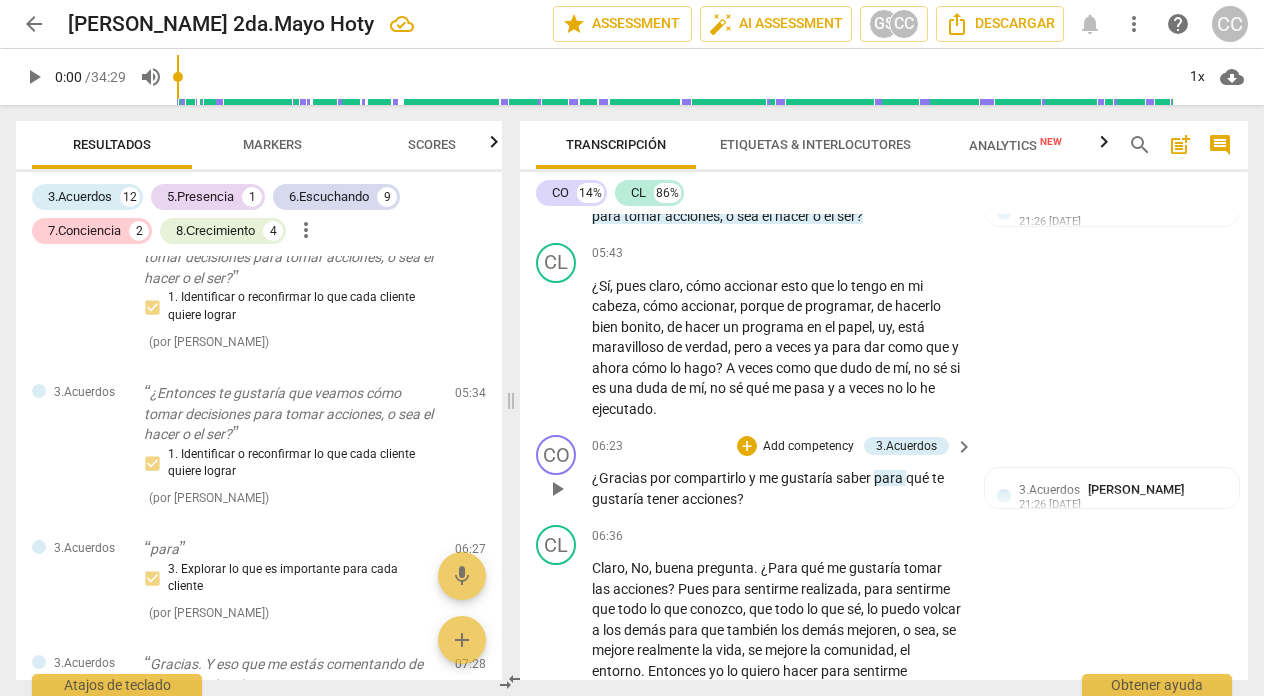 click on "Add competency" at bounding box center (808, 447) 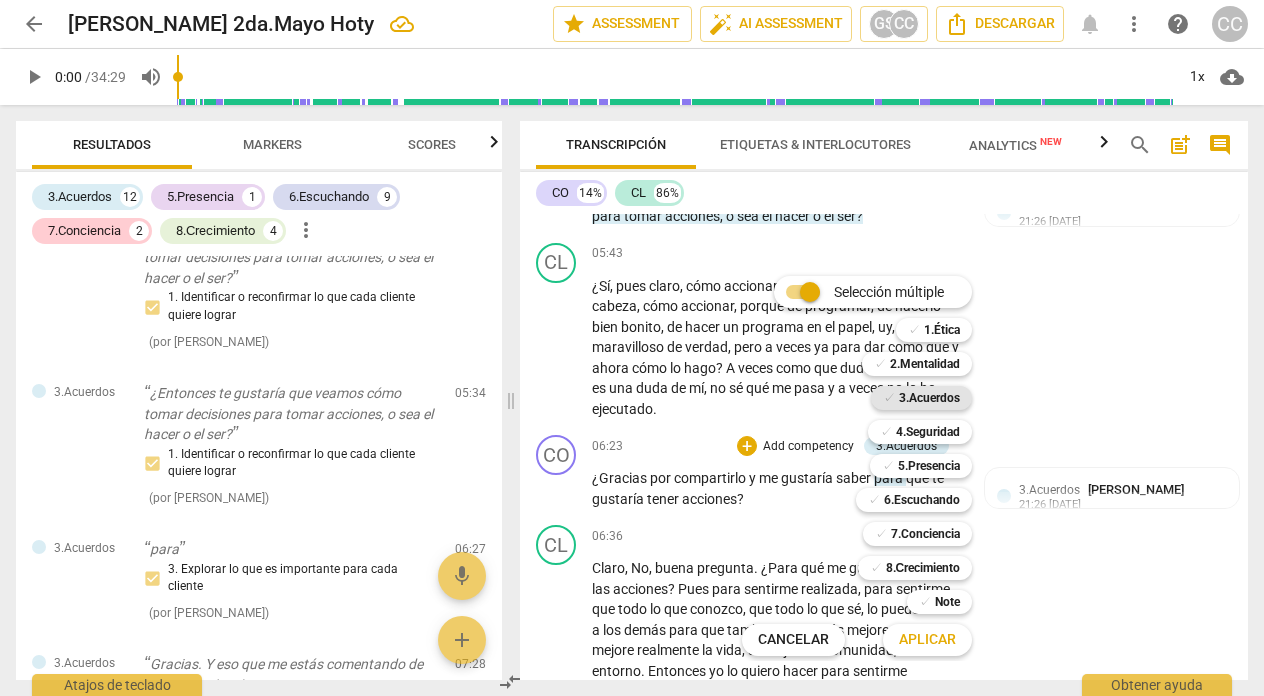 click on "3.Acuerdos" at bounding box center [929, 398] 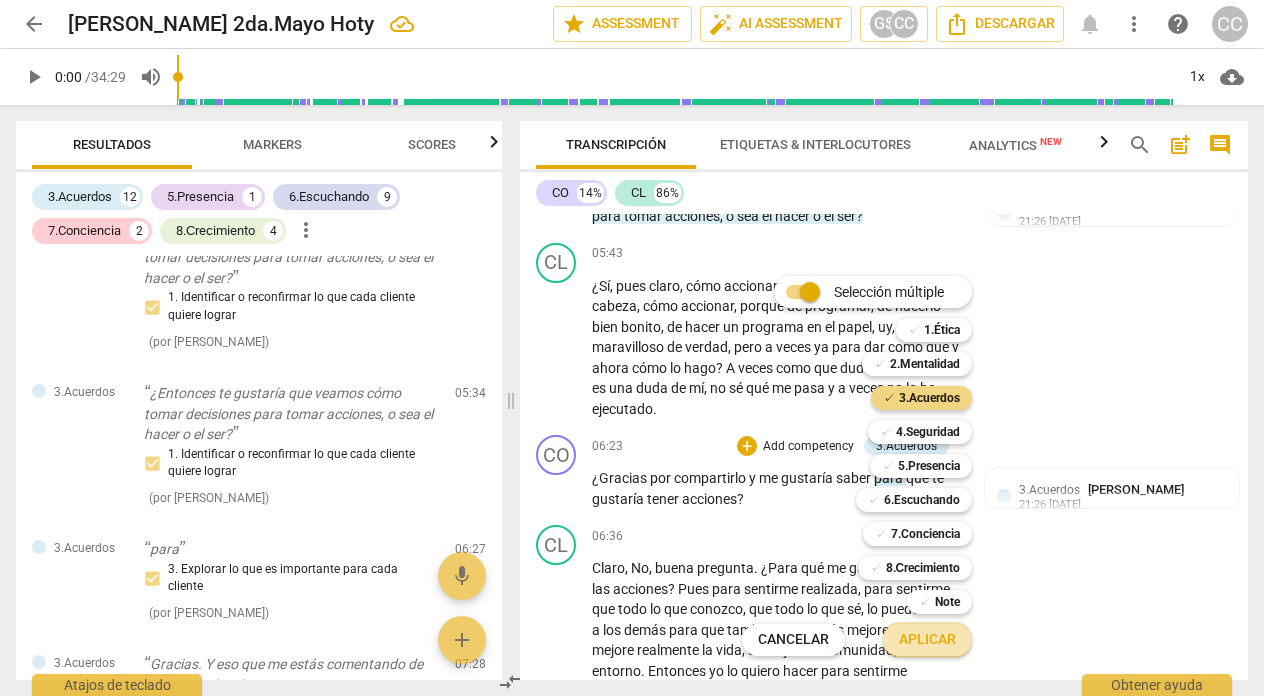 click on "Aplicar" at bounding box center (927, 640) 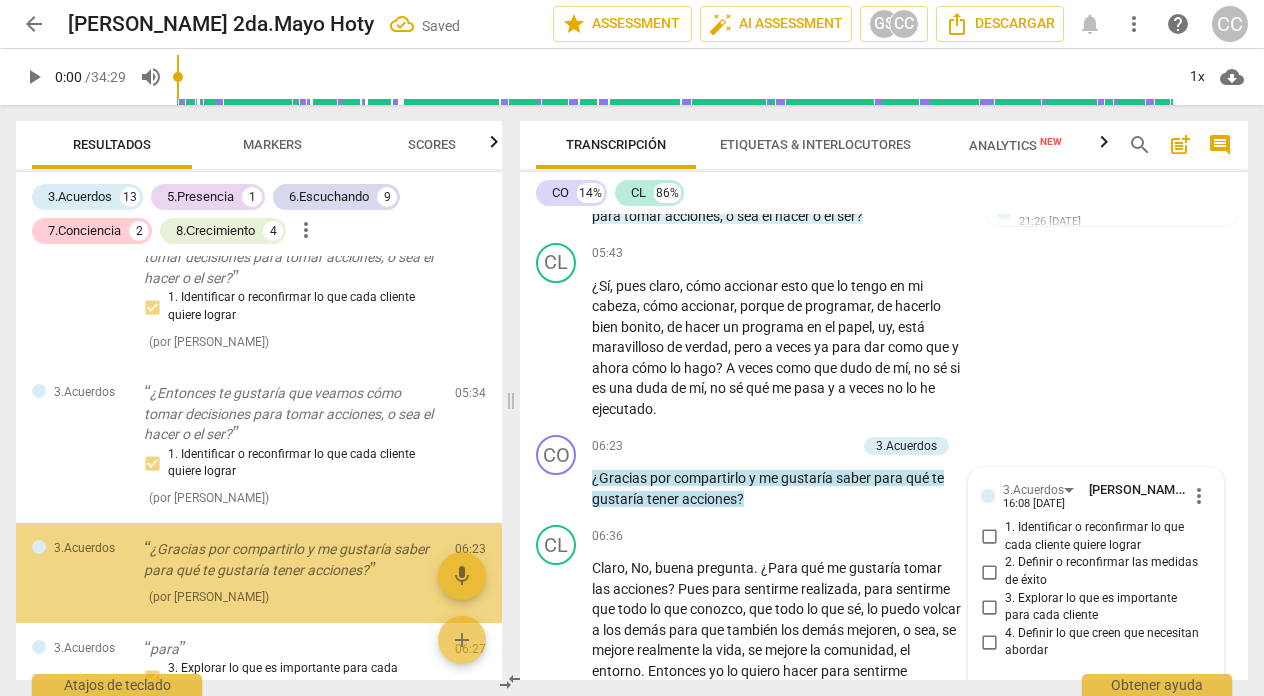 scroll, scrollTop: 2484, scrollLeft: 0, axis: vertical 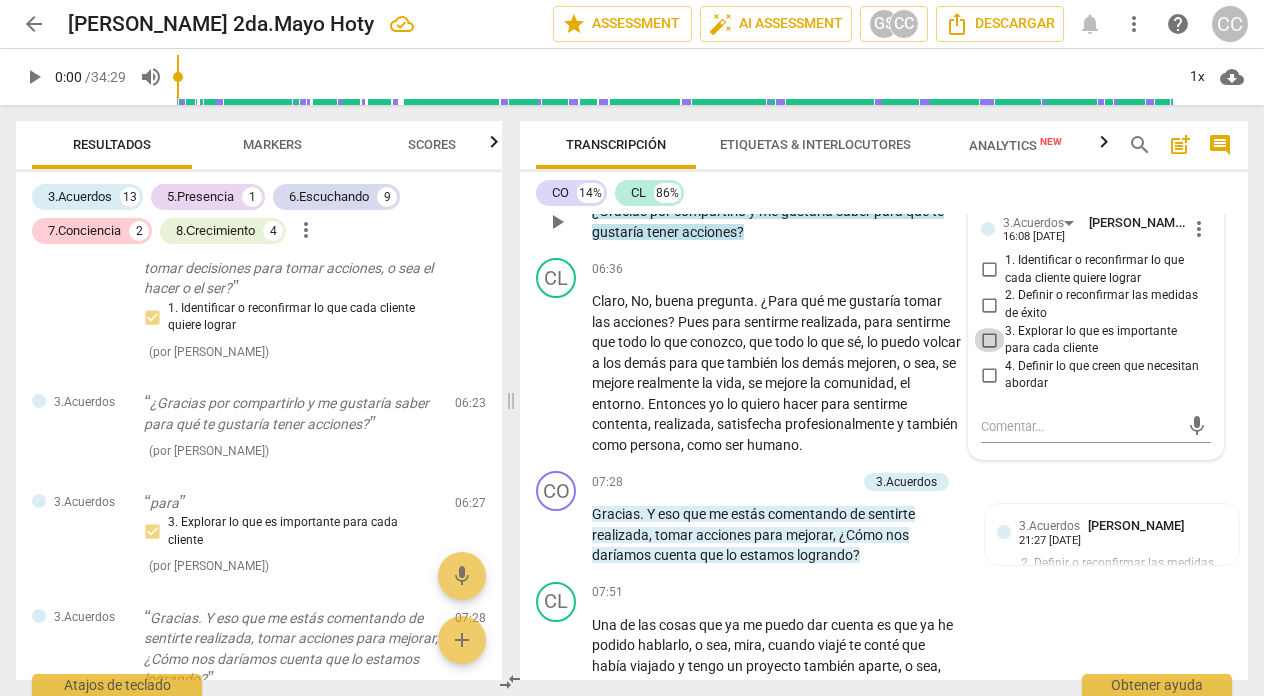 click on "3. Explorar lo que es importante para cada cliente" at bounding box center [989, 340] 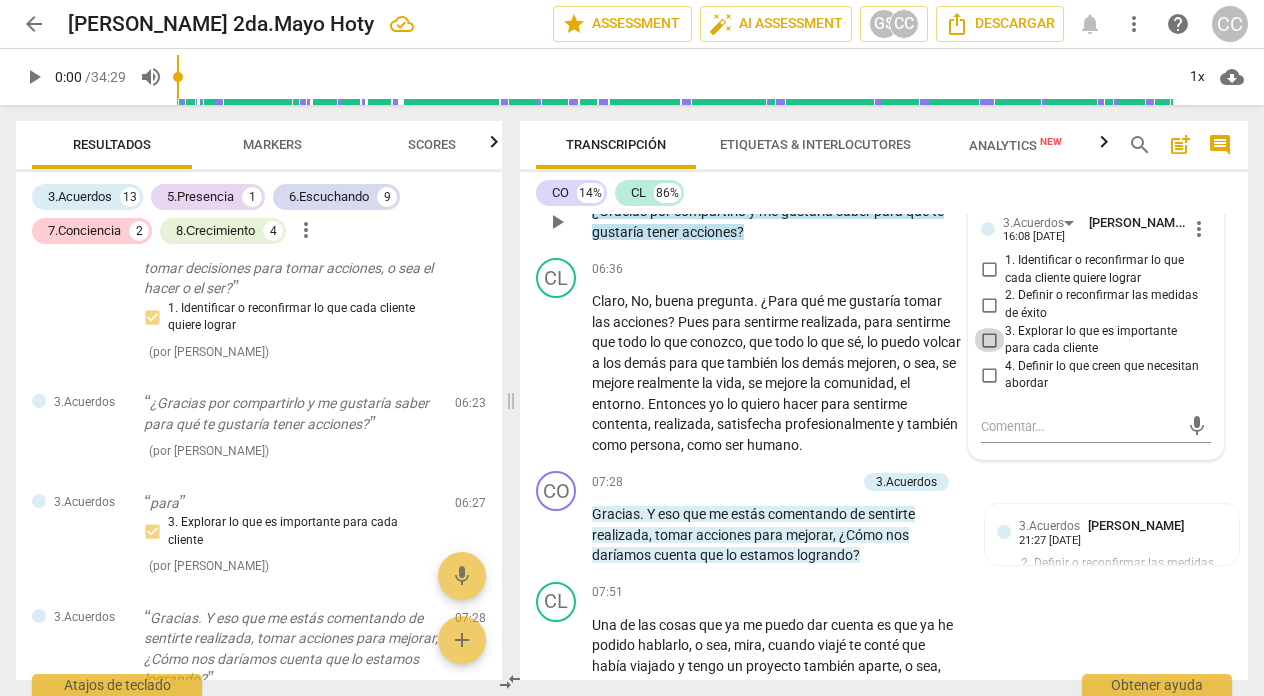 checkbox on "true" 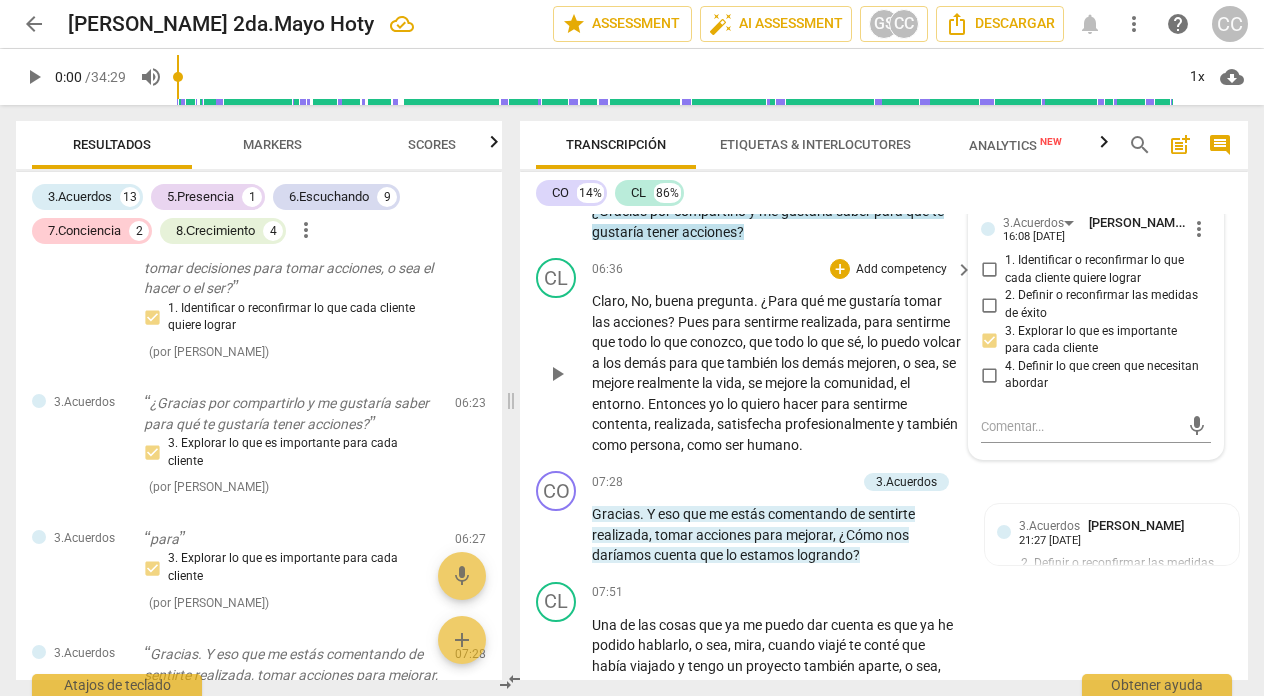 click on "06:36 + Add competency keyboard_arrow_right Claro ,   No ,   buena   pregunta .   ¿Para   qué   me   gustaría   tomar   las   acciones ?   Pues   para   sentirme   realizada ,   para   sentirme   que   todo   lo   que   conozco ,   que   todo   lo   que   sé ,   lo   puedo   volcar   a   los   demás   para   que   también   los   demás   mejoren ,   o   sea ,   se   mejore   realmente   la   vida ,   se   mejore   la   comunidad ,   el   entorno .   Entonces   yo   lo   quiero   hacer   para   sentirme   contenta ,   realizada ,   satisfecha   profesionalmente   y   también   como   persona ,   como   ser   humano ." at bounding box center [783, 356] 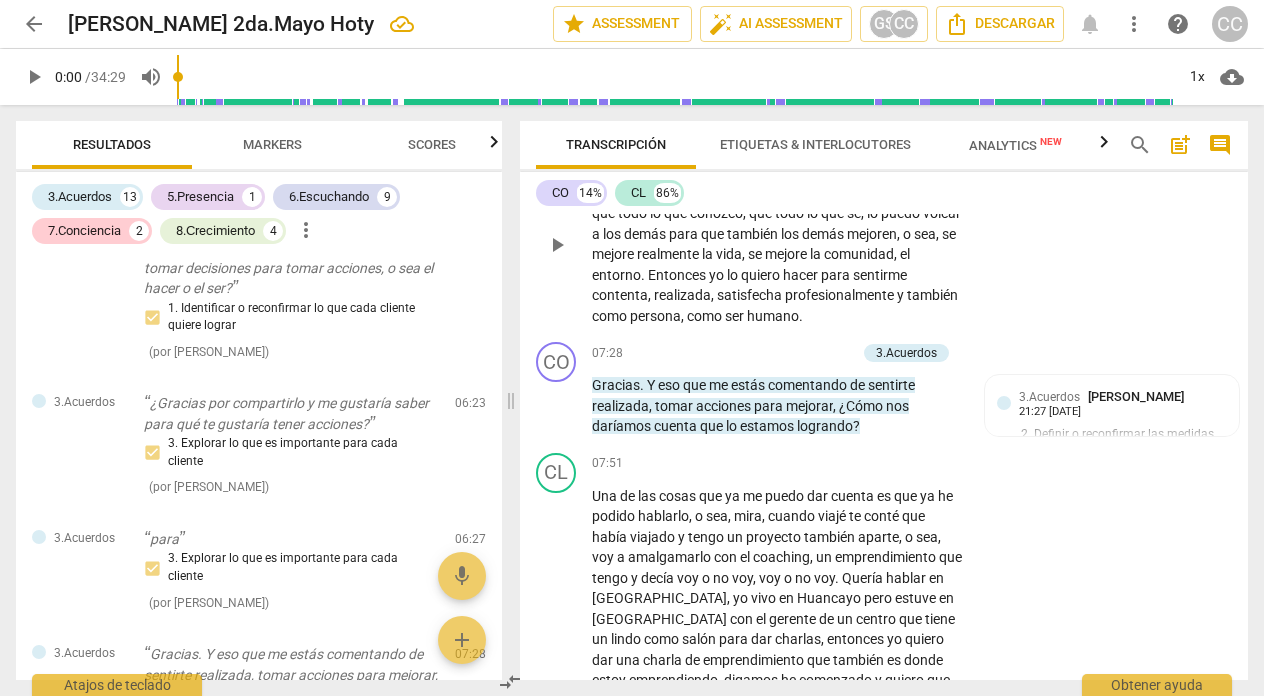 scroll, scrollTop: 2616, scrollLeft: 0, axis: vertical 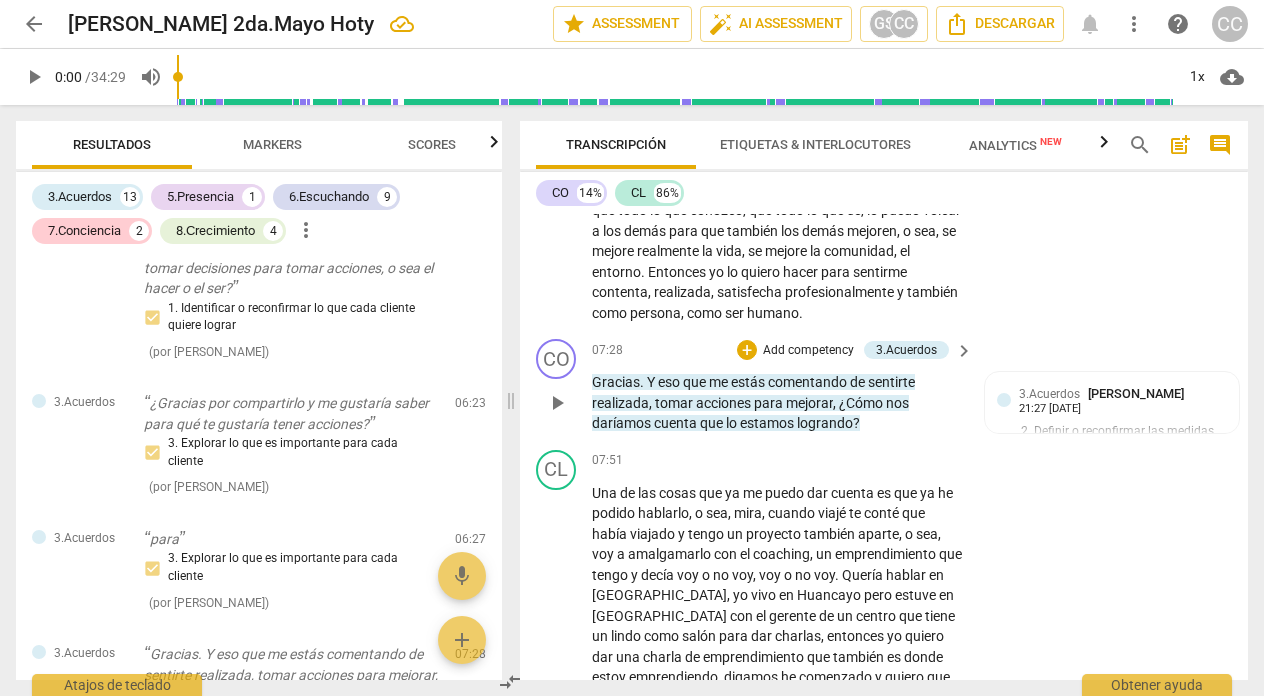 click on "Add competency" at bounding box center [808, 351] 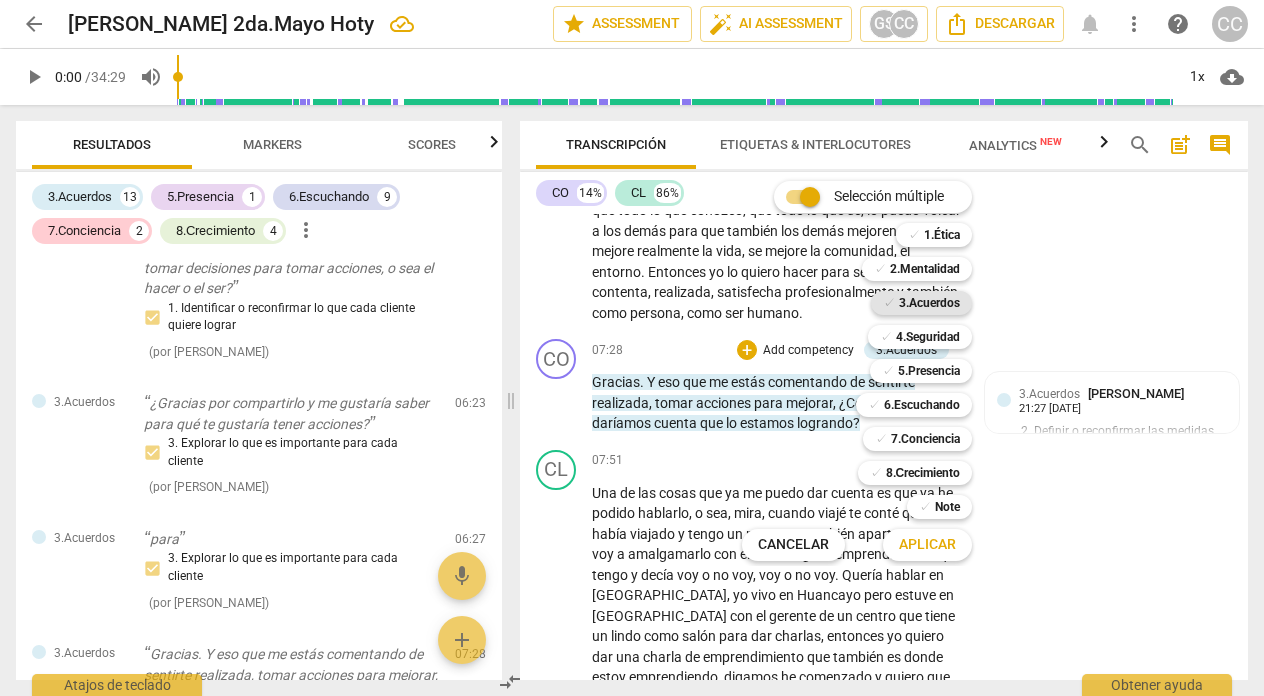 click on "3.Acuerdos" at bounding box center (929, 303) 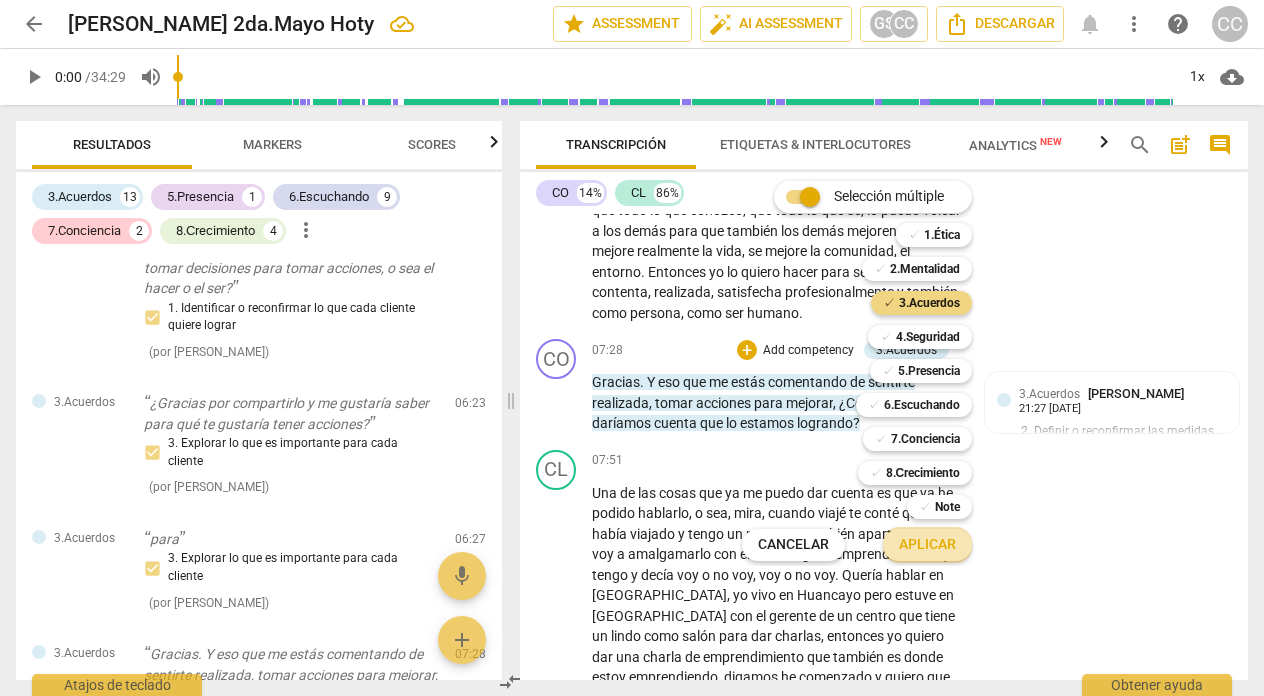 click on "Aplicar" at bounding box center [927, 545] 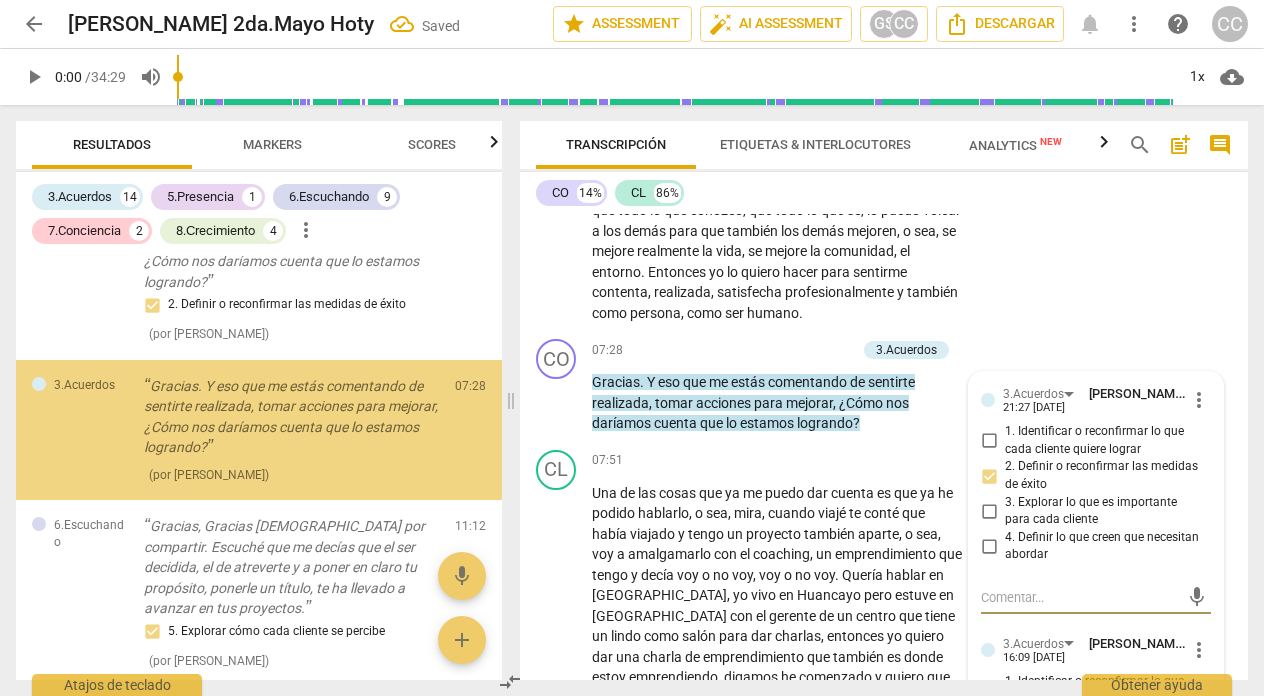 scroll, scrollTop: 2235, scrollLeft: 0, axis: vertical 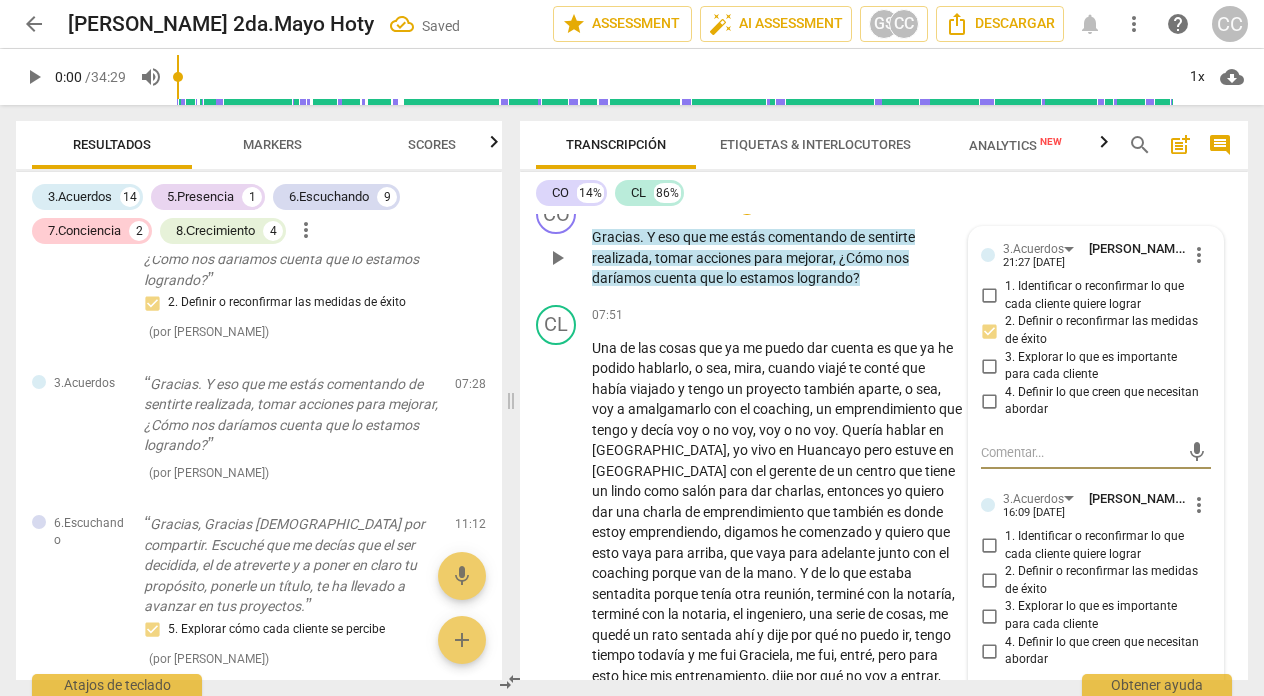 click on "2. Definir o reconfirmar las medidas de éxito" at bounding box center (989, 581) 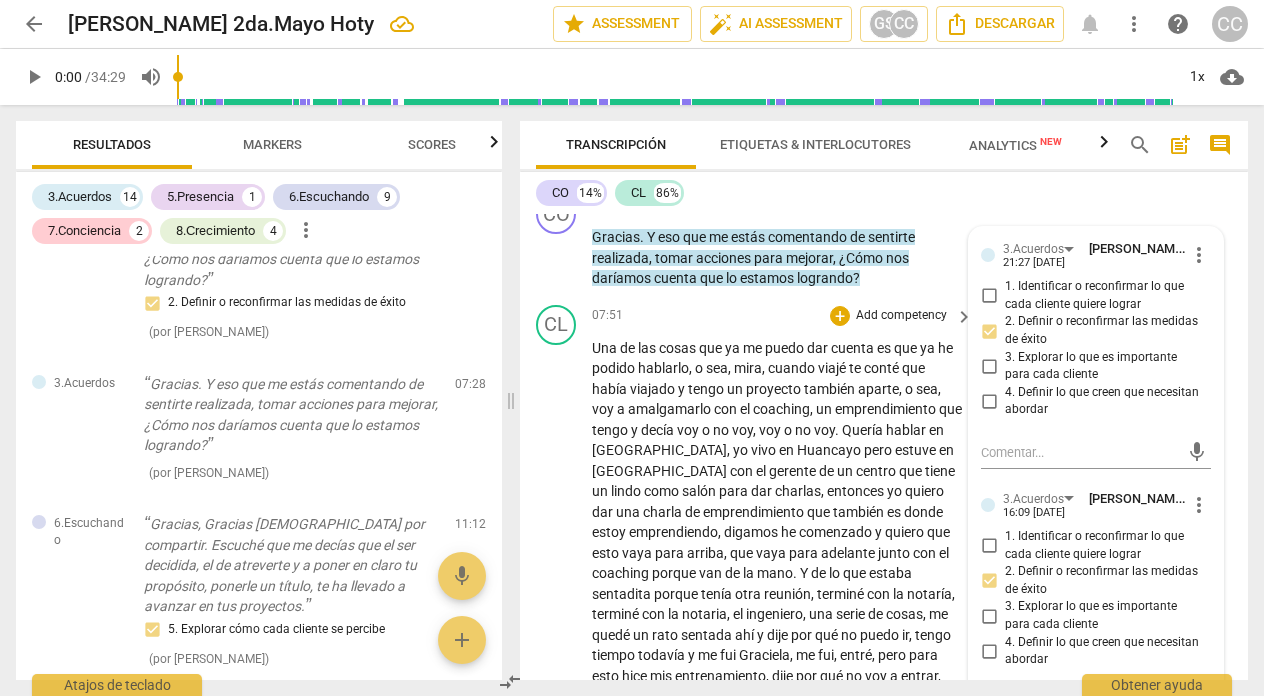 click on "07:51 + Add competency keyboard_arrow_right Una   de   las   cosas   que   ya   me   puedo   dar   cuenta   es   que   ya   he   podido   hablarlo ,   o   sea ,   mira ,   cuando   viajé   te   conté   que   había   viajado   y   tengo   un   proyecto   también   aparte ,   o   sea ,   voy   a   amalgamarlo   con   el   coaching ,   un   emprendimiento   que   tengo   y   decía   voy   o   no   voy ,   voy   o   no   voy .   Quería   hablar   en   [GEOGRAPHIC_DATA] ,   yo   vivo   en   [GEOGRAPHIC_DATA]   pero   estuve   en   [GEOGRAPHIC_DATA]   con   el   gerente   de   un   centro   que   tiene   un   lindo   como   salón   para   dar   charlas ,   entonces   yo   quiero   dar   una   charla   de   emprendimiento   que   también   es   donde   estoy   emprendiendo ,   digamos   he   comenzado   y   quiero   que   esto   vaya   para   arriba ,   que   vaya   para   adelante   junto   con   el   coaching   porque   van   de   la   mano .   Y   de   lo   que   estaba   sentadita   porque   tenía   otra   reunión ,   terminé" at bounding box center [783, 772] 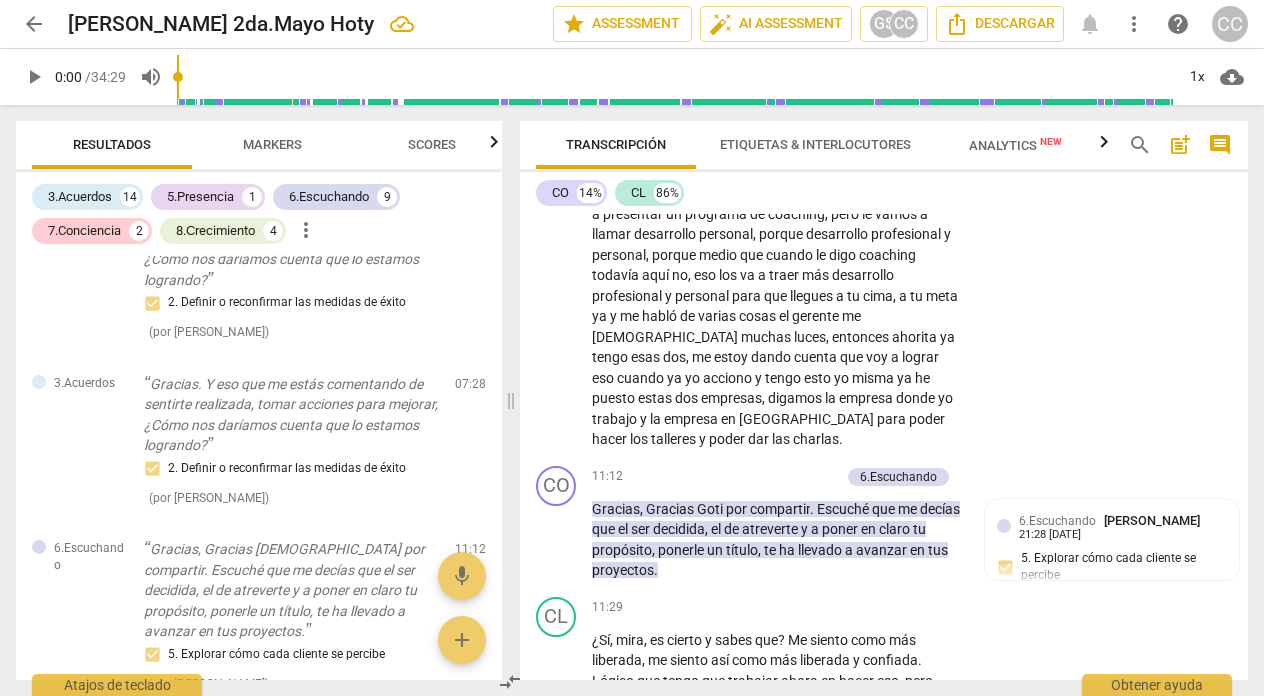 scroll, scrollTop: 3553, scrollLeft: 0, axis: vertical 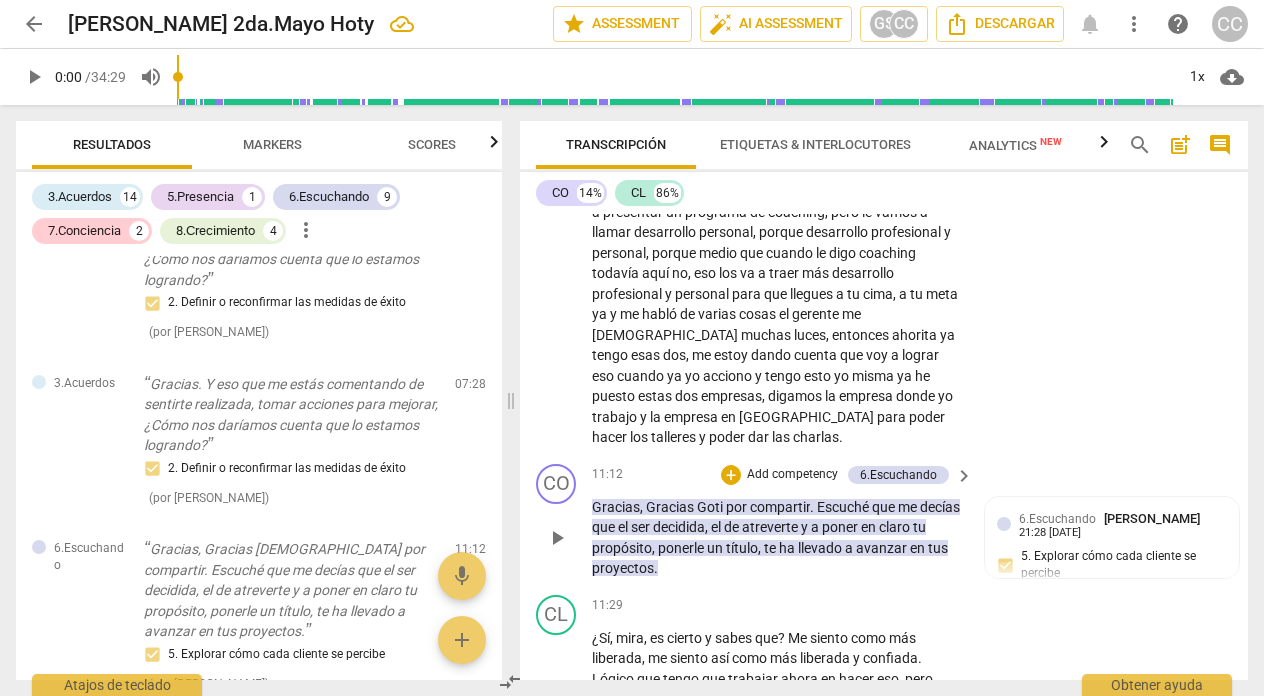 click on "Add competency" at bounding box center (792, 475) 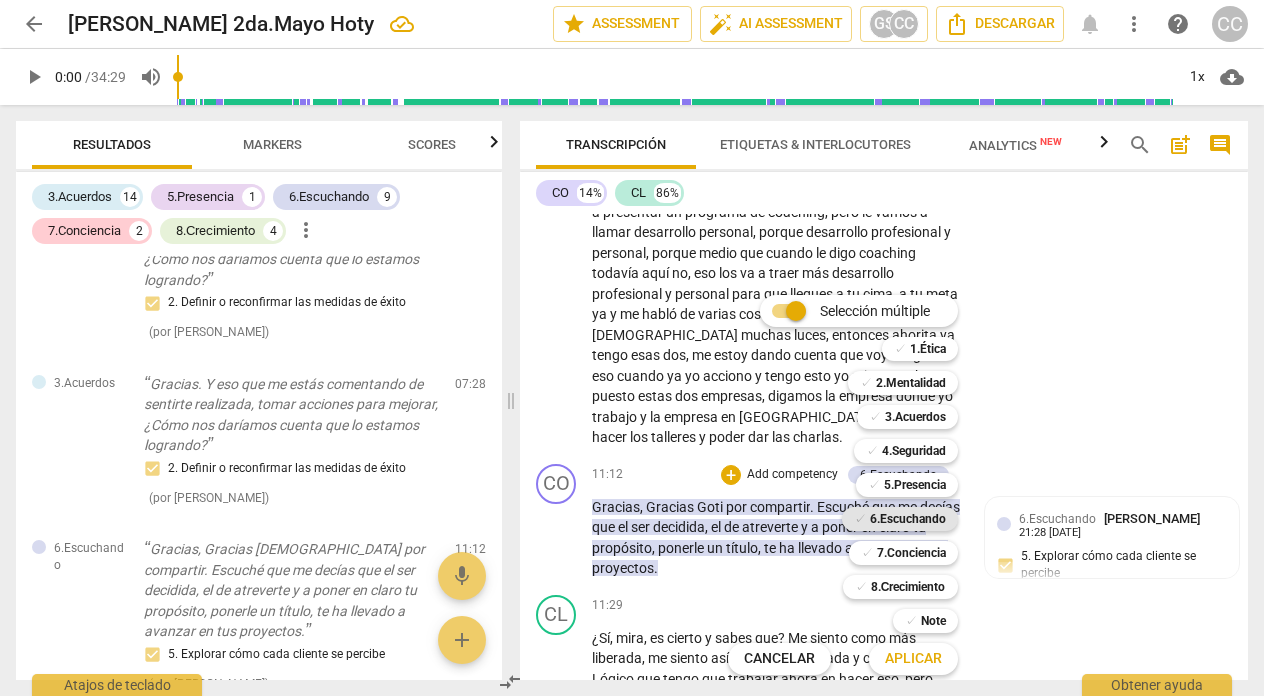 click on "6.Escuchando" at bounding box center (908, 519) 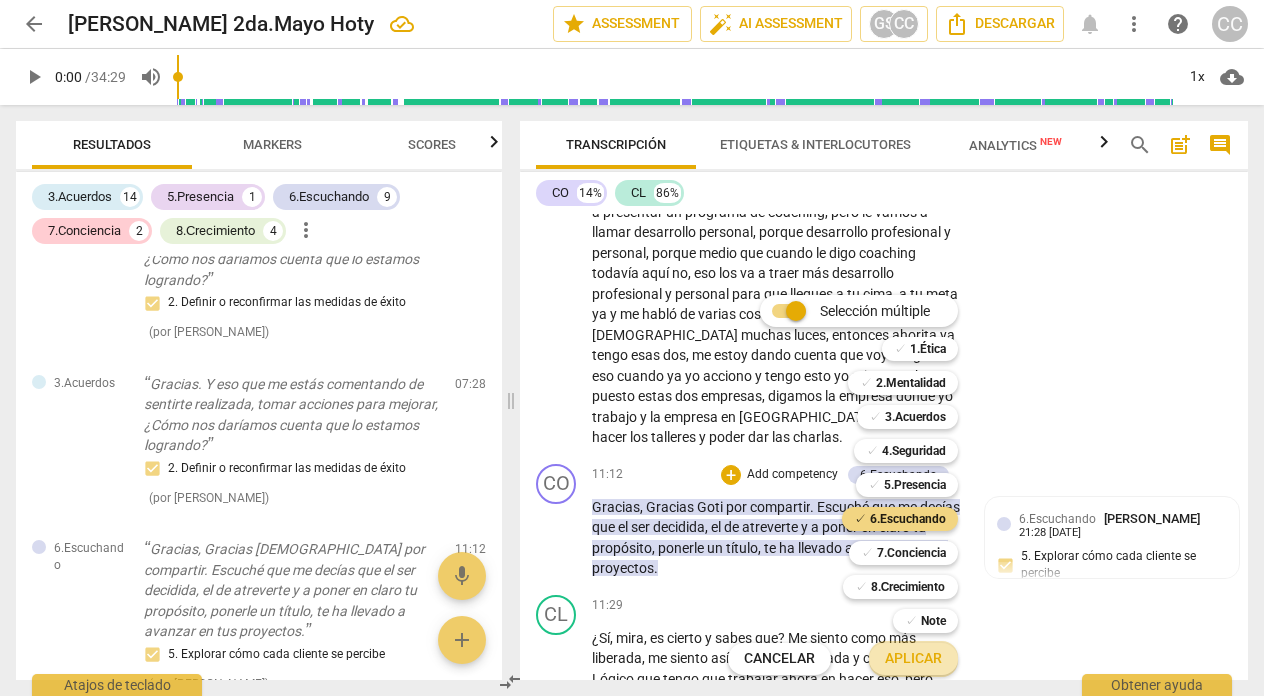click on "Aplicar" at bounding box center (913, 659) 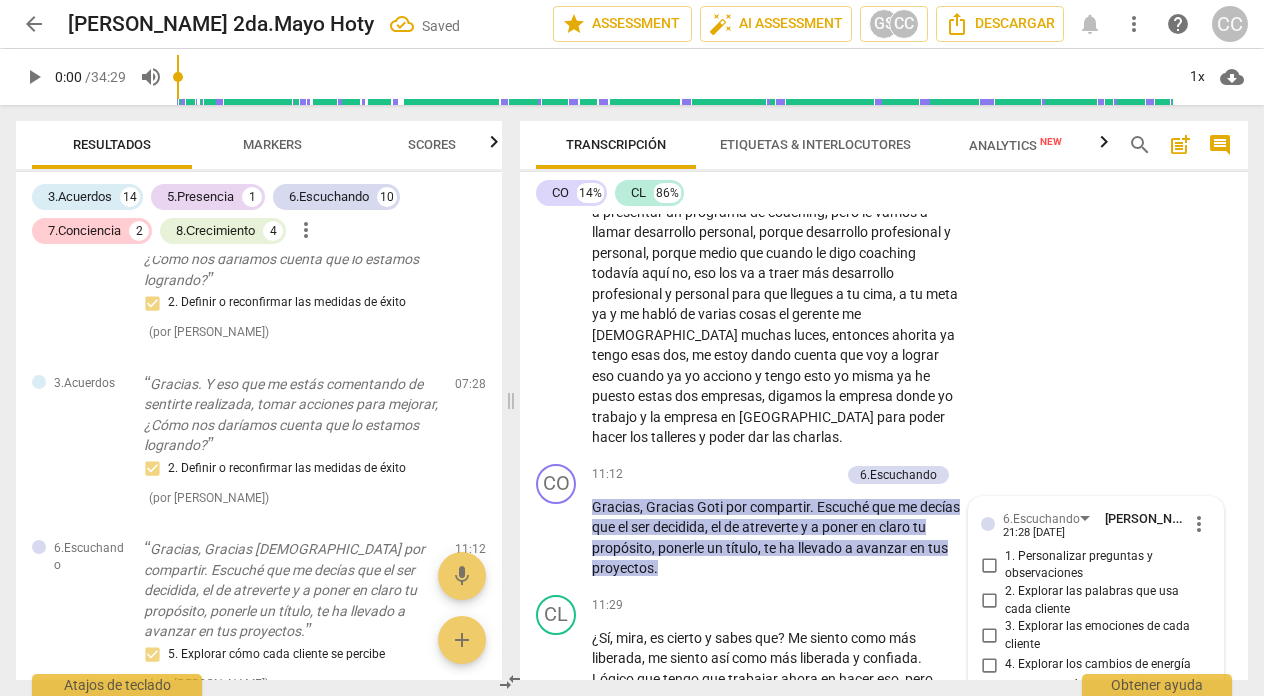 scroll, scrollTop: 3943, scrollLeft: 0, axis: vertical 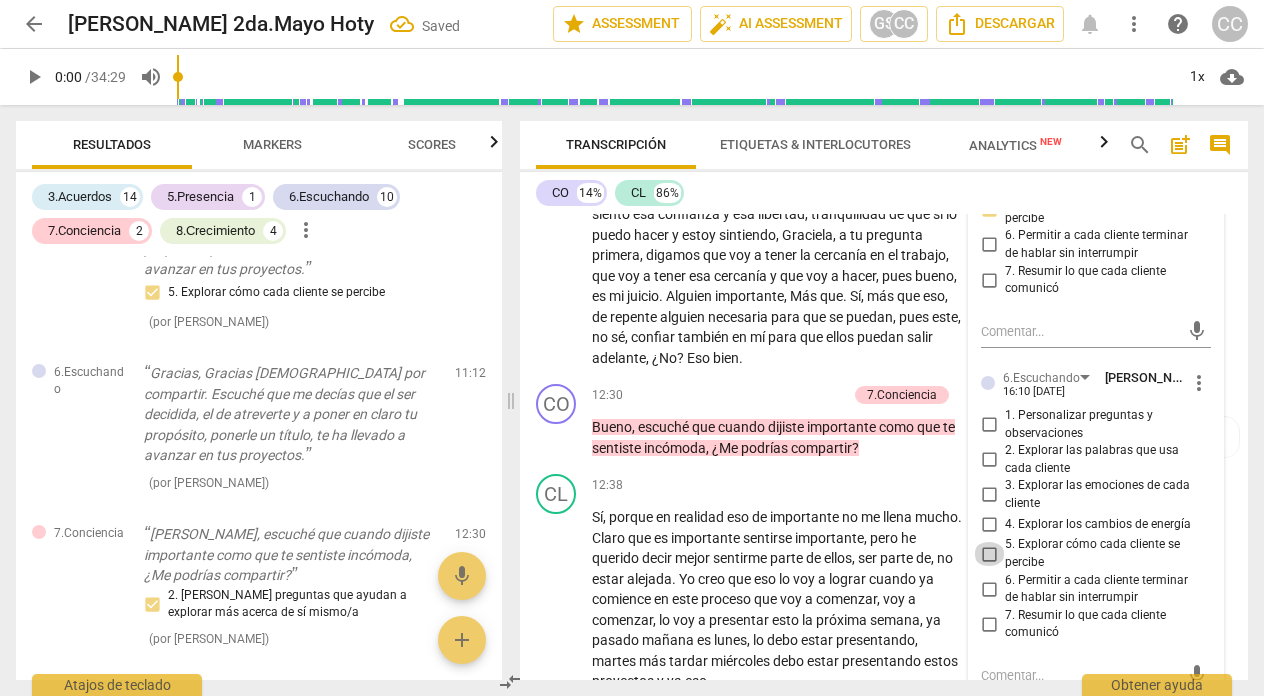 click on "5. Explorar cómo cada cliente se percibe" at bounding box center (989, 554) 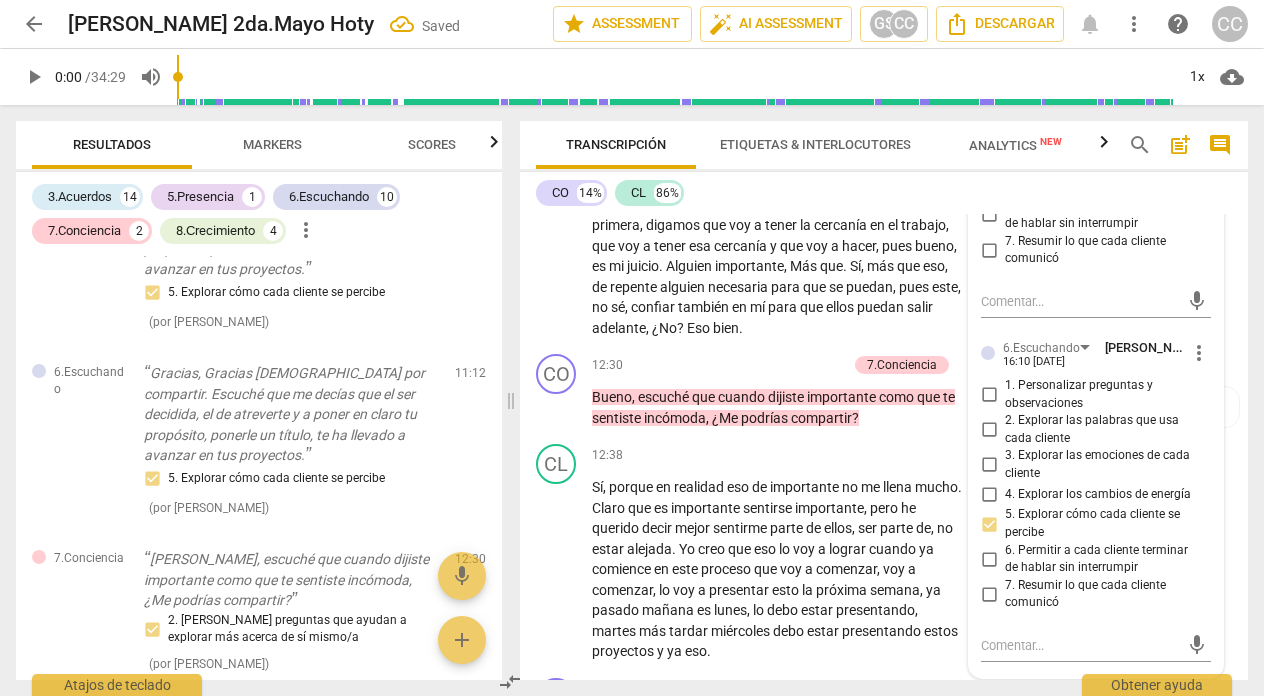 scroll, scrollTop: 4077, scrollLeft: 0, axis: vertical 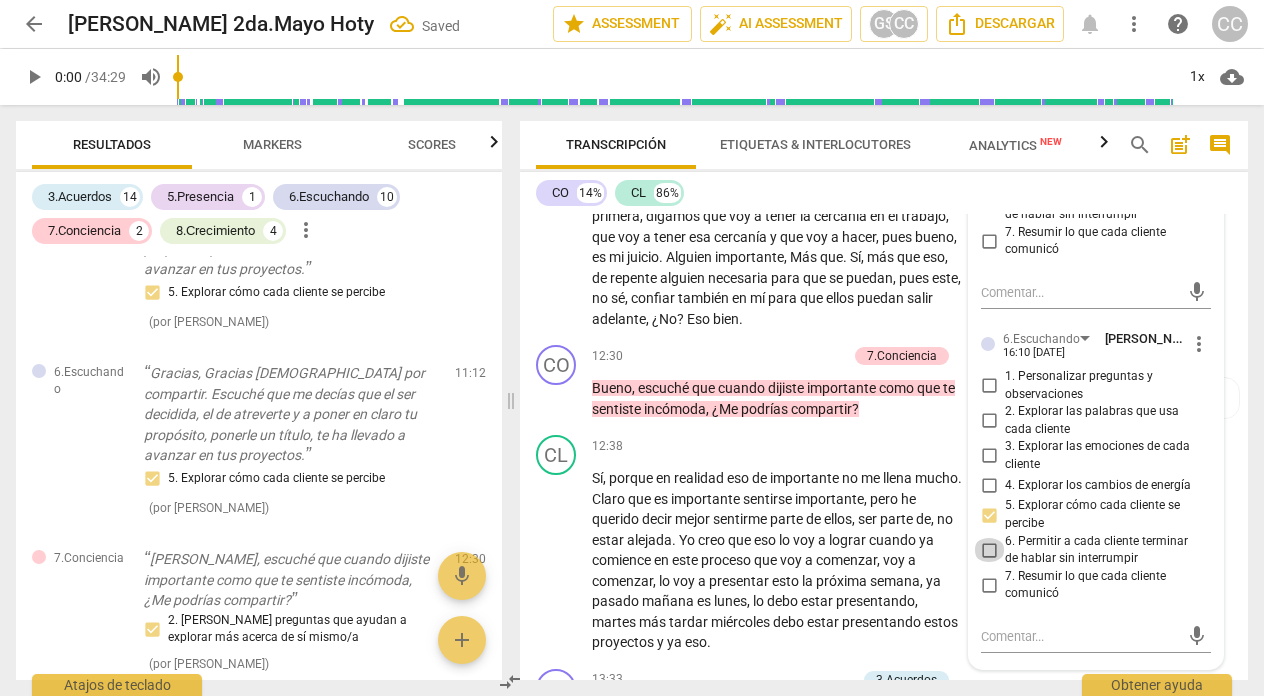 click on "6. Permitir a cada cliente terminar de hablar sin interrumpir" at bounding box center [989, 550] 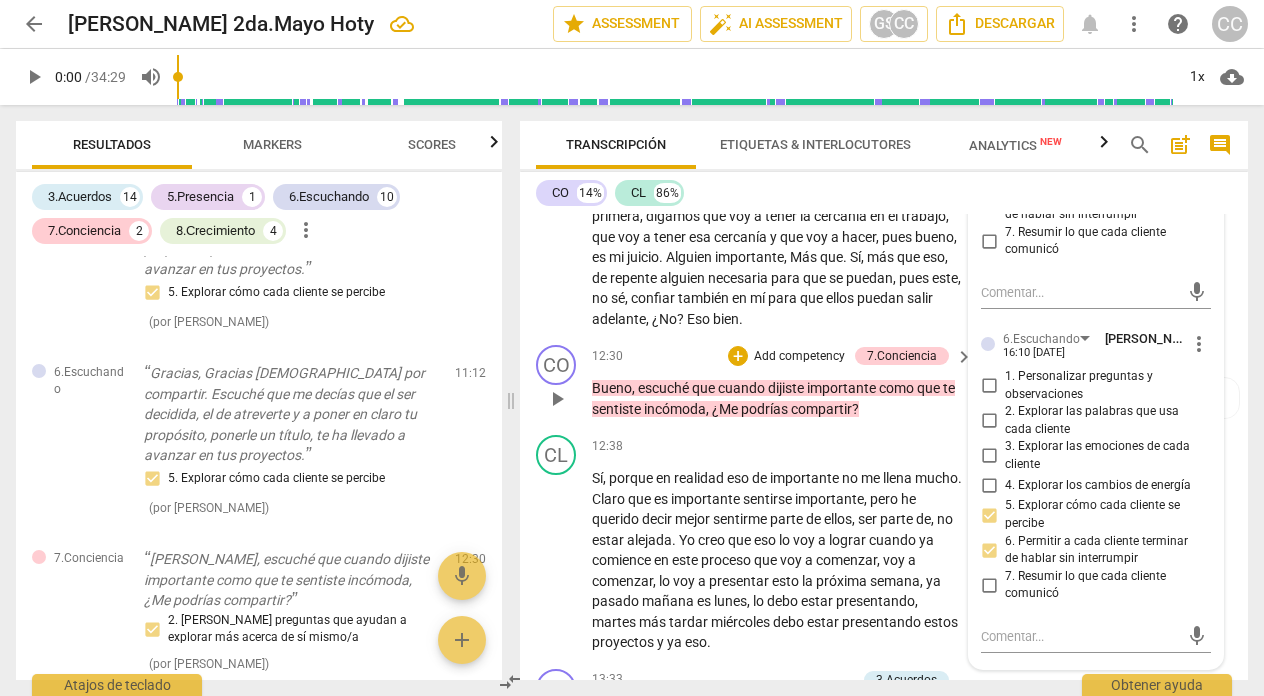 click on "12:30 + Add competency 7.Conciencia keyboard_arrow_right" at bounding box center (783, 356) 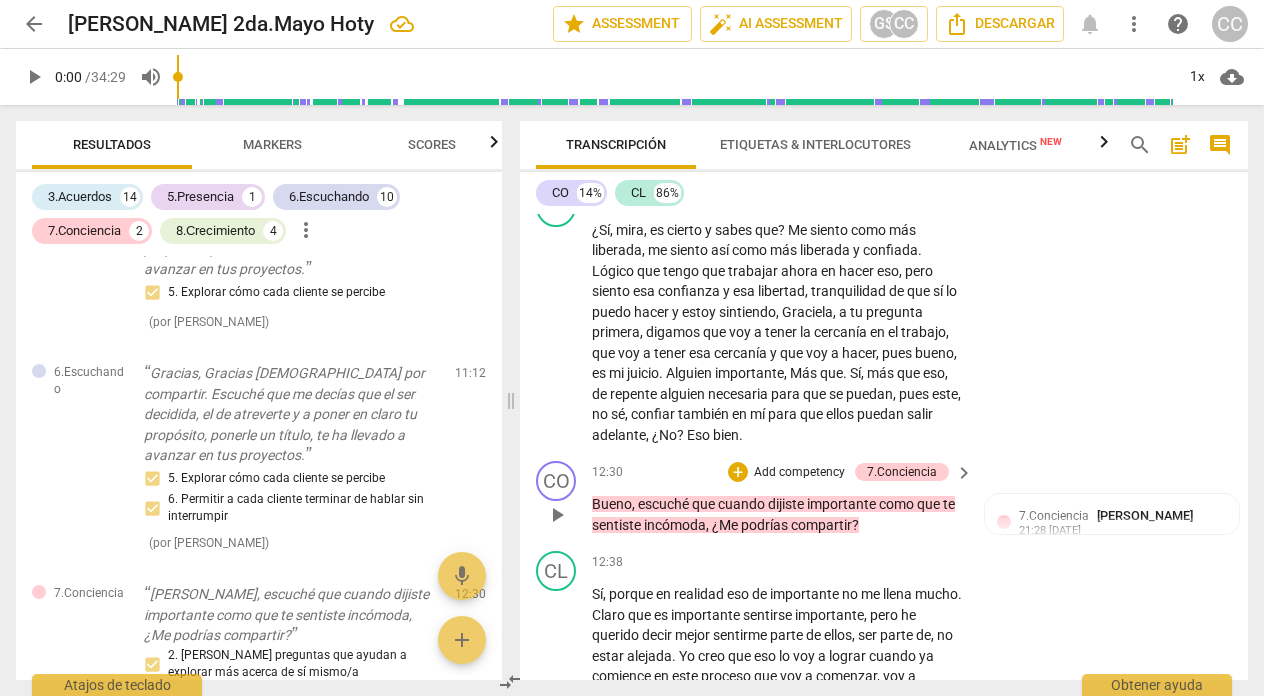 scroll, scrollTop: 3967, scrollLeft: 0, axis: vertical 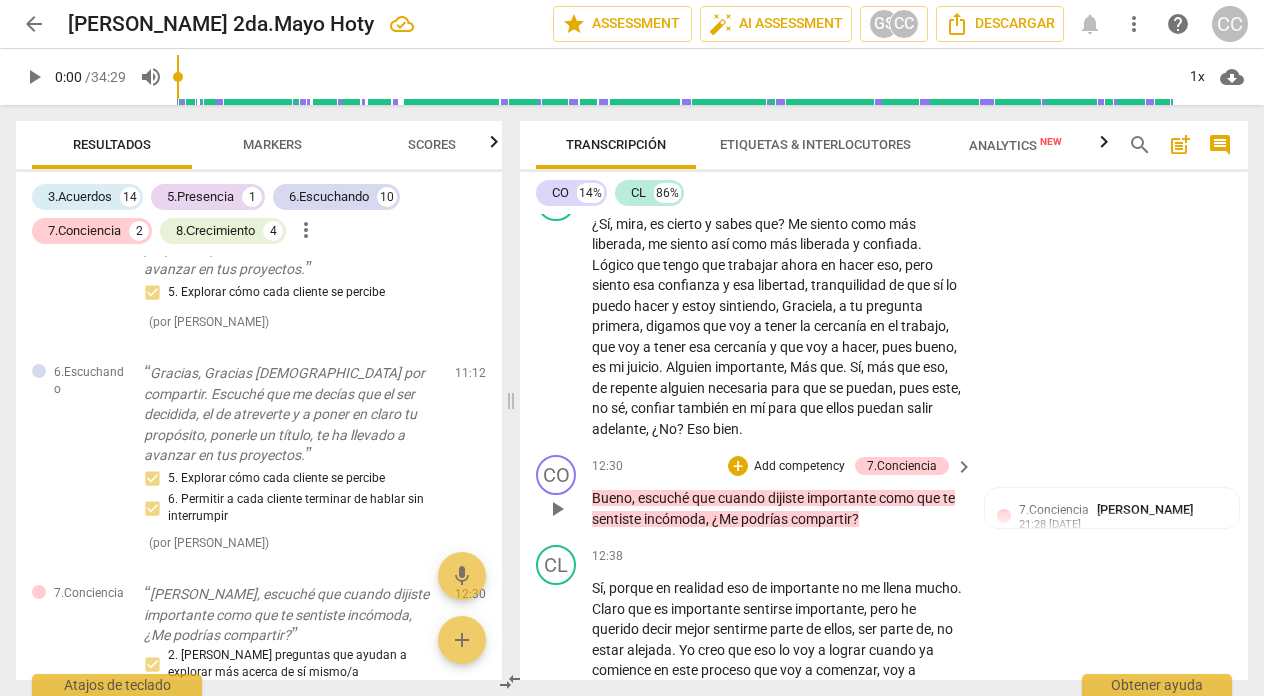 click on "Add competency" at bounding box center [799, 467] 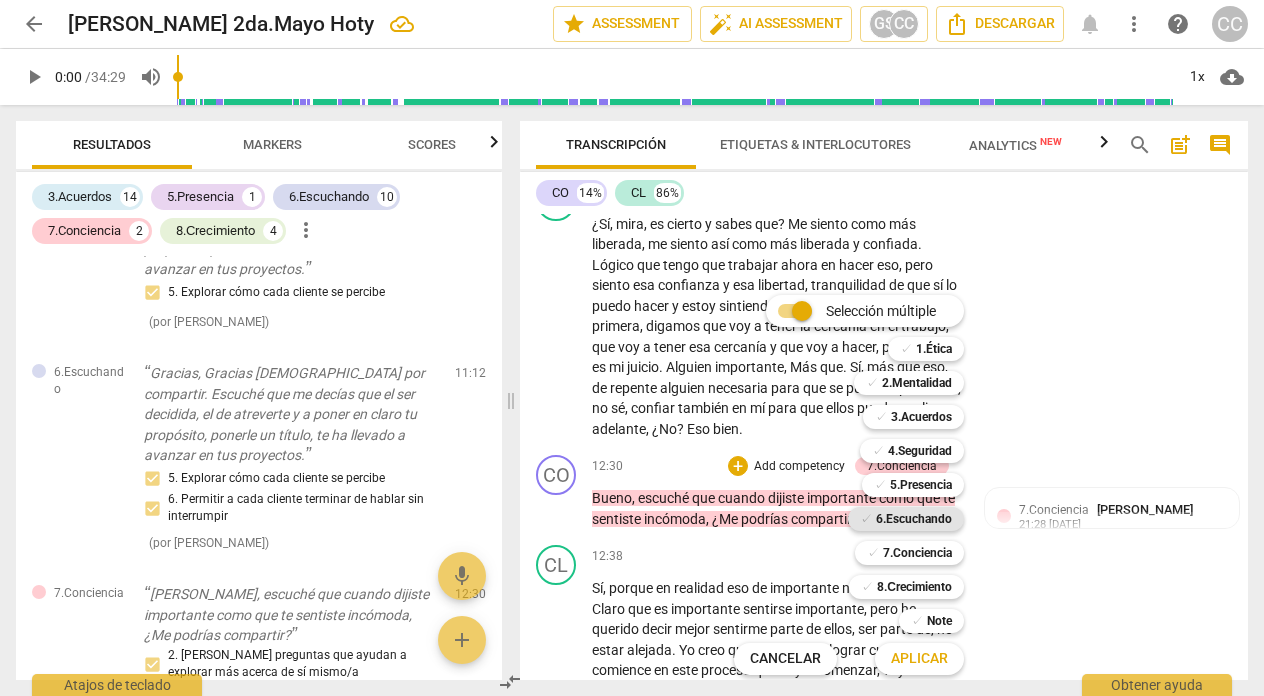 click on "6.Escuchando" at bounding box center (914, 519) 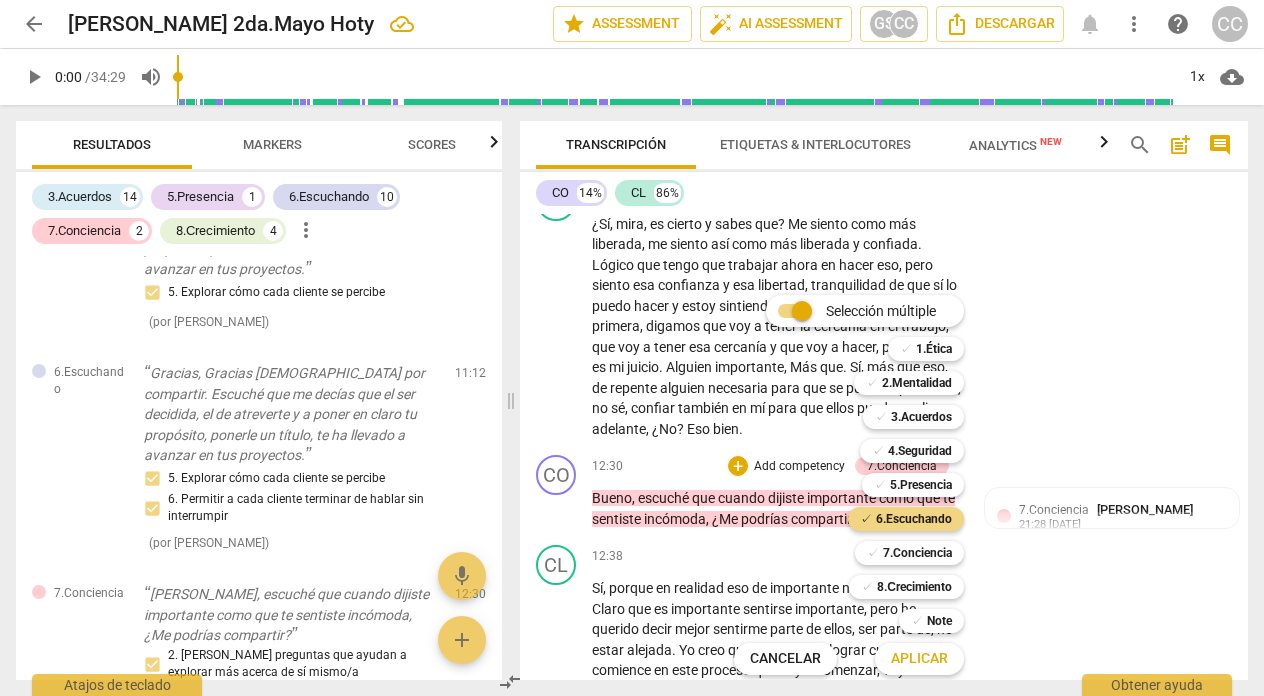 click on "Aplicar" at bounding box center (919, 659) 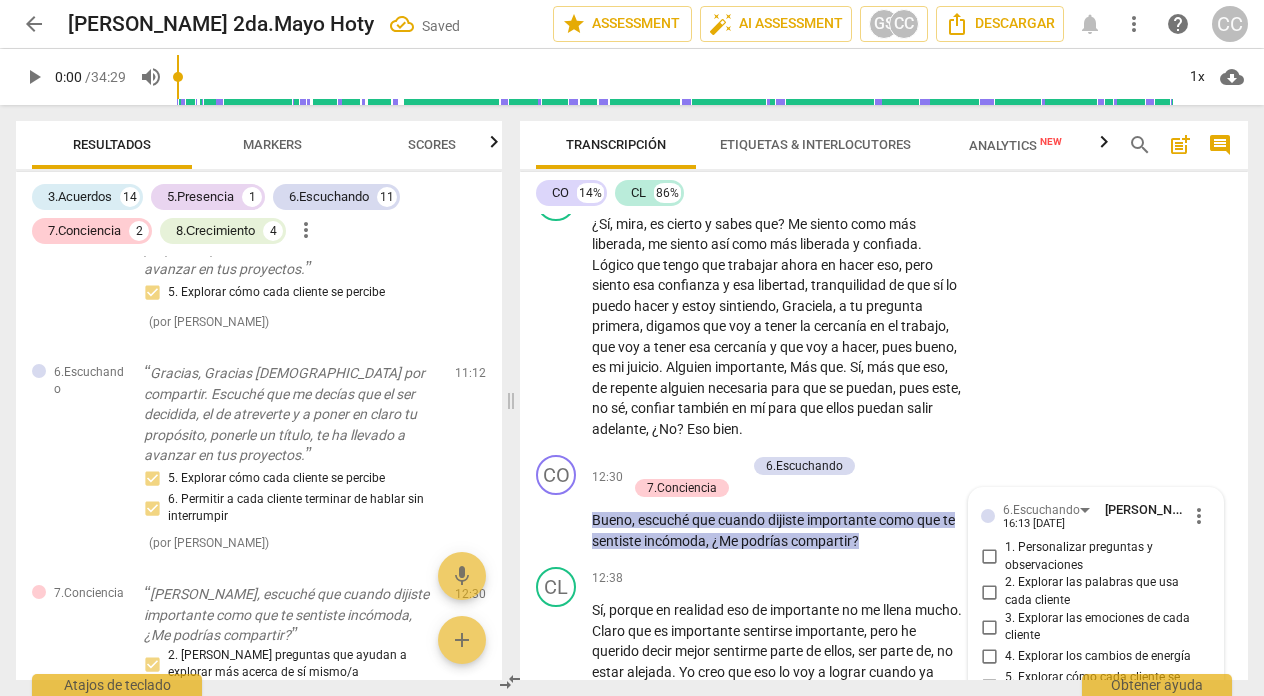 scroll, scrollTop: 4348, scrollLeft: 0, axis: vertical 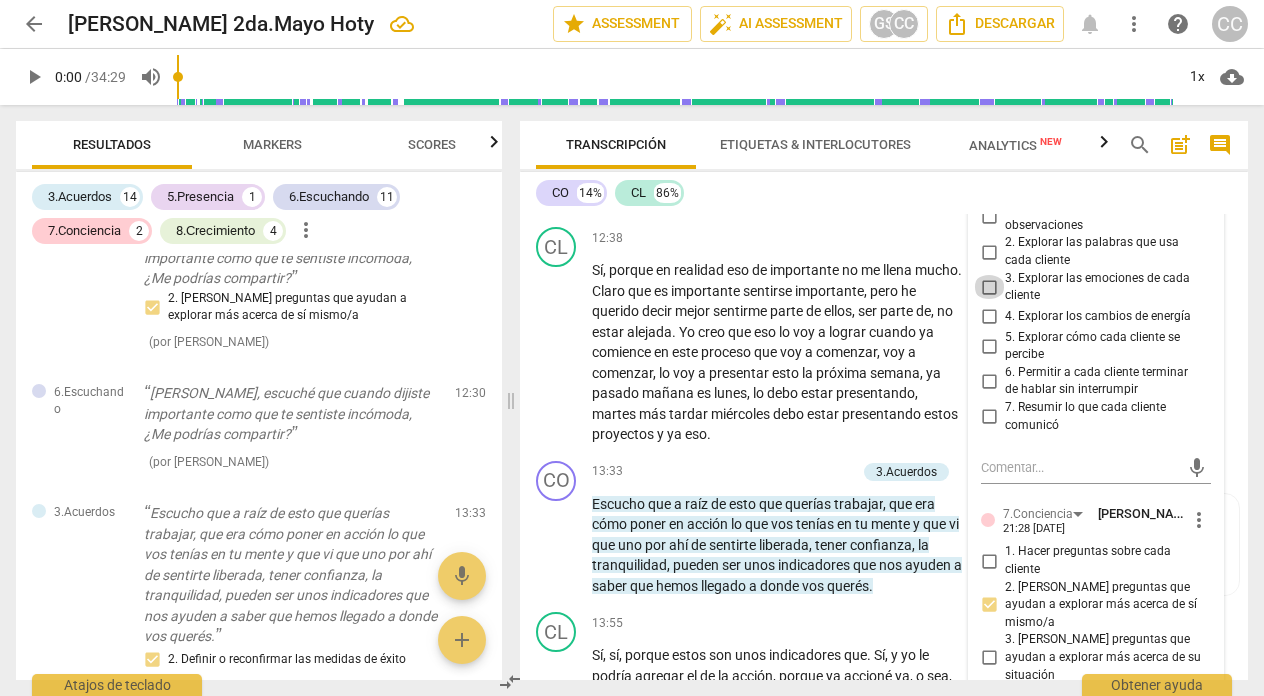 click on "3. Explorar las emociones de cada cliente" at bounding box center [989, 287] 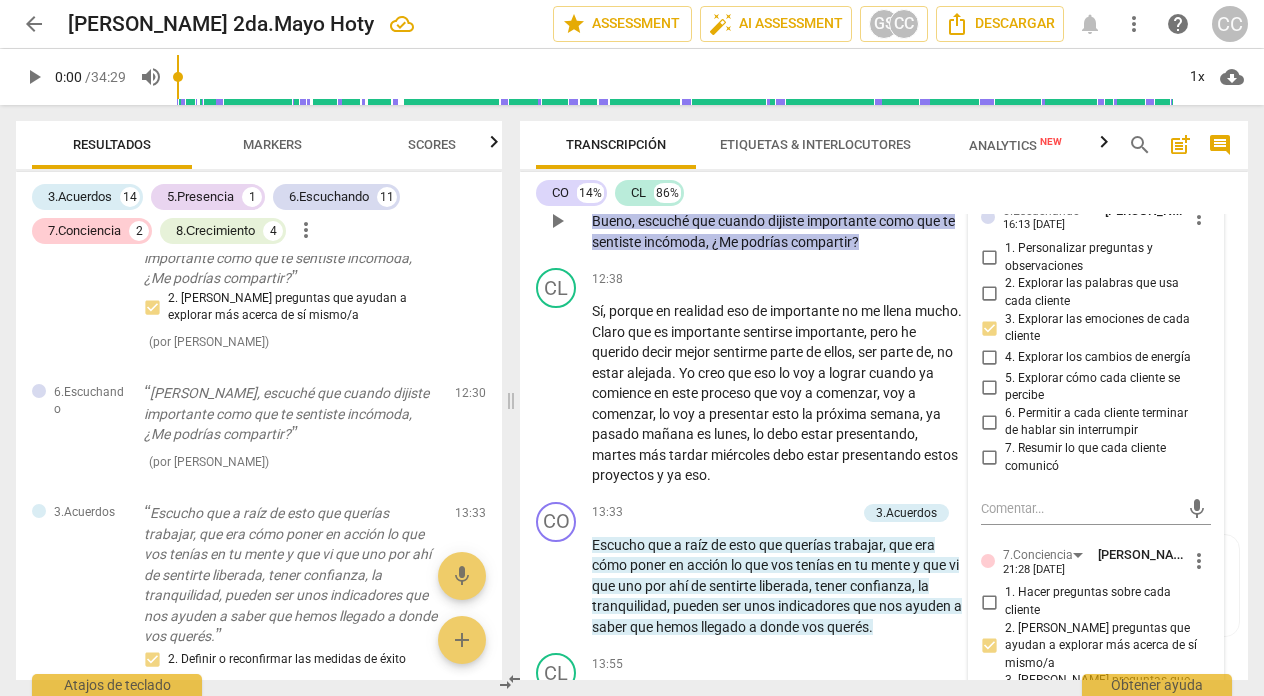 scroll, scrollTop: 4251, scrollLeft: 0, axis: vertical 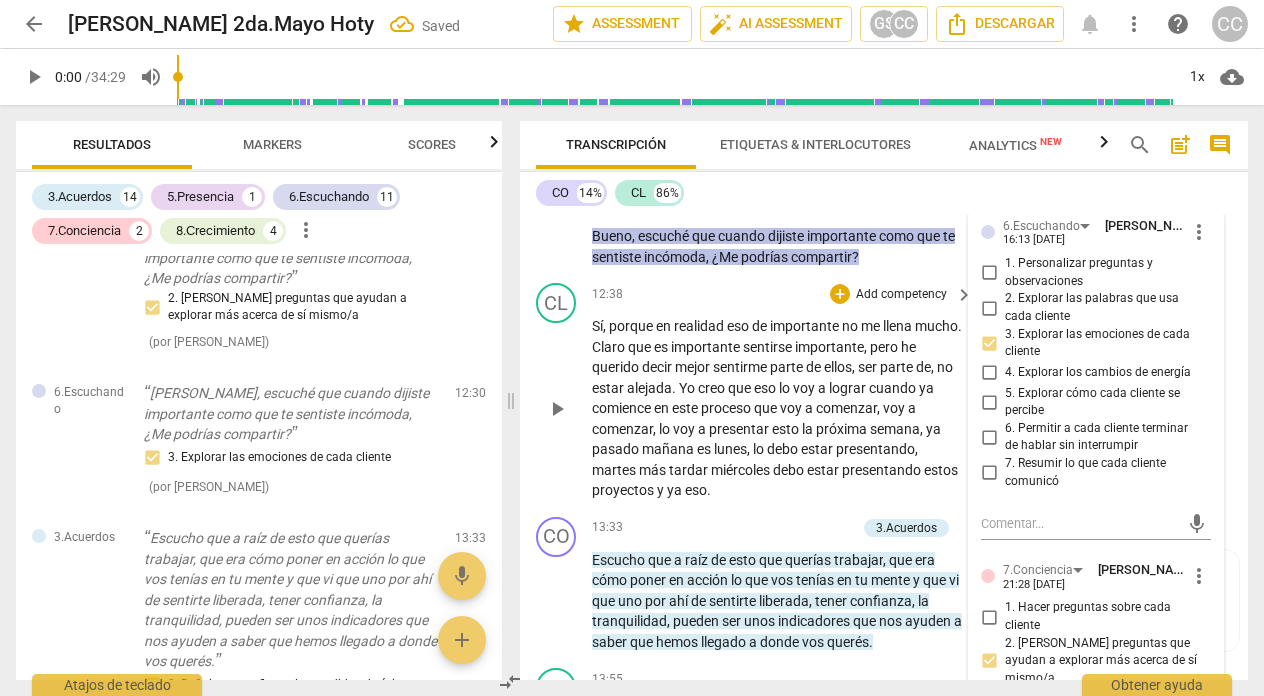 click on "12:38 + Add competency keyboard_arrow_right" at bounding box center [783, 294] 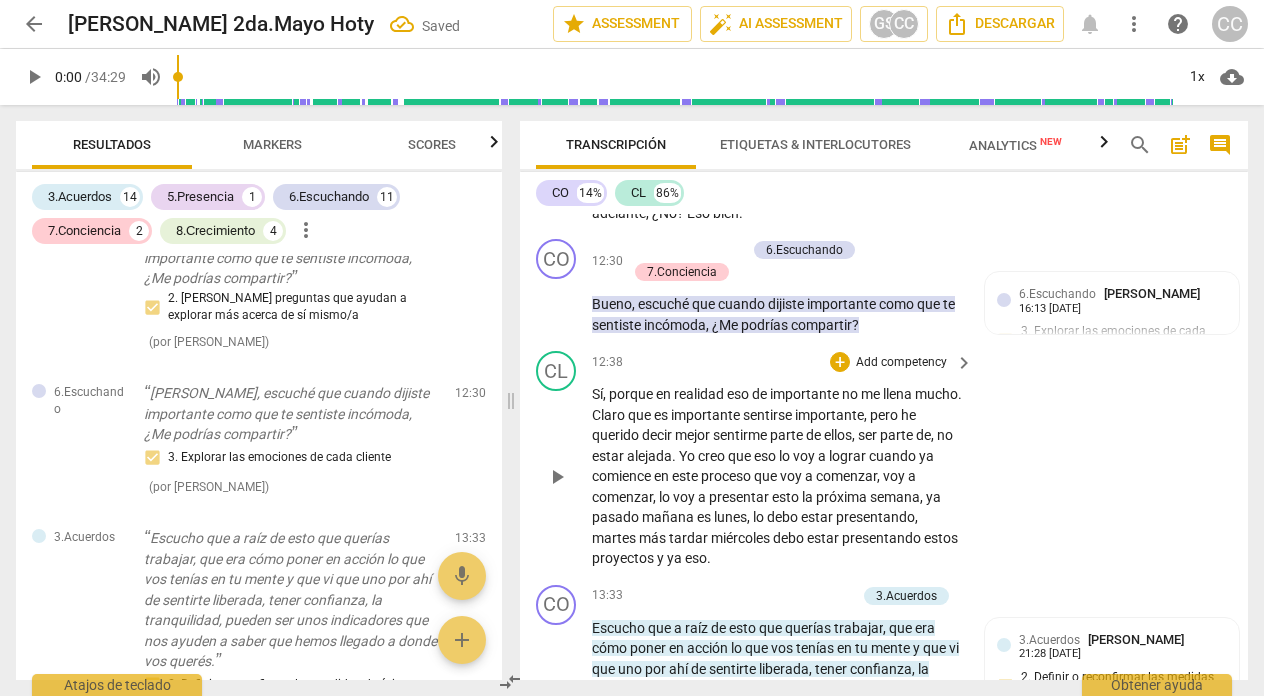 scroll, scrollTop: 4182, scrollLeft: 0, axis: vertical 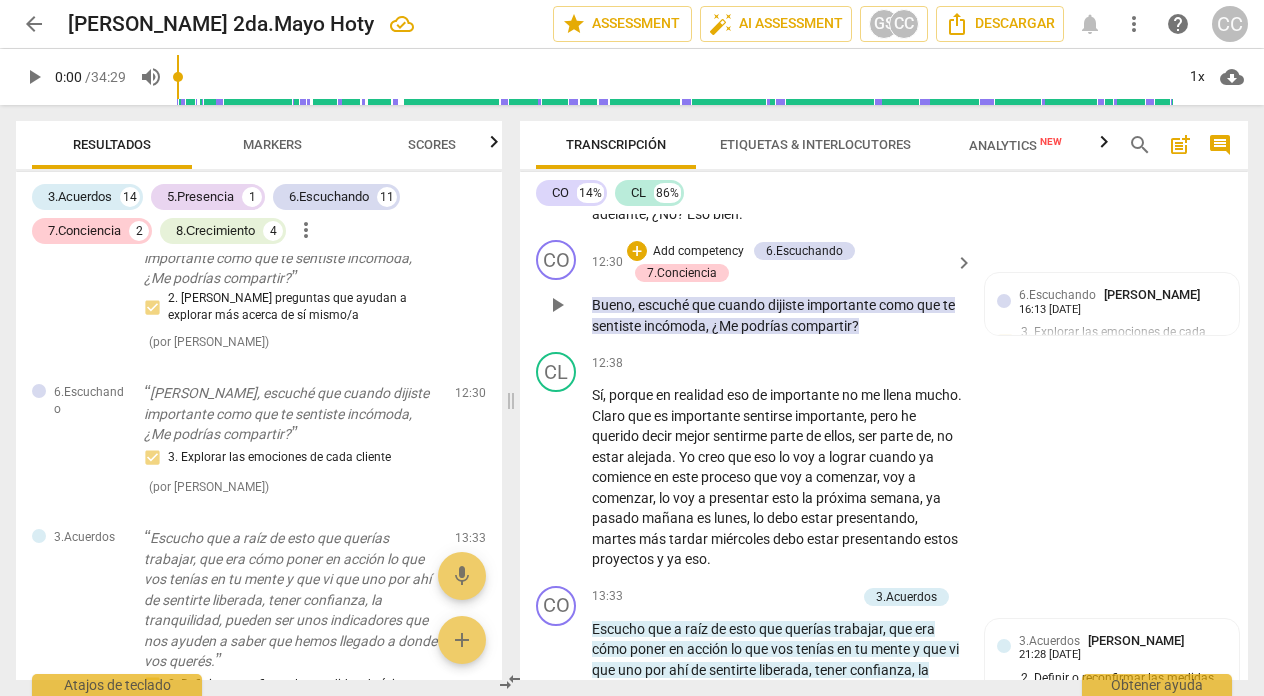 click on "Add competency" at bounding box center [698, 252] 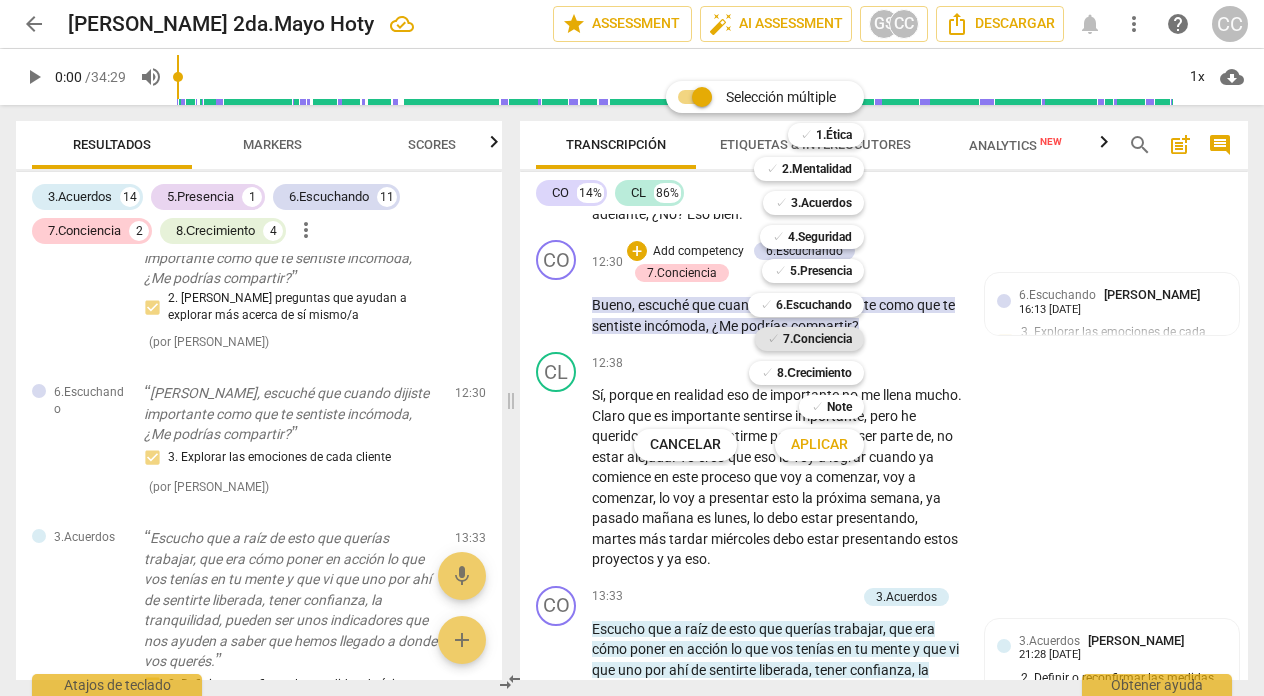 click on "7.Conciencia" at bounding box center (817, 339) 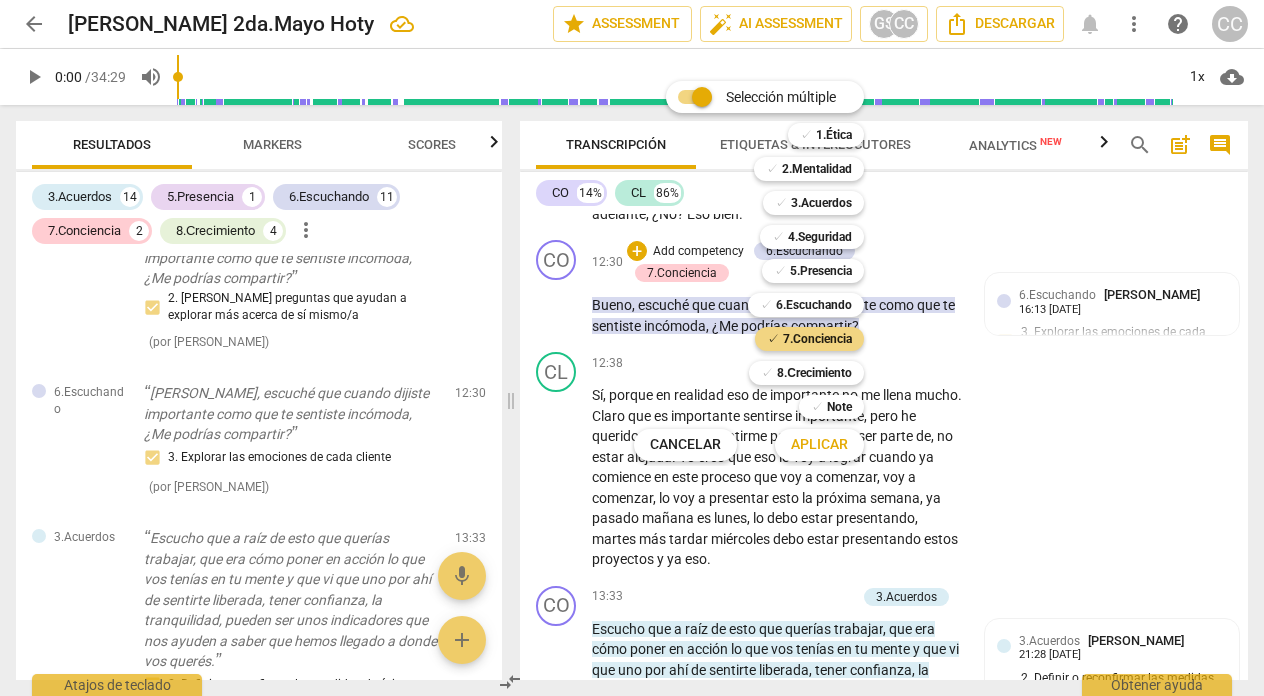 click on "Aplicar" at bounding box center (819, 445) 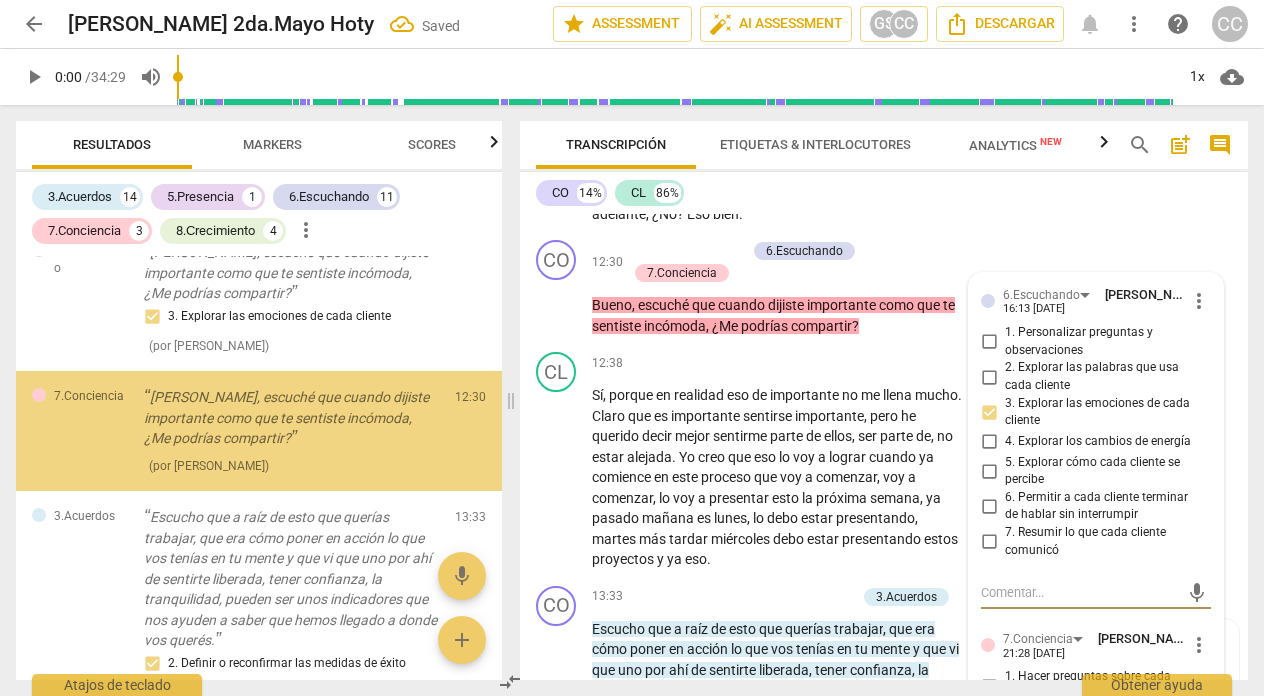 scroll, scrollTop: 3099, scrollLeft: 0, axis: vertical 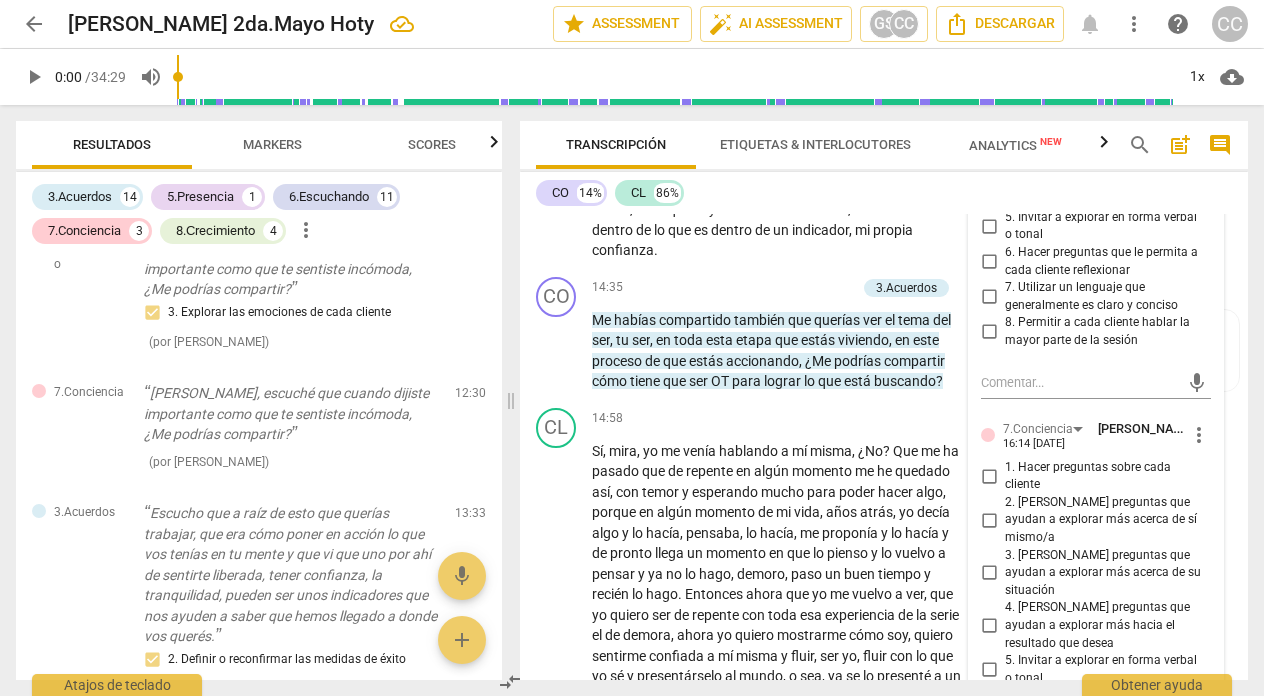 click on "2. [PERSON_NAME] preguntas que ayudan a explorar más acerca de sí mismo/a" at bounding box center (989, 520) 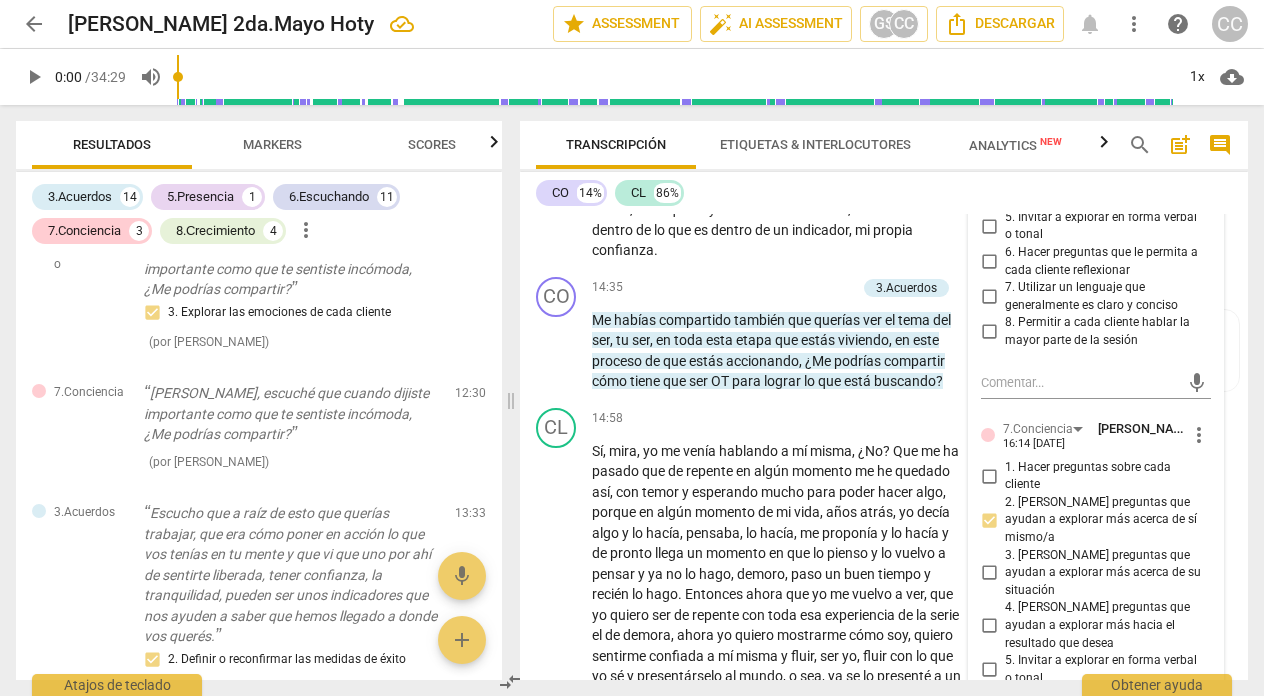 click on "Sí ,   sí ,   porque   estos   son   unos   indicadores   que .   Sí ,   y   yo   le   podría   agregar   el   de   la   acción ,   porque   ya   accioné   ya ,   o   sea ,   hay   un   indicador   que   ya   hablé ,   que   ya   me   atreví ,   que   dije   lo   puedo   hacer   porque   confío   en   mí   y   confío   en   lo   que   voy   a   darles ,   en   lo   que   voy   a   hacer .   Eso   también ,   eso   también   va   dentro   de   lo   que   es   dentro   de   un   indicador ,   mi   propia   confianza ." at bounding box center [777, 189] 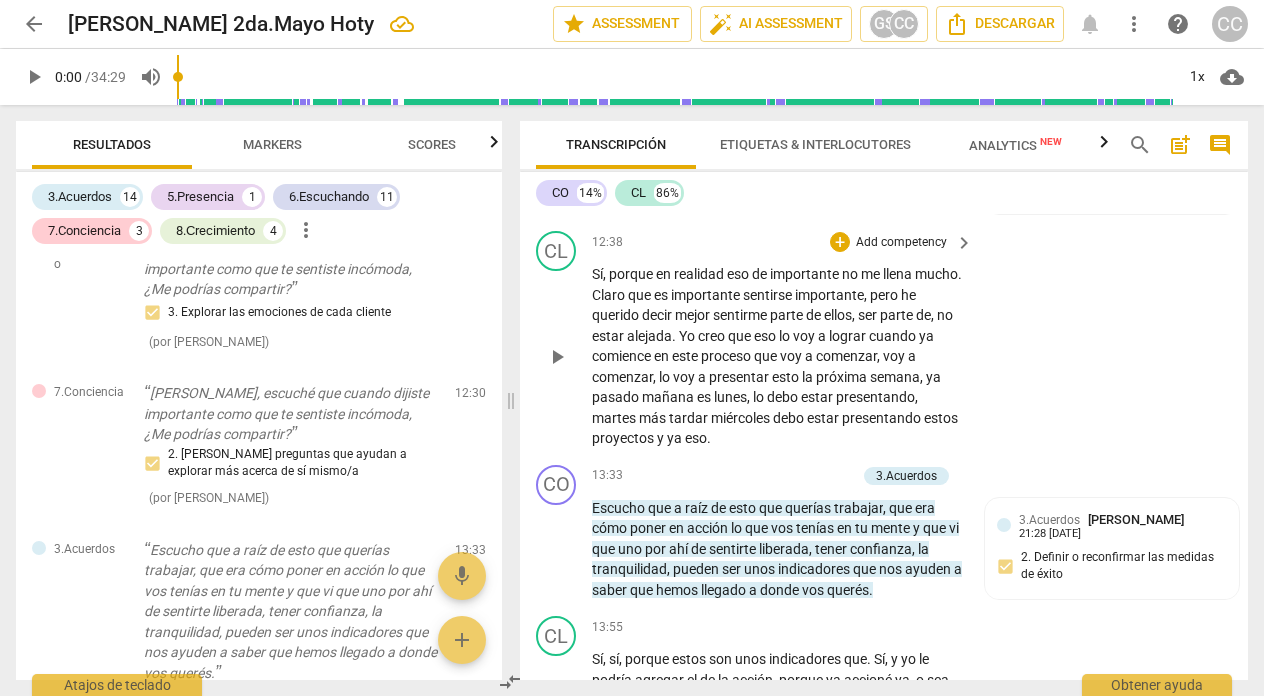 scroll, scrollTop: 4307, scrollLeft: 0, axis: vertical 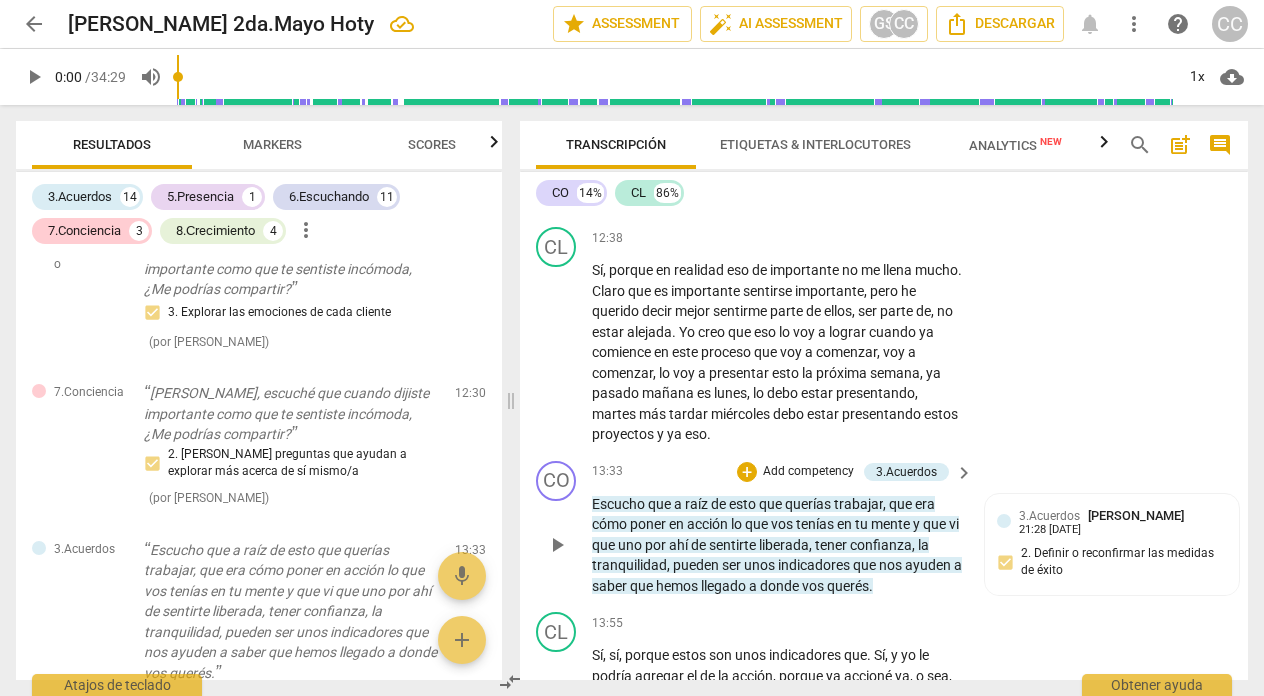 click on "Add competency" at bounding box center (808, 472) 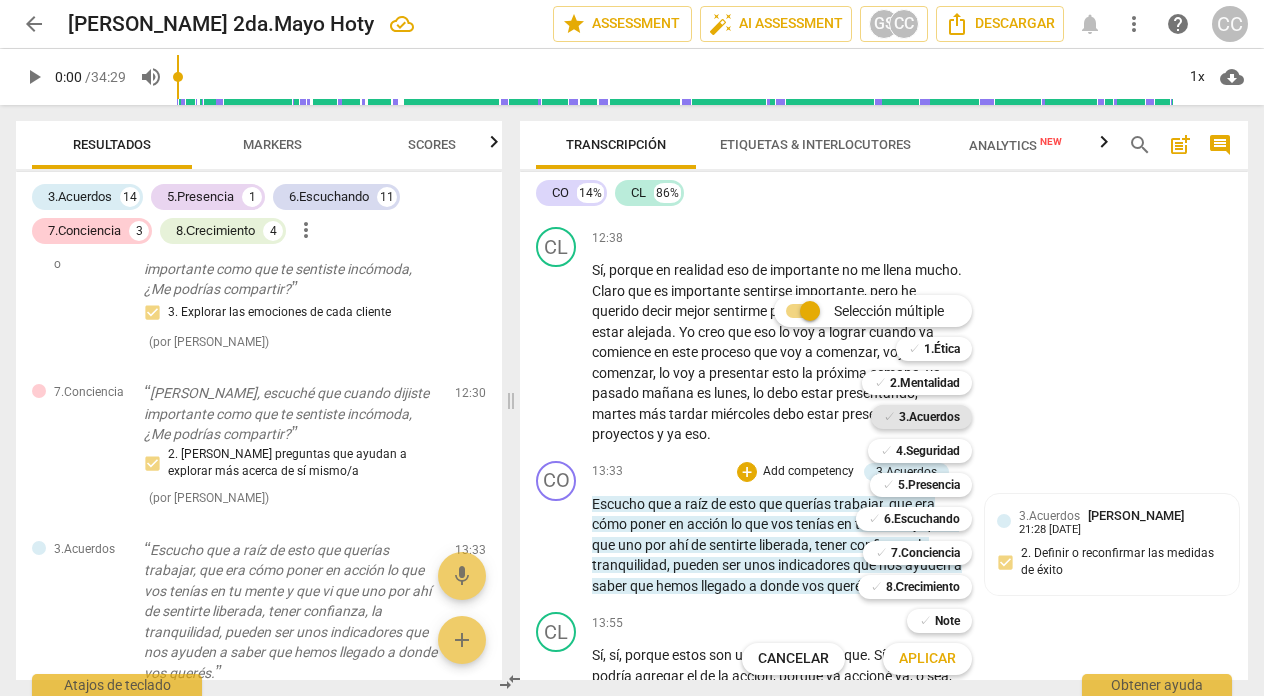 click on "3.Acuerdos" at bounding box center [929, 417] 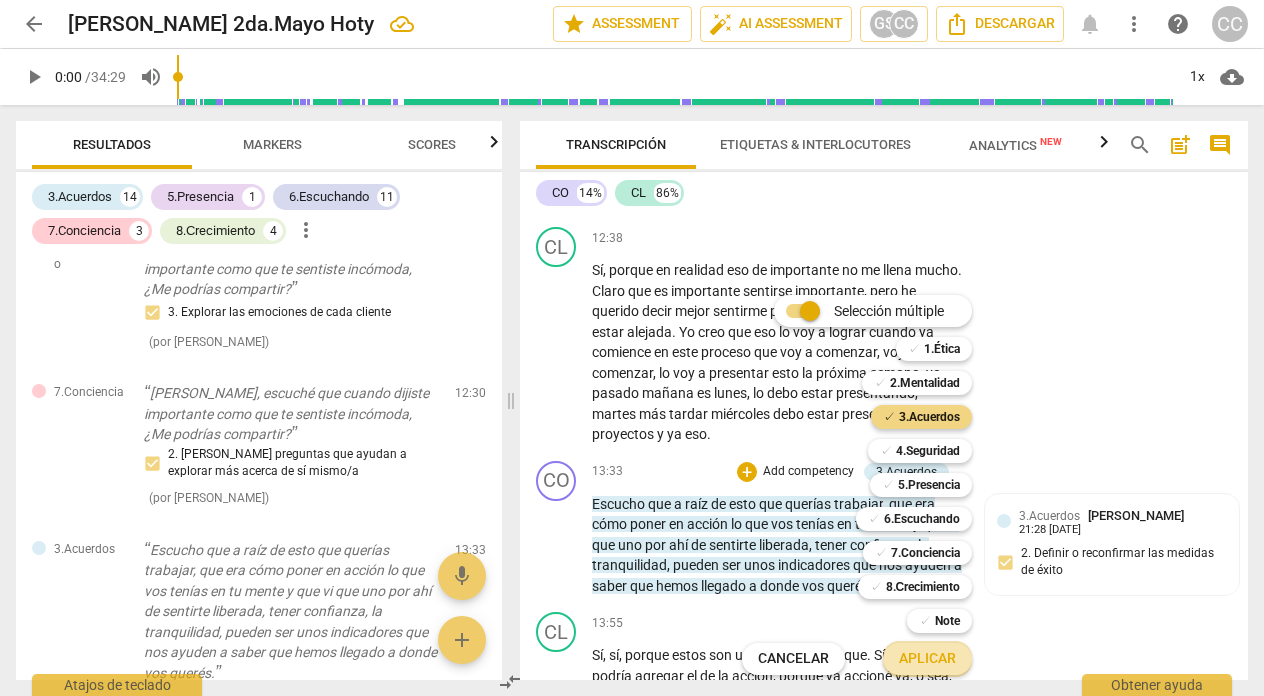 click on "Aplicar" at bounding box center [927, 659] 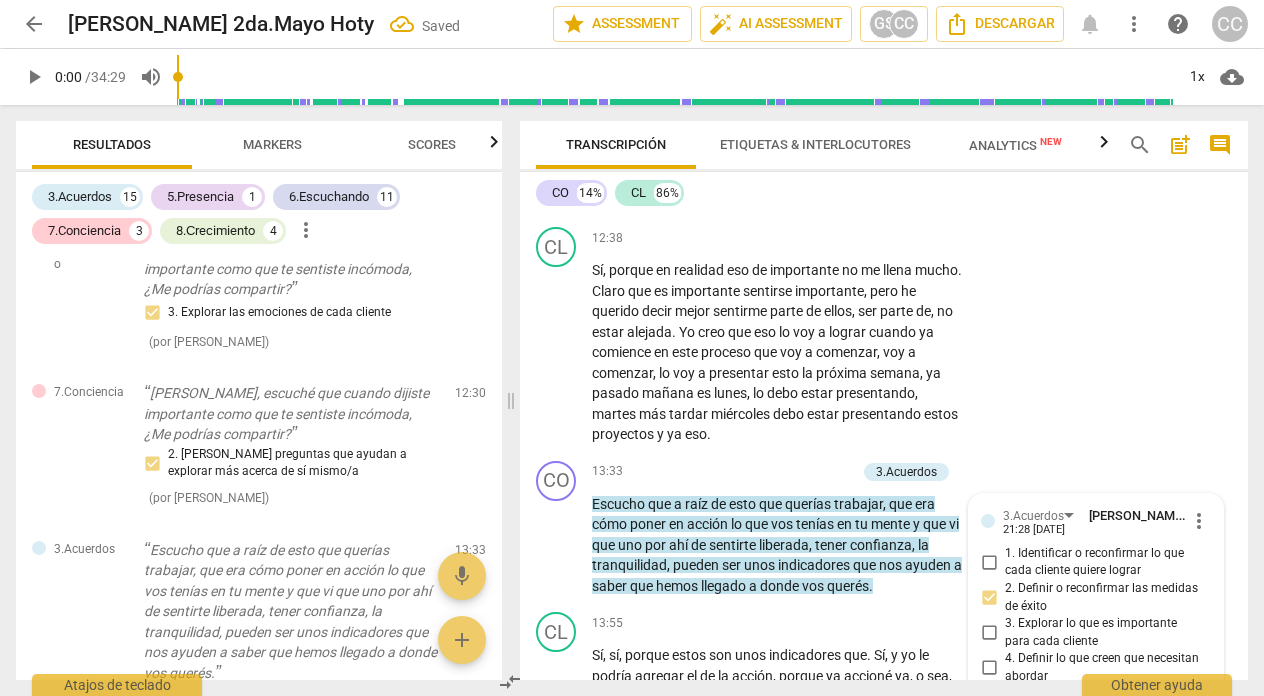 scroll, scrollTop: 4599, scrollLeft: 0, axis: vertical 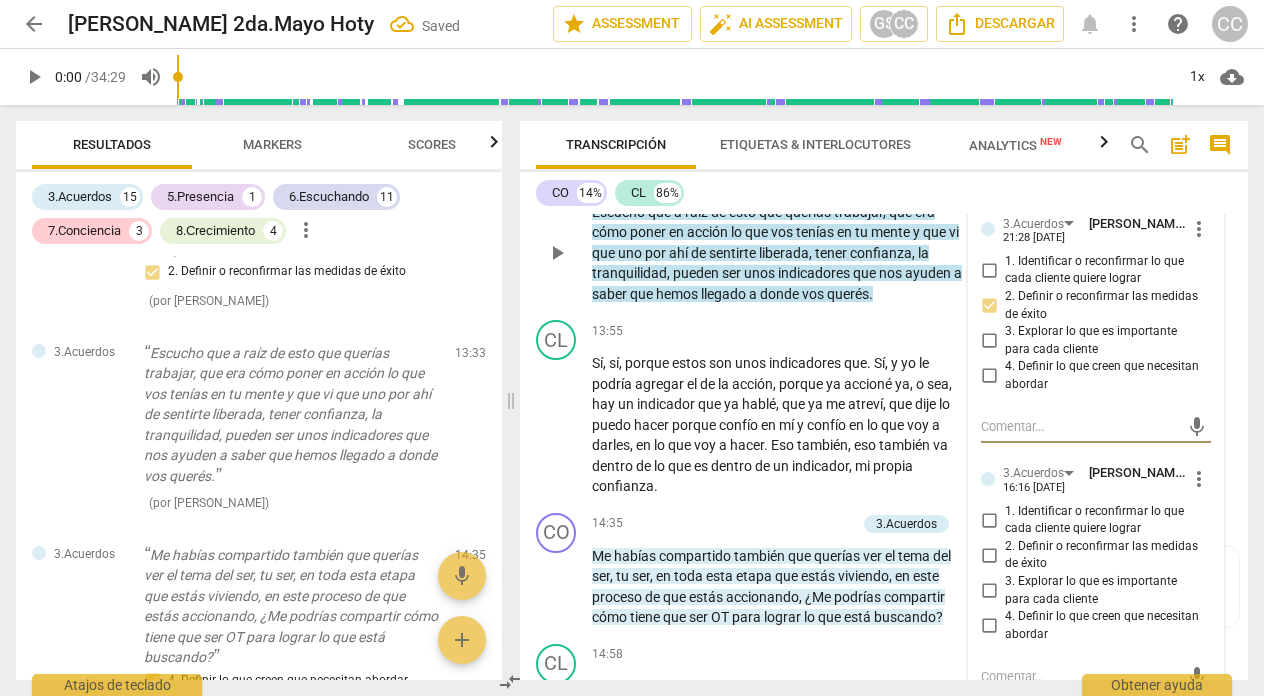 click on "2. Definir o reconfirmar las medidas de éxito" at bounding box center [989, 555] 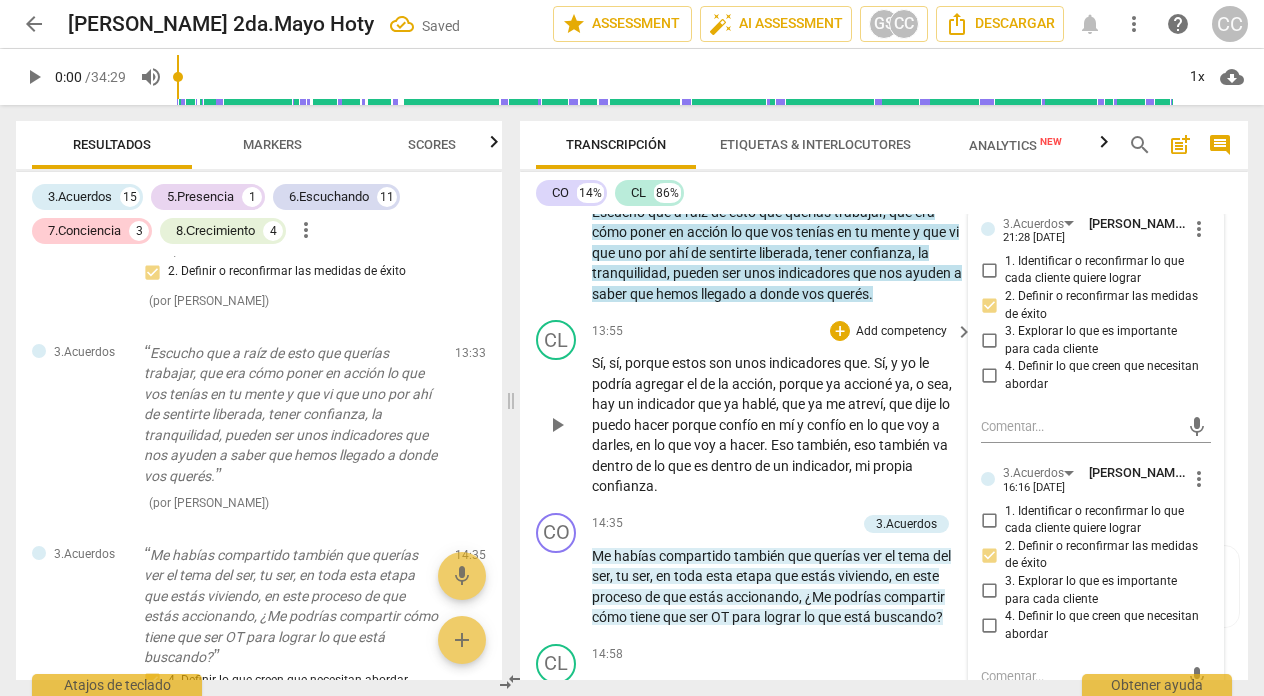 click on "CL play_arrow pause 13:55 + Add competency keyboard_arrow_right Sí ,   sí ,   porque   estos   son   unos   indicadores   que .   Sí ,   y   yo   le   podría   agregar   el   de   la   acción ,   porque   ya   accioné   ya ,   o   sea ,   hay   un   indicador   que   ya   hablé ,   que   ya   me   atreví ,   que   dije   lo   puedo   hacer   porque   confío   en   mí   y   confío   en   lo   que   voy   a   darles ,   en   lo   que   voy   a   hacer .   Eso   también ,   eso   también   va   dentro   de   lo   que   es   dentro   de   un   indicador ,   mi   propia   confianza ." at bounding box center [884, 408] 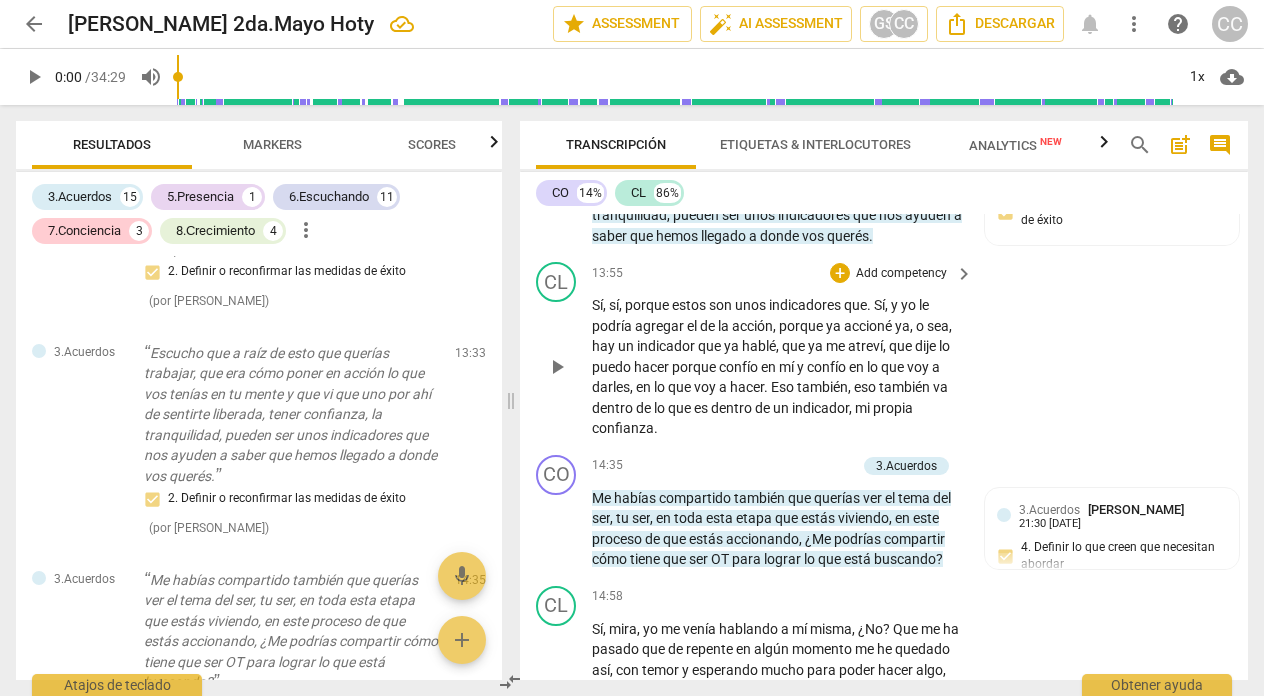 scroll, scrollTop: 4658, scrollLeft: 0, axis: vertical 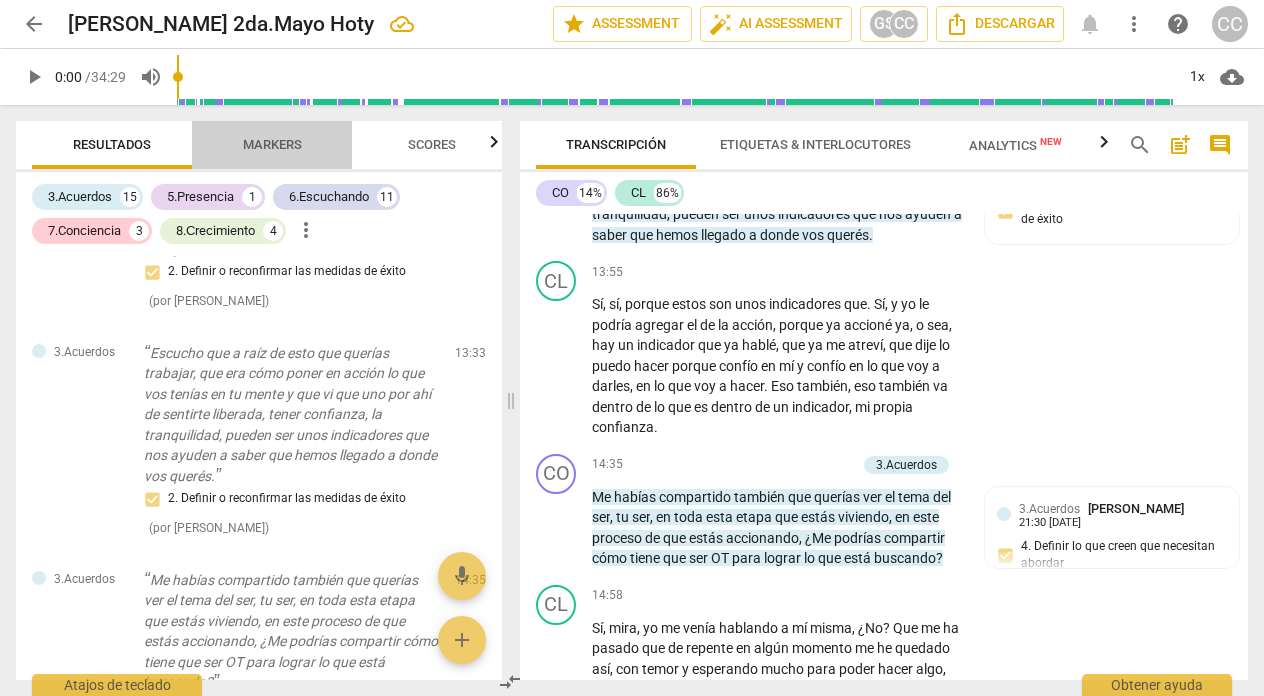 click on "Markers" at bounding box center [272, 144] 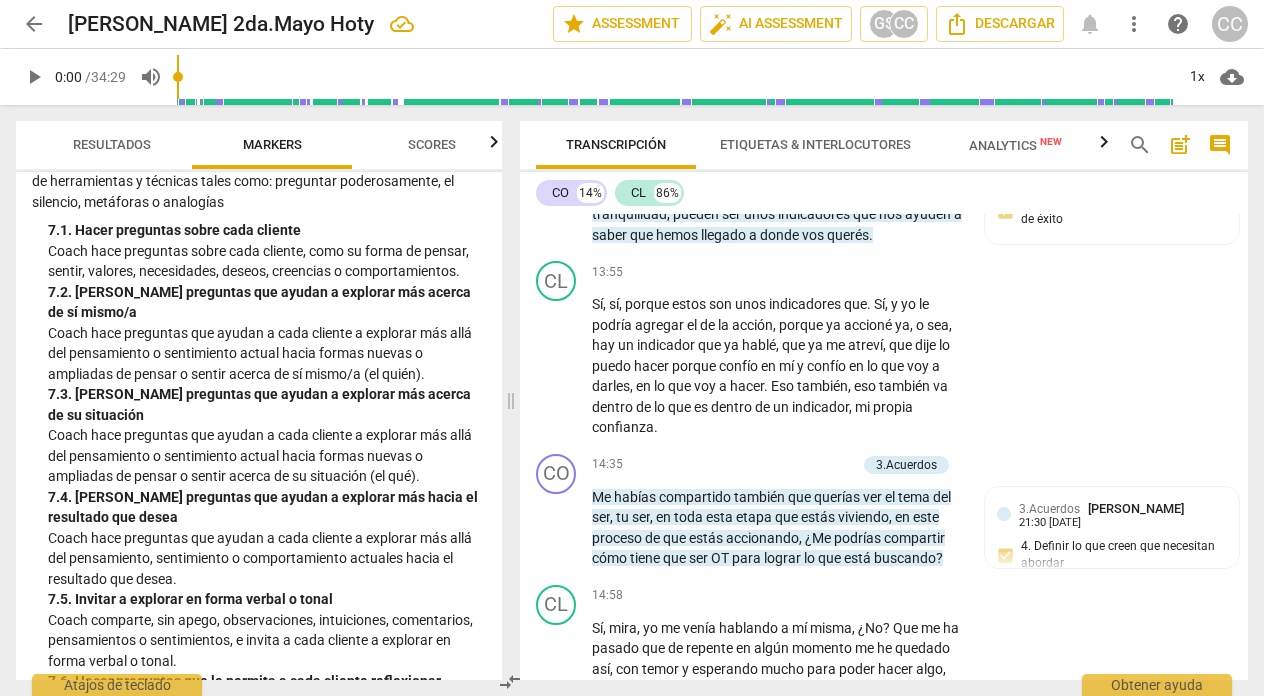 scroll, scrollTop: 1787, scrollLeft: 0, axis: vertical 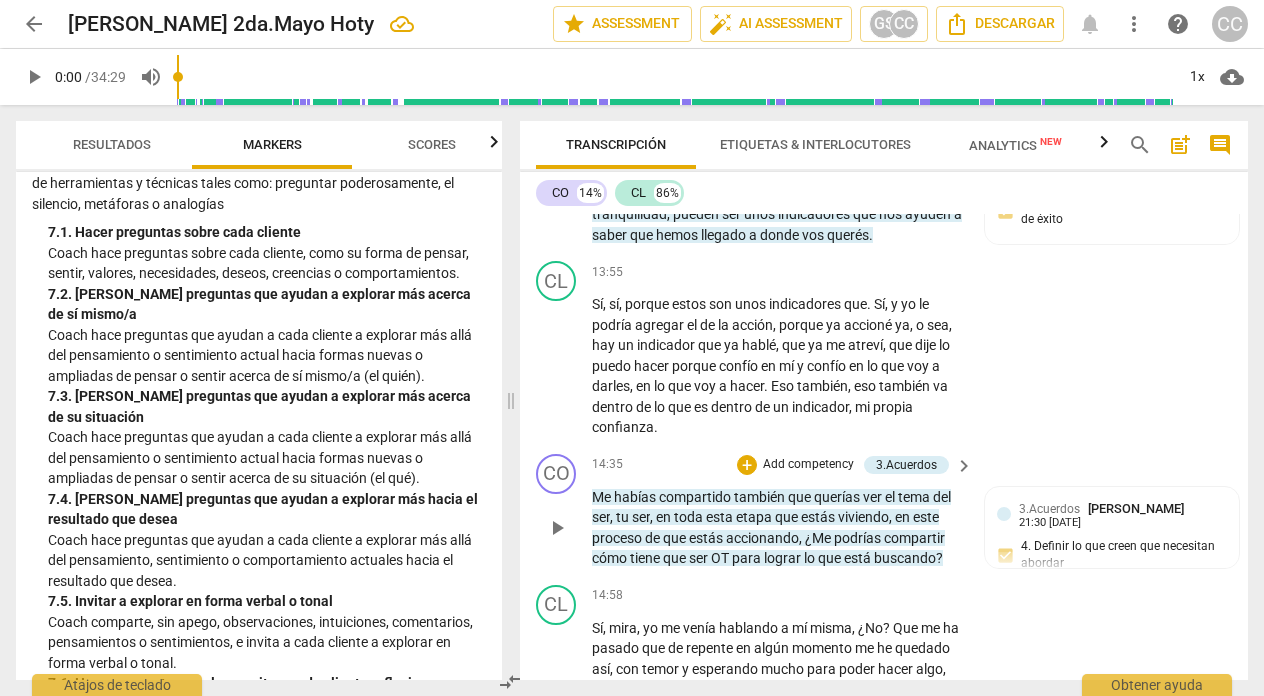 click on "Add competency" at bounding box center [808, 465] 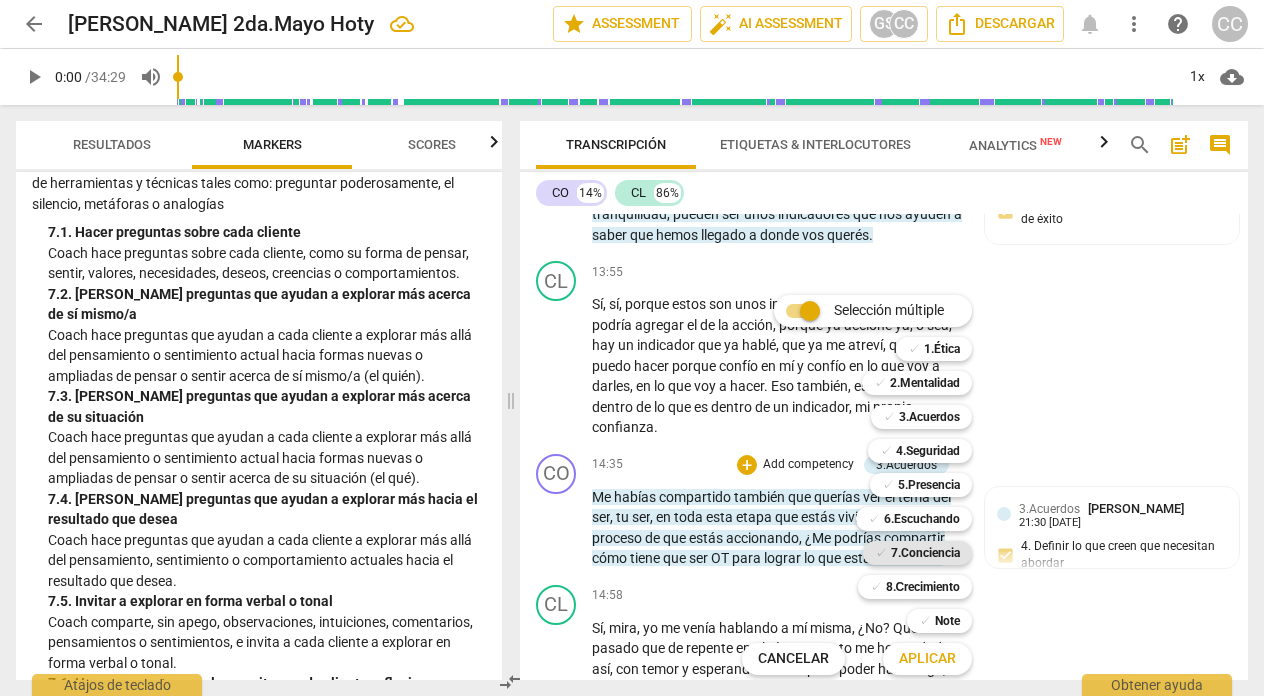 click on "7.Conciencia" at bounding box center [925, 553] 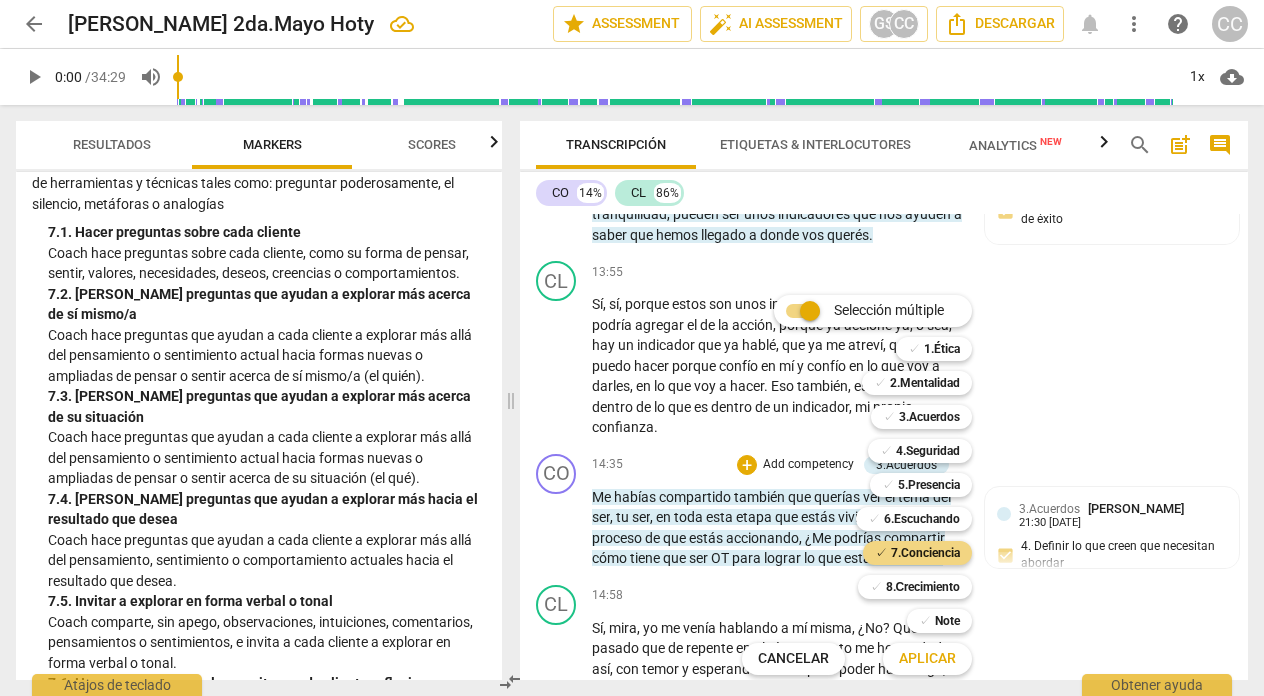 click on "Aplicar" at bounding box center (927, 659) 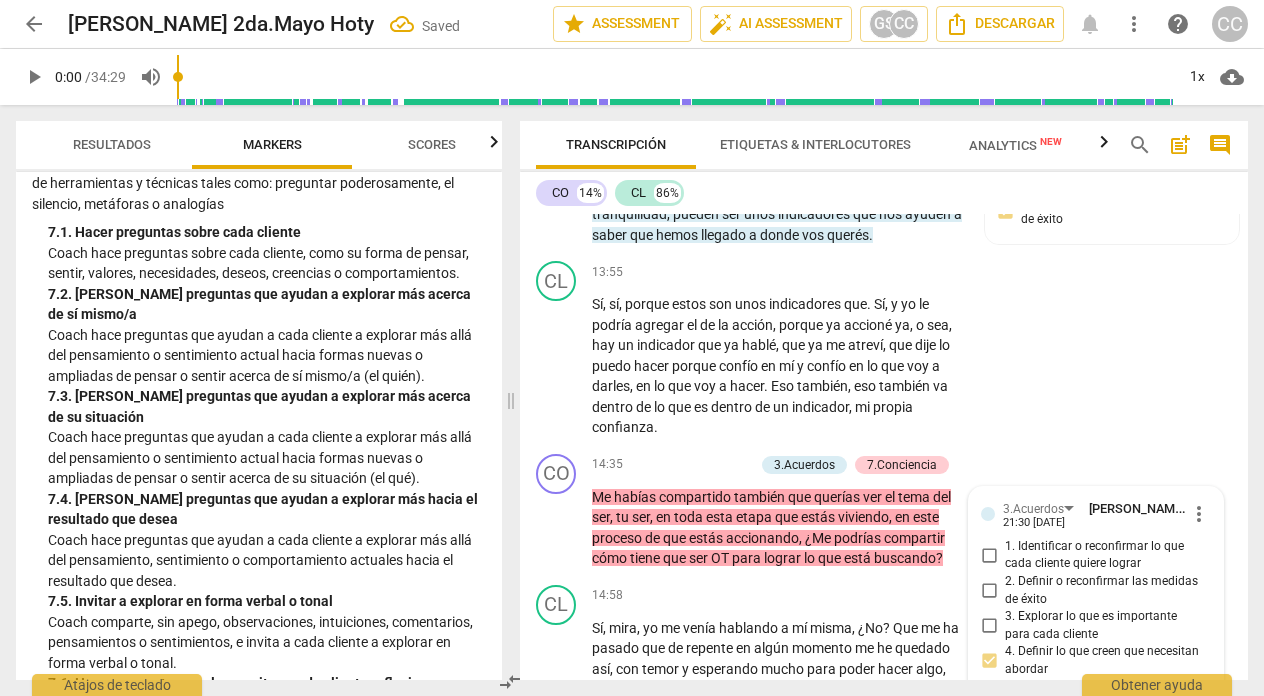 scroll, scrollTop: 4943, scrollLeft: 0, axis: vertical 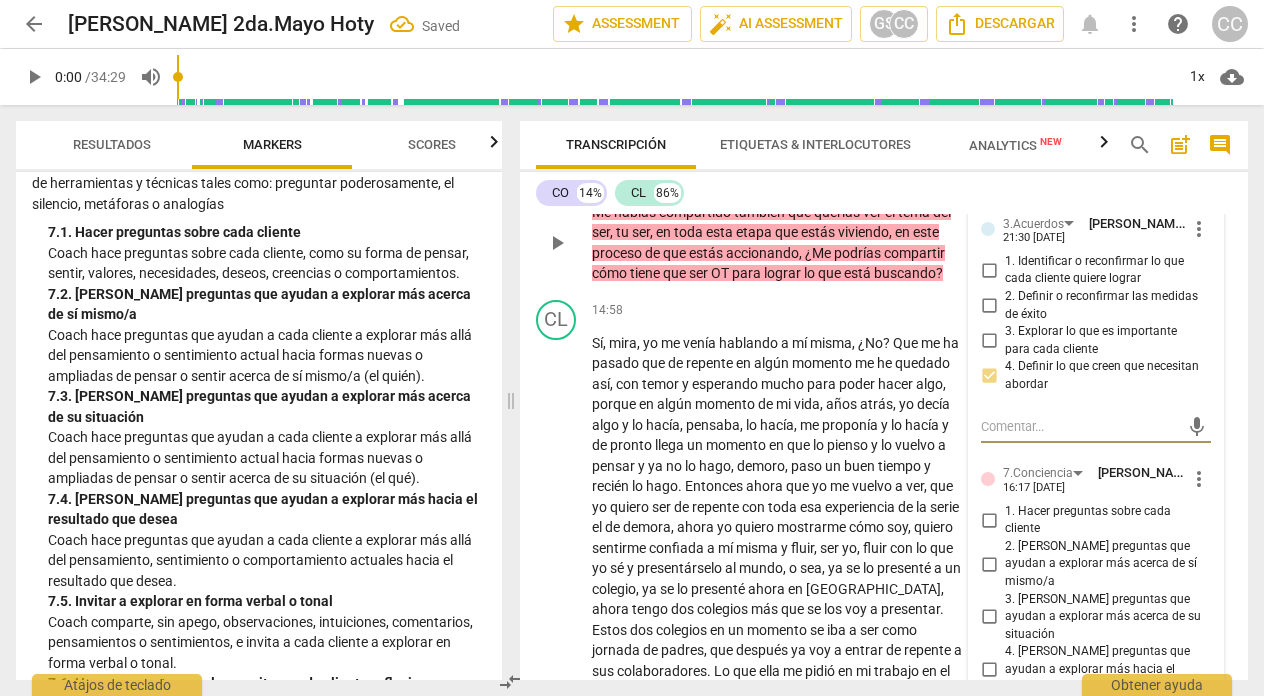 click on "1. Hacer preguntas sobre cada cliente" at bounding box center [989, 520] 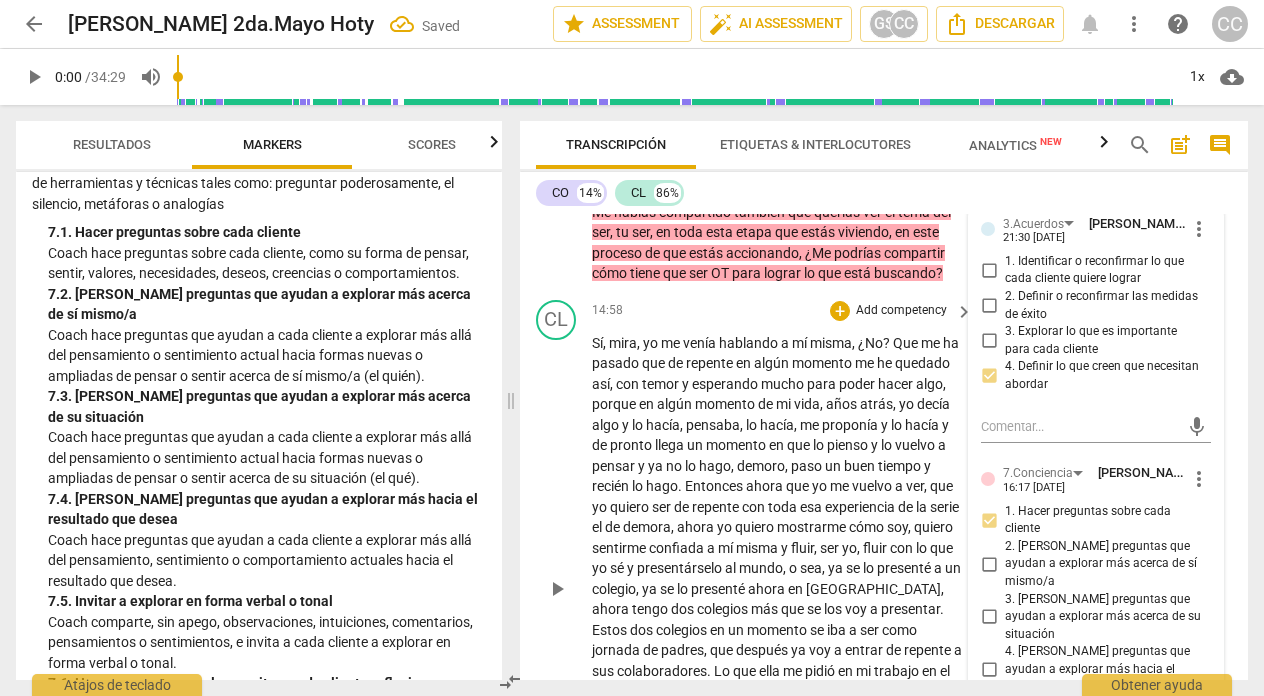 click on "14:58 + Add competency keyboard_arrow_right" at bounding box center (783, 311) 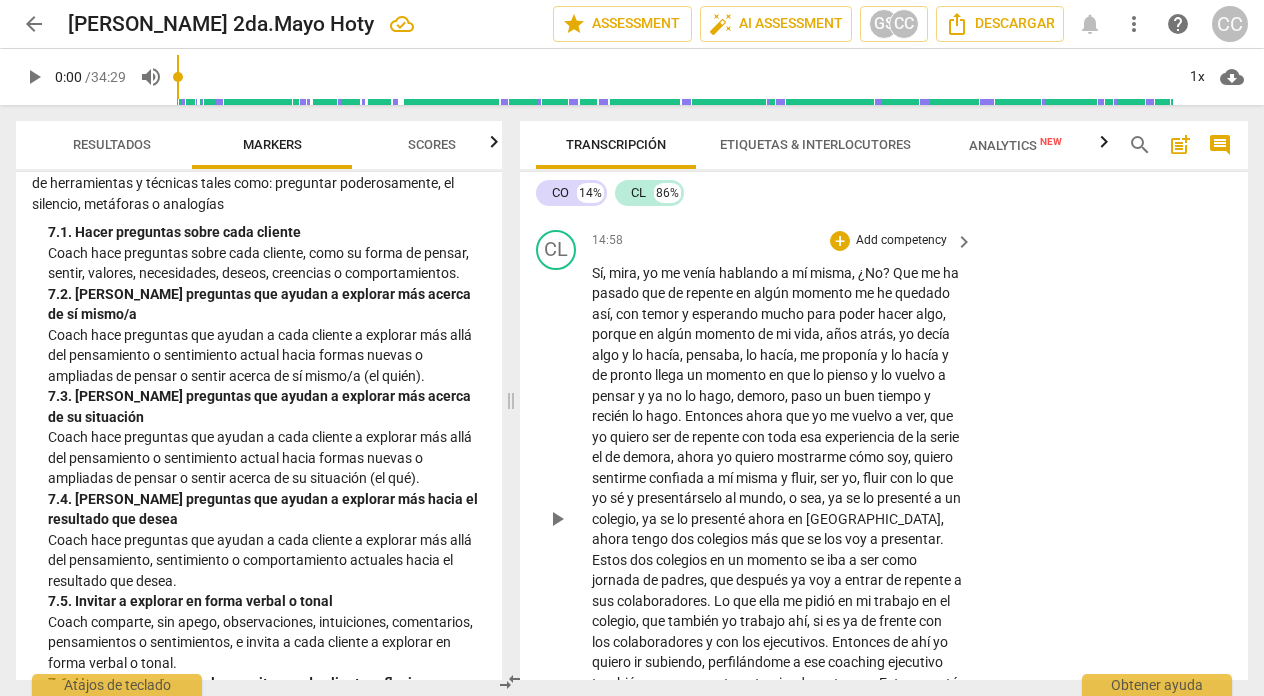 scroll, scrollTop: 5062, scrollLeft: 0, axis: vertical 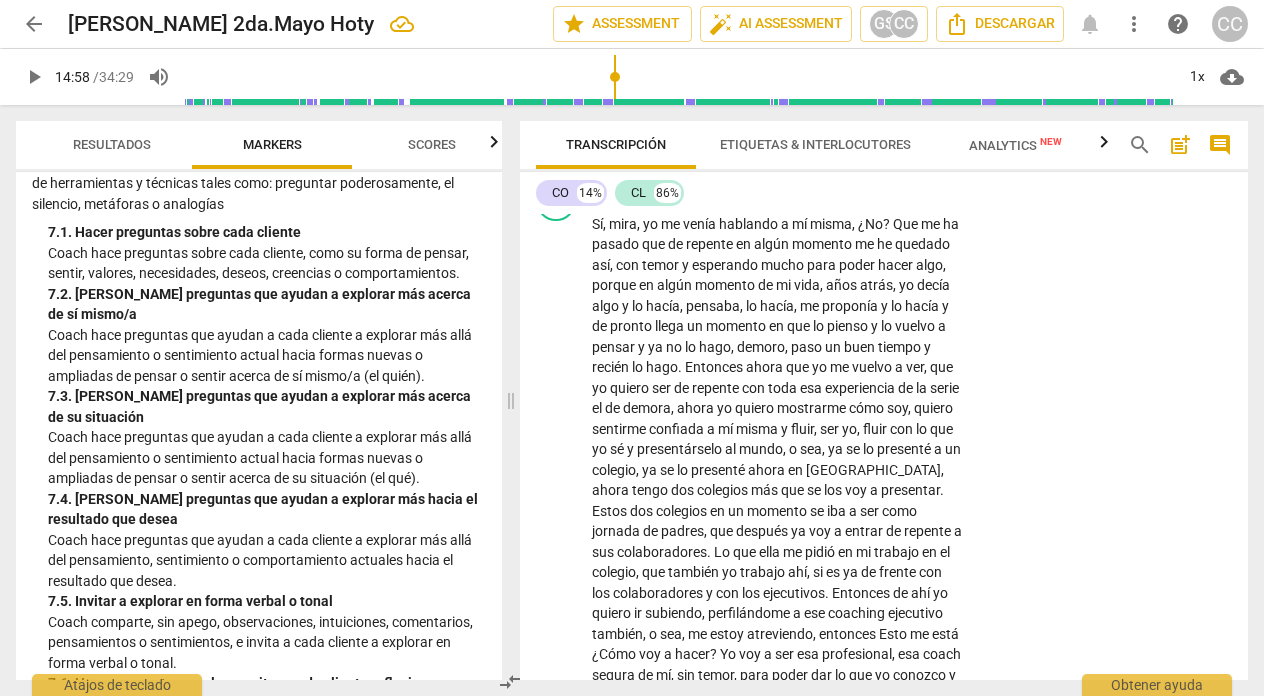 drag, startPoint x: 186, startPoint y: 74, endPoint x: 615, endPoint y: 81, distance: 429.0571 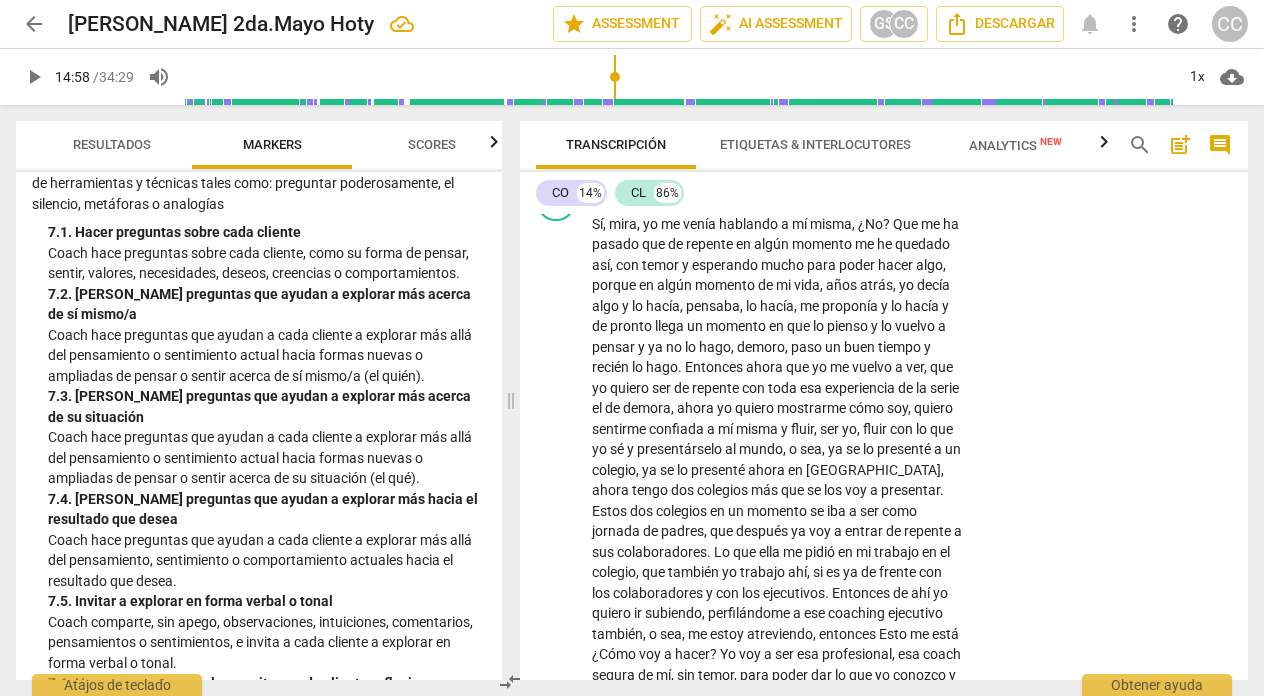 click at bounding box center (679, 77) 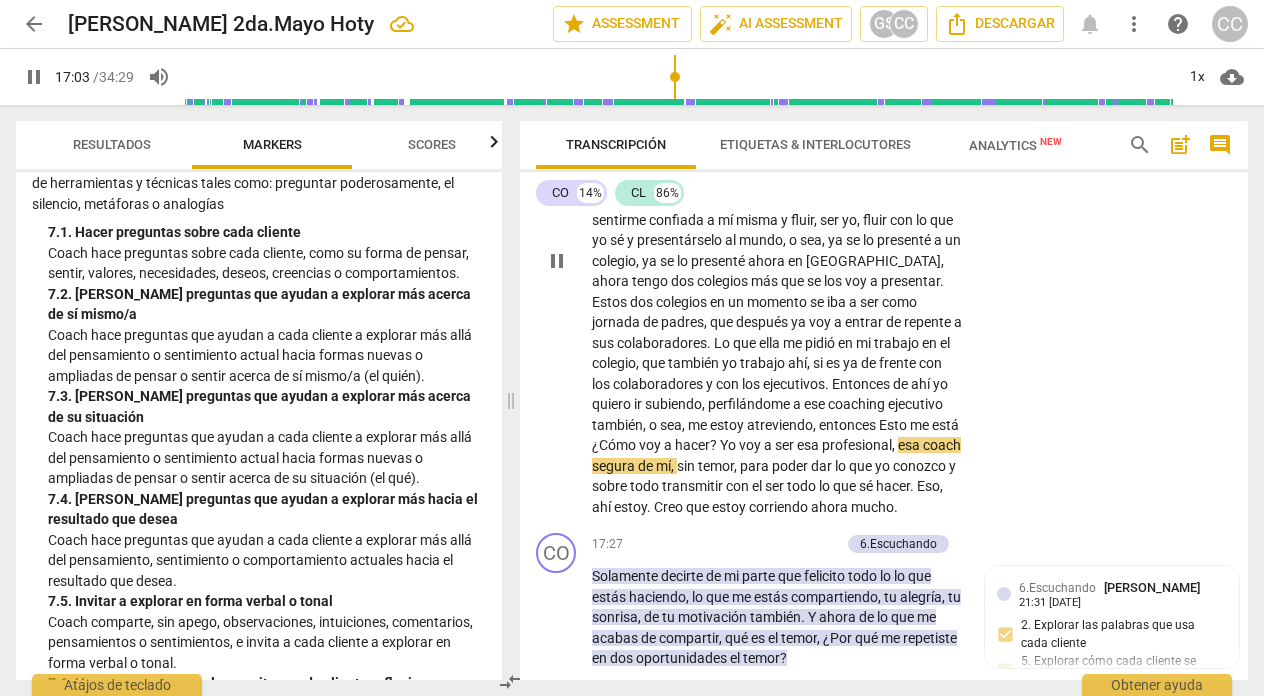 scroll, scrollTop: 5275, scrollLeft: 0, axis: vertical 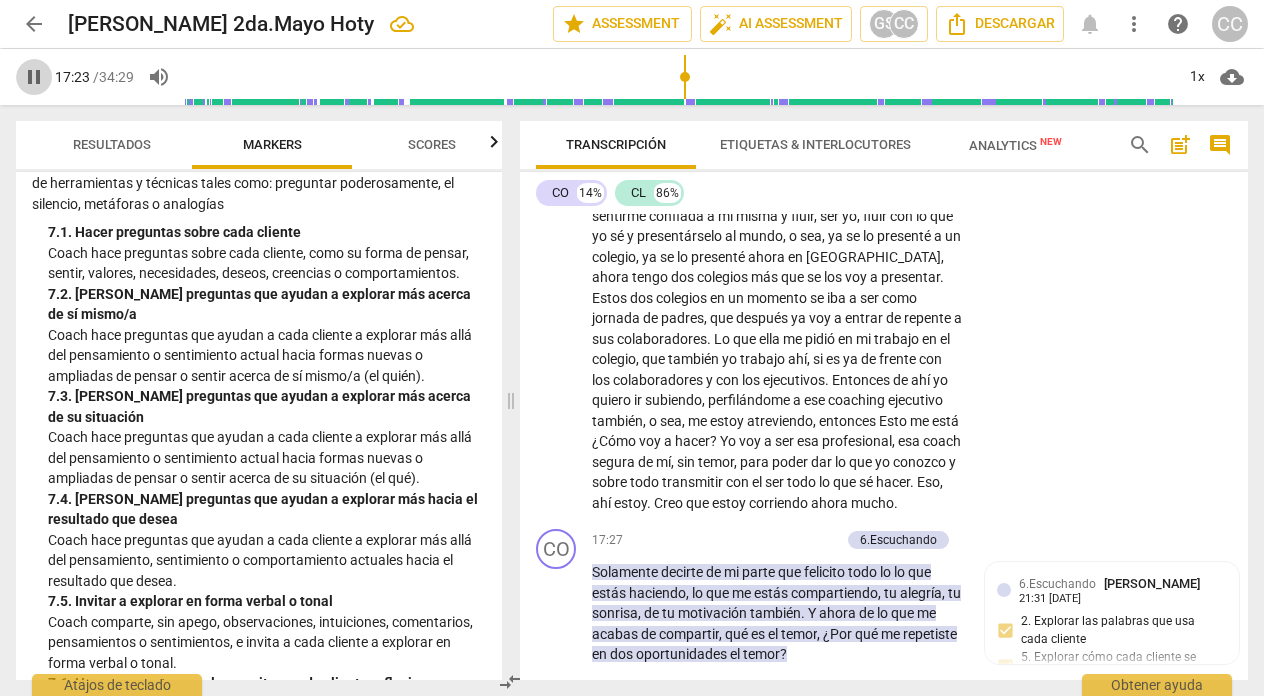 click on "pause" at bounding box center (34, 77) 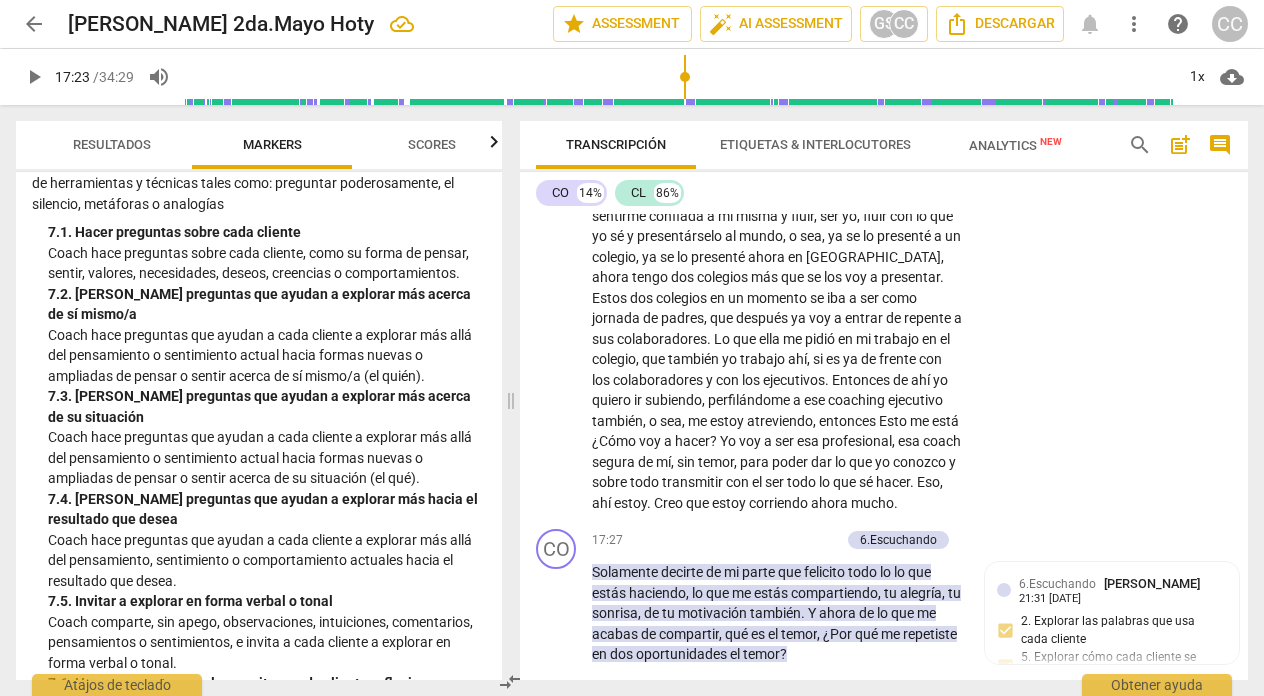 type on "1044" 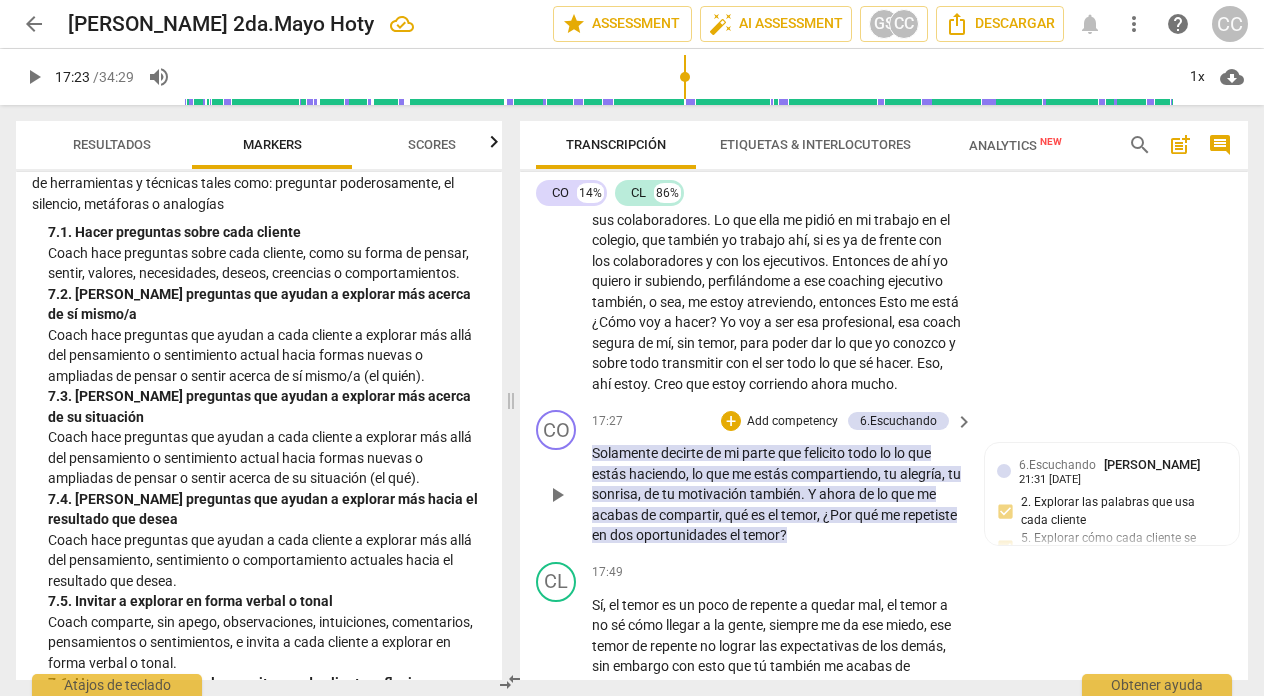 scroll, scrollTop: 5412, scrollLeft: 0, axis: vertical 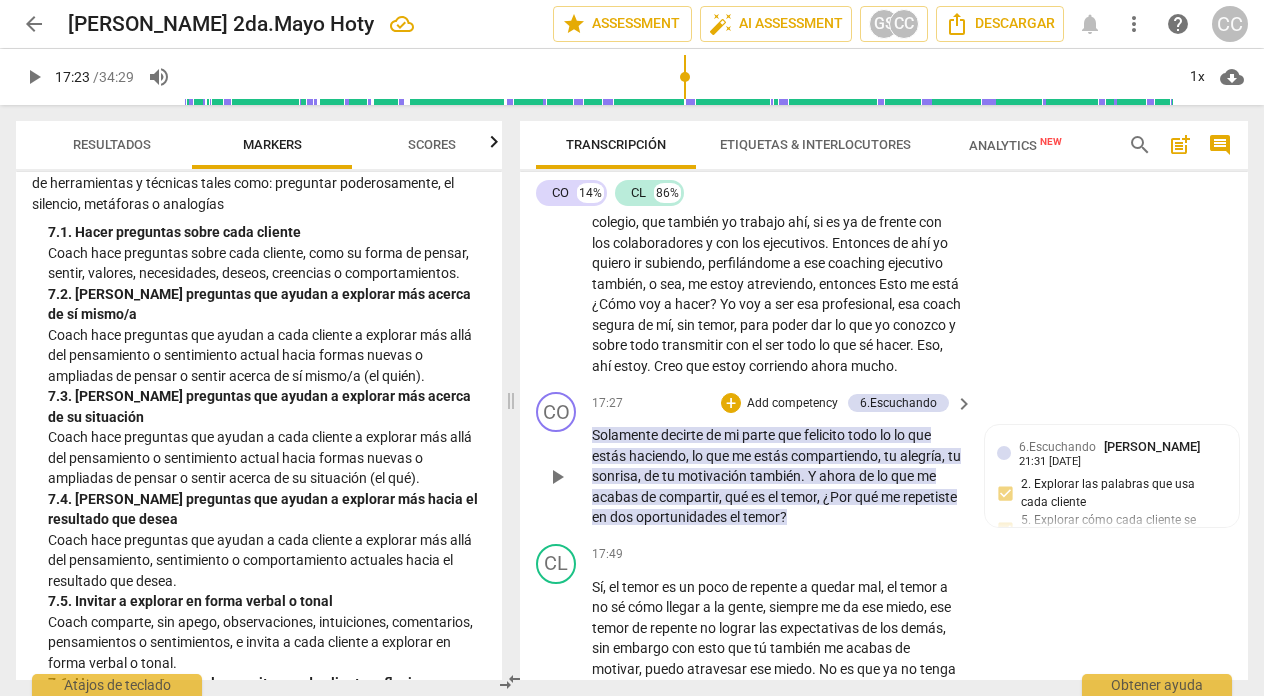 click on "Add competency" at bounding box center (792, 404) 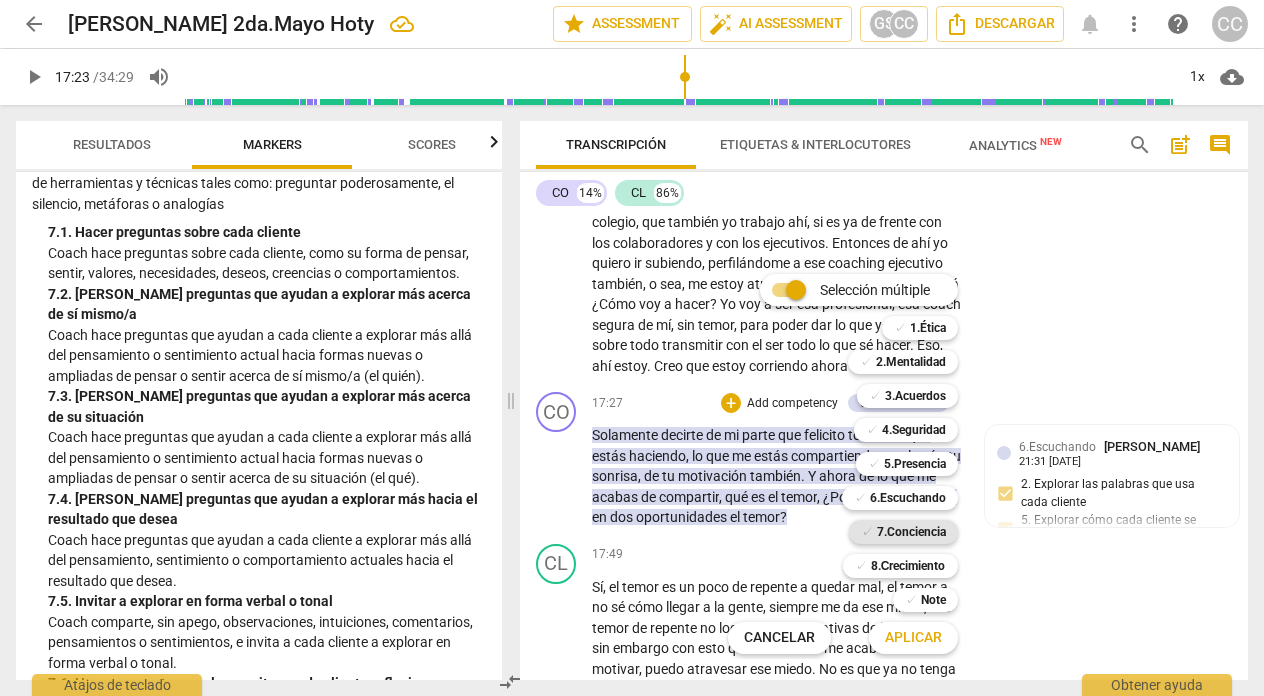 click on "7.Conciencia" at bounding box center (911, 532) 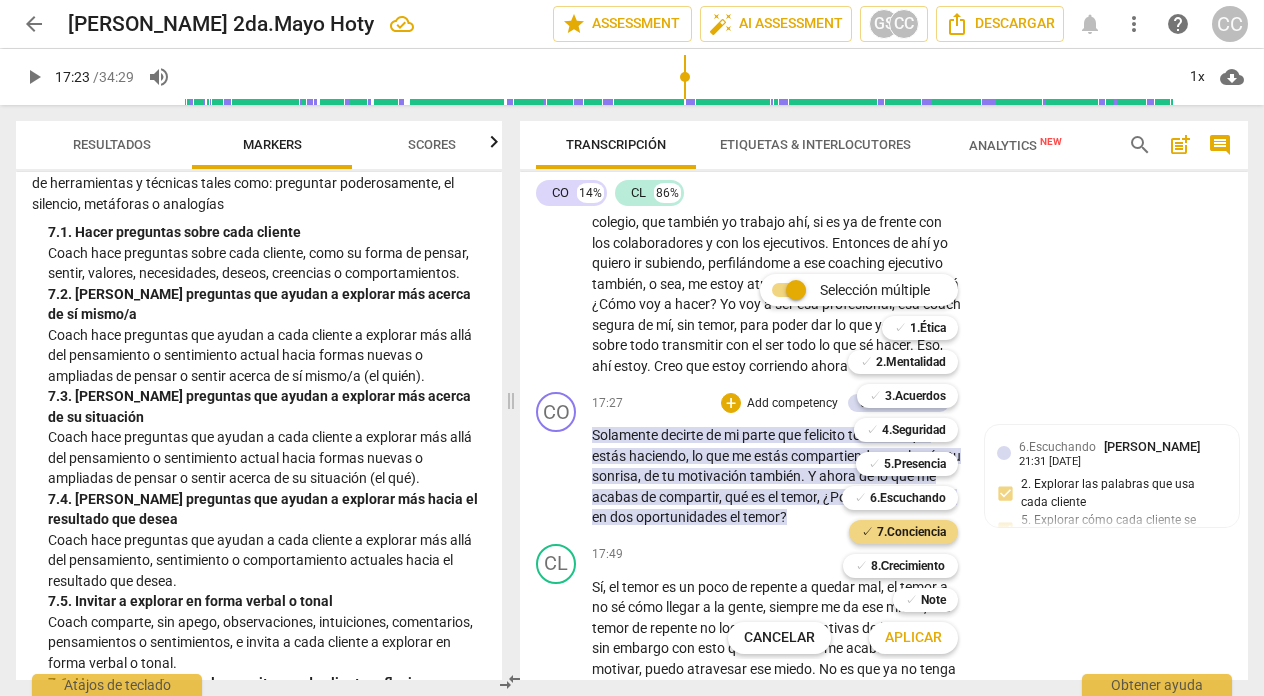 click on "Aplicar" at bounding box center [913, 638] 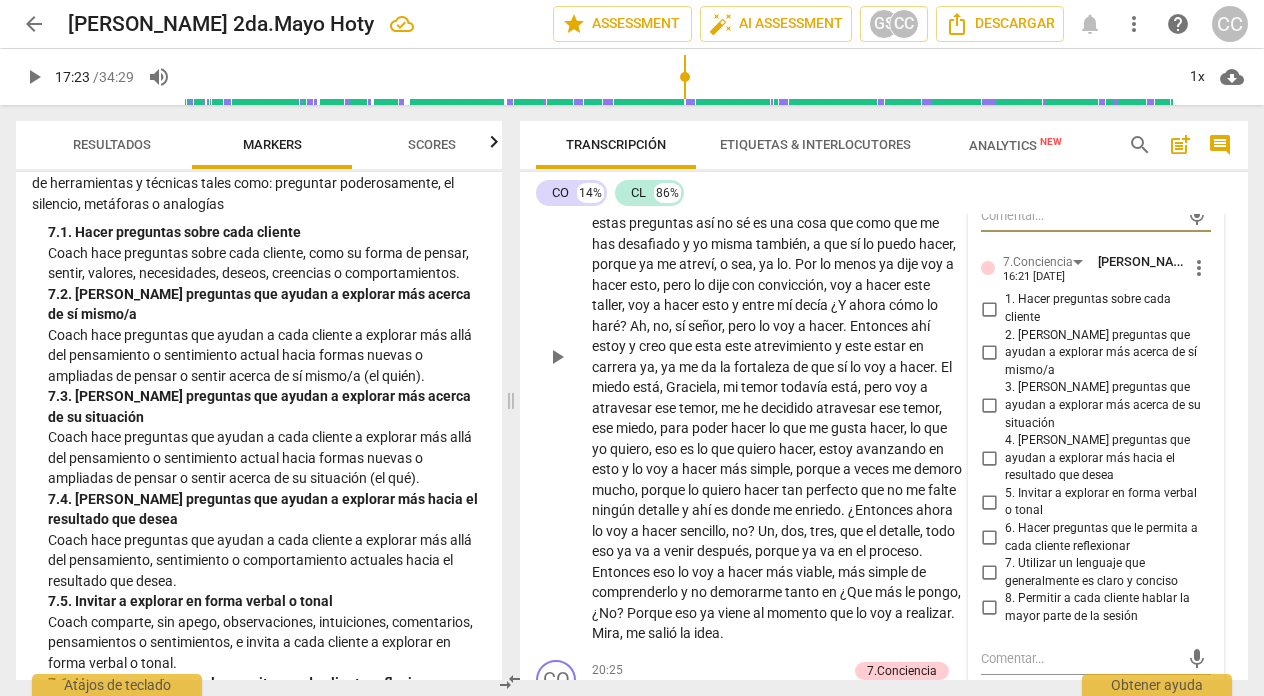 scroll, scrollTop: 5960, scrollLeft: 0, axis: vertical 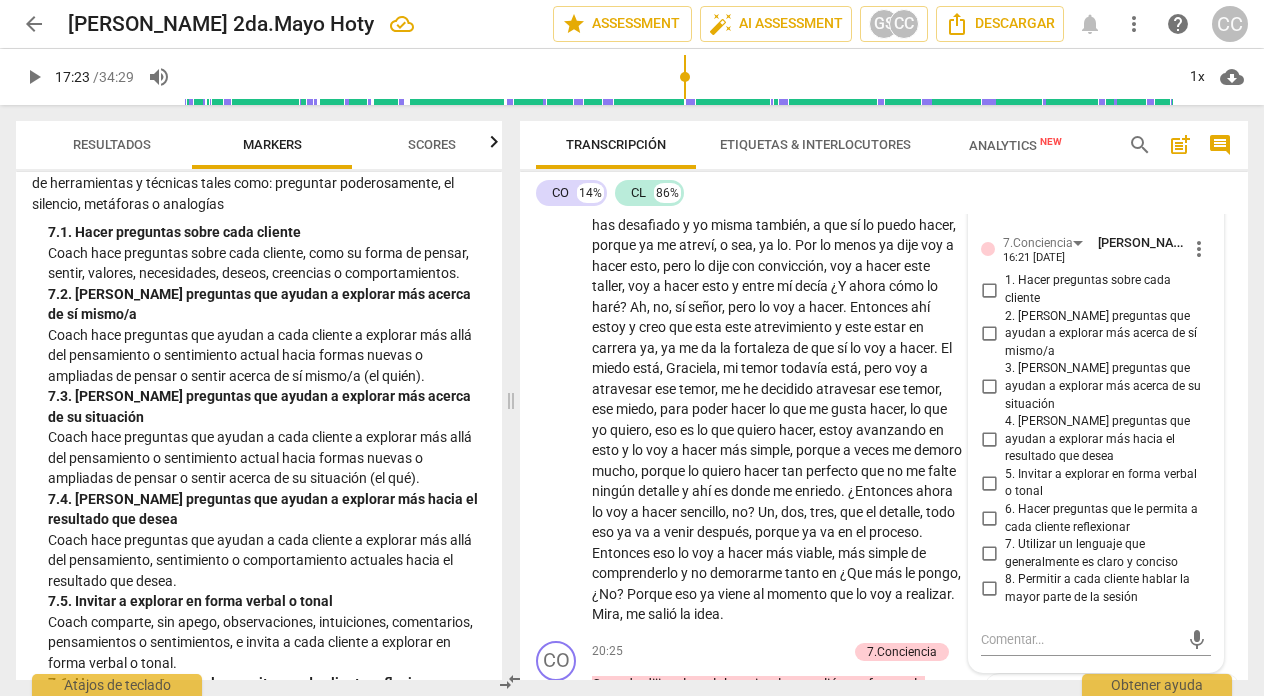 click on "2. [PERSON_NAME] preguntas que ayudan a explorar más acerca de sí mismo/a" at bounding box center (989, 334) 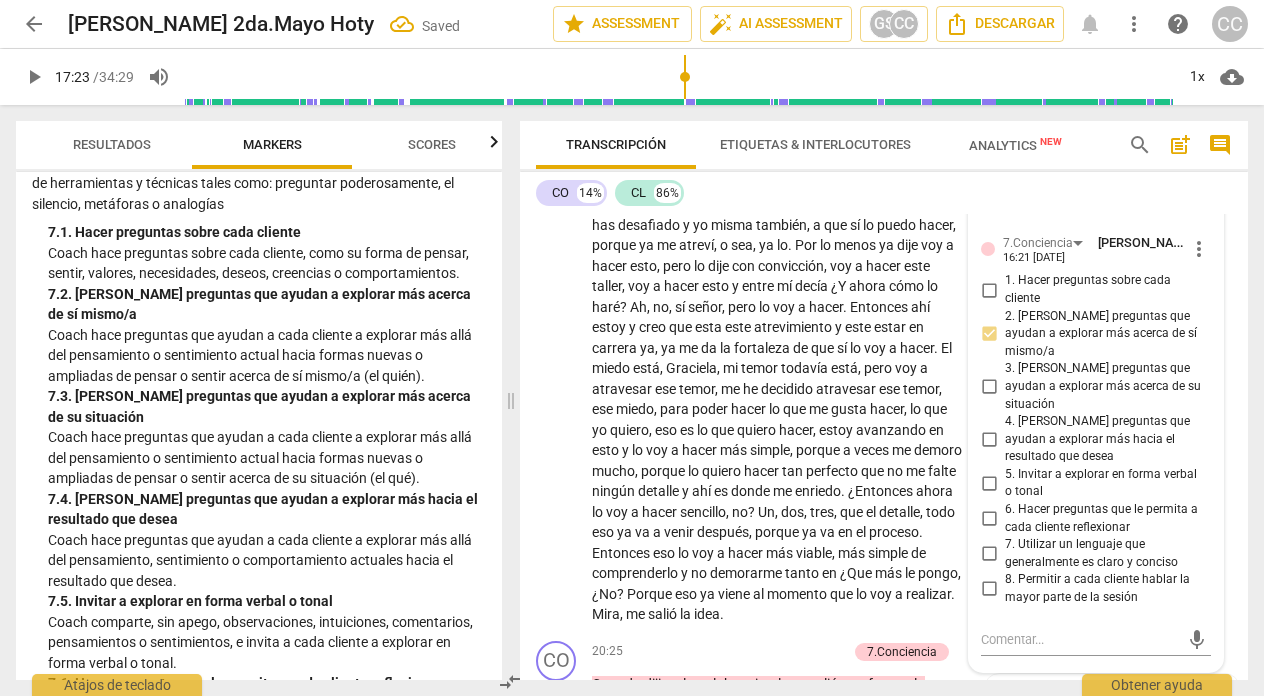 click on "6. Hacer preguntas que le permita a cada cliente reflexionar" at bounding box center [989, 519] 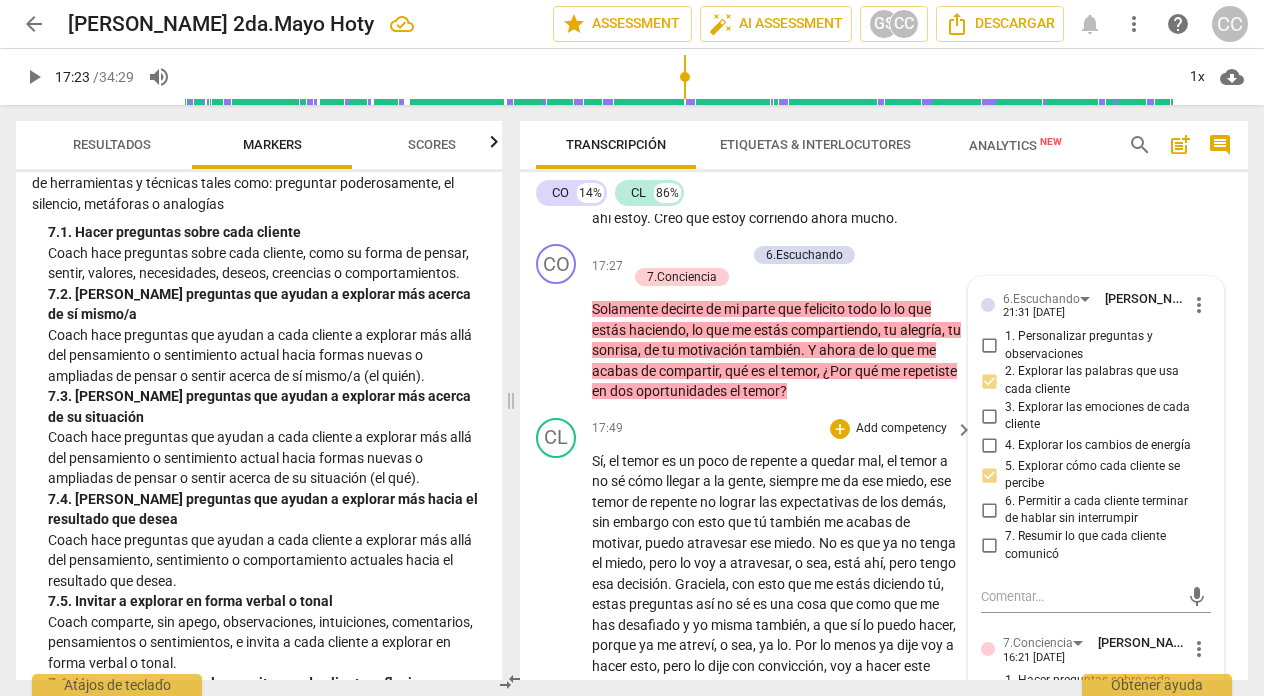 scroll, scrollTop: 5554, scrollLeft: 0, axis: vertical 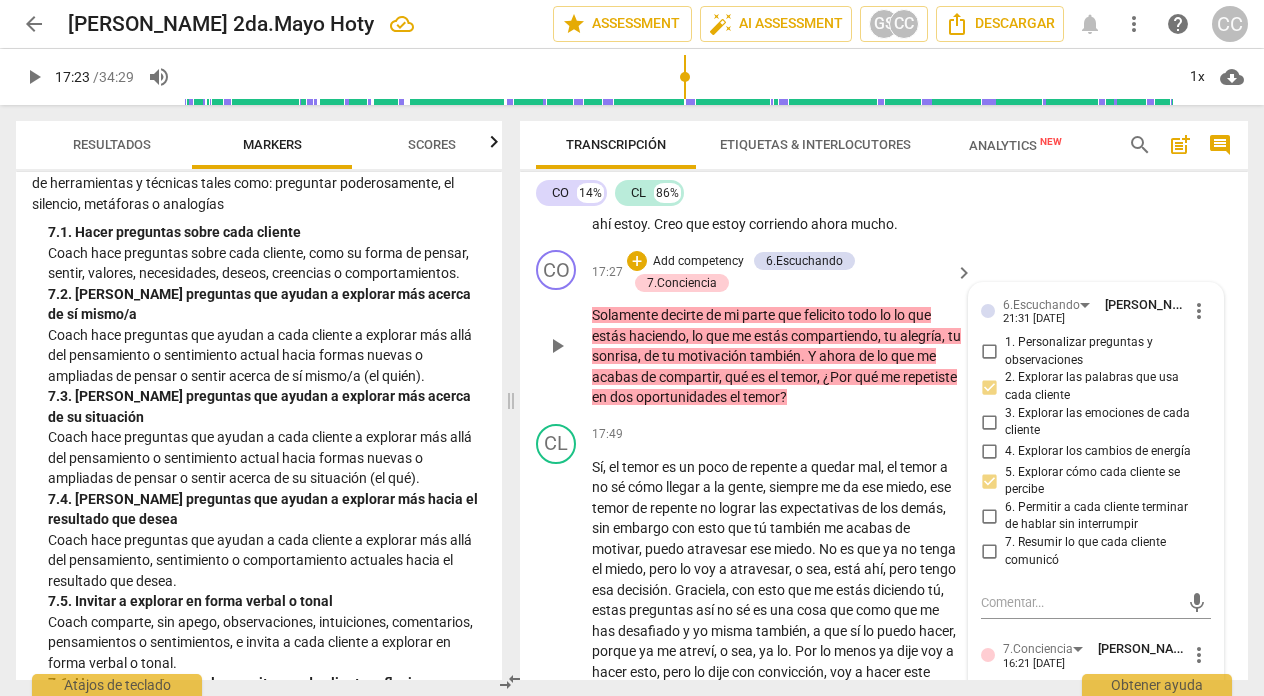 click on "Add competency" at bounding box center (698, 262) 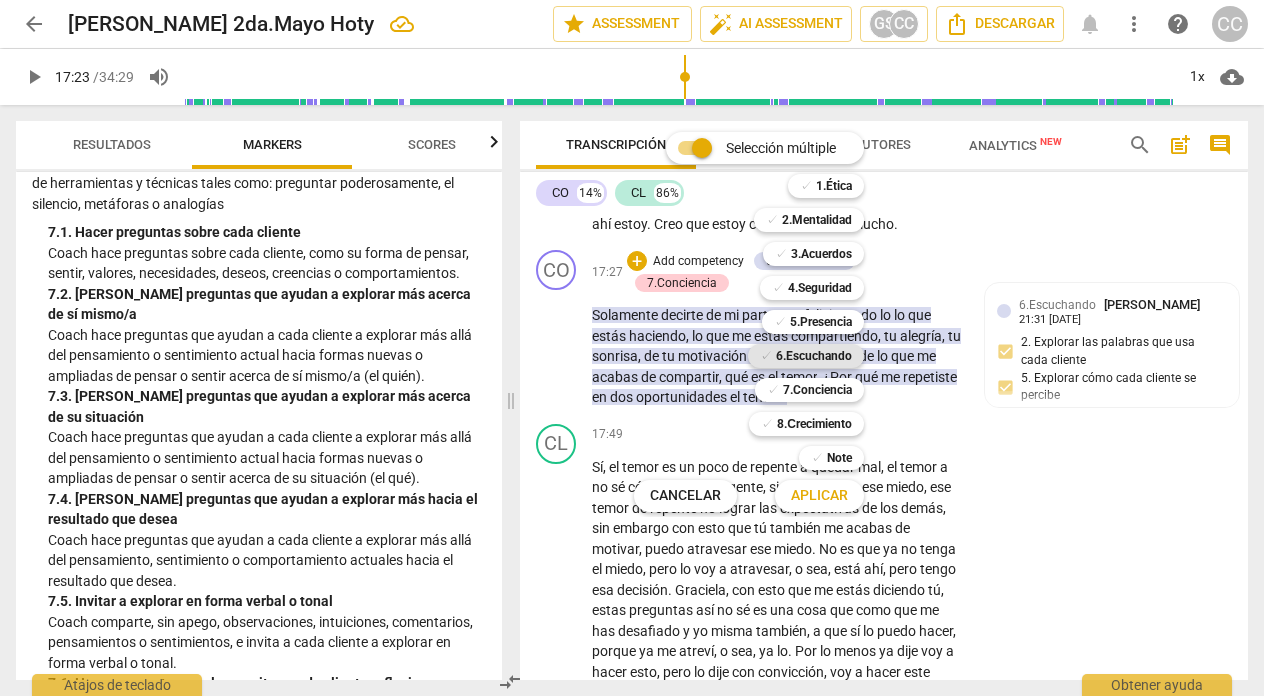 click on "6.Escuchando" at bounding box center (814, 356) 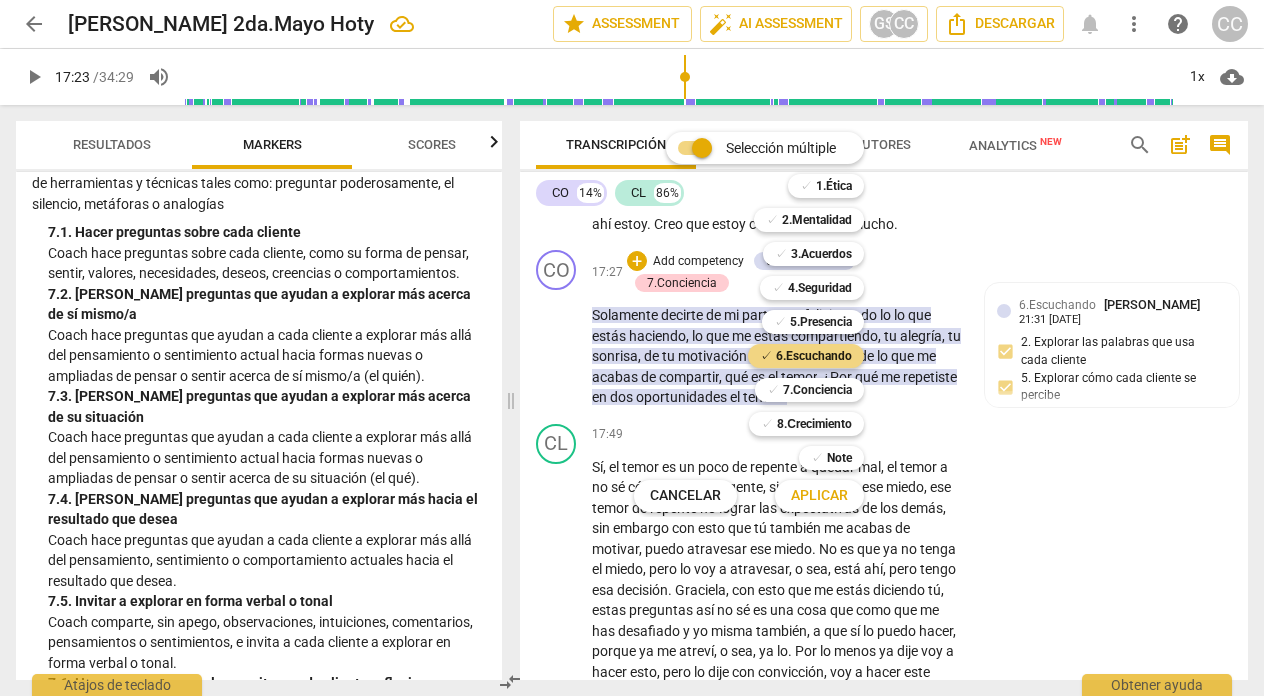 click on "Aplicar" at bounding box center [819, 496] 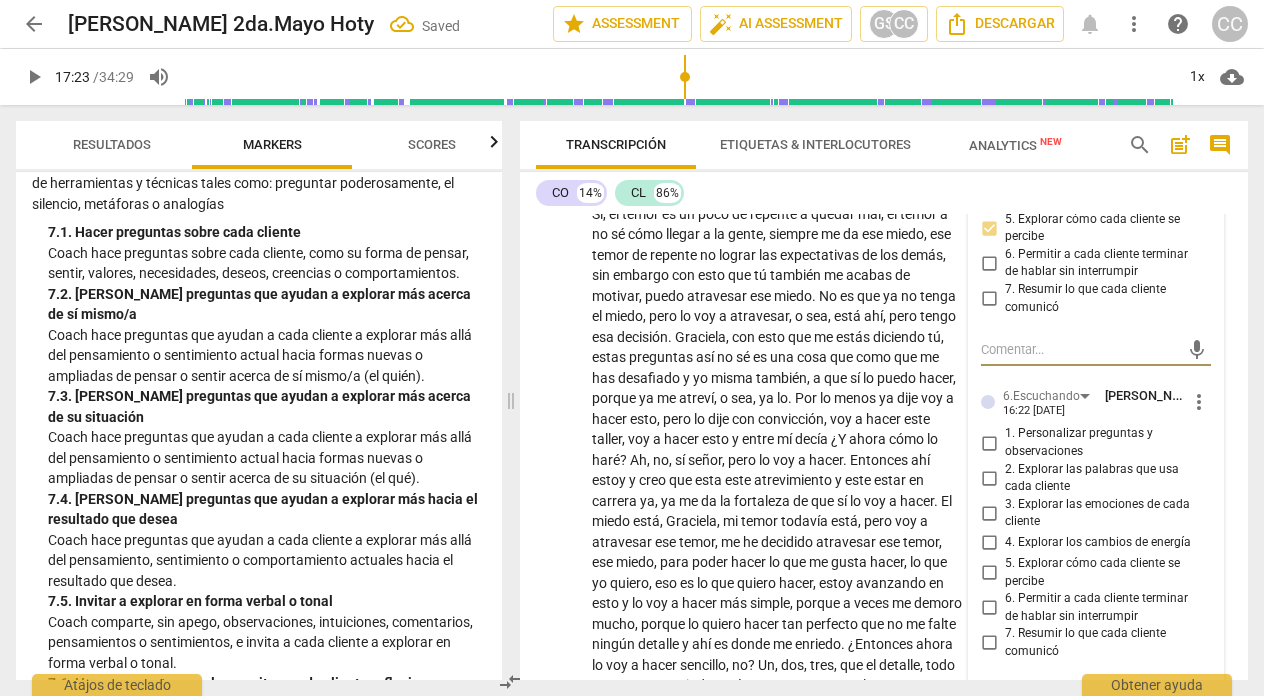 scroll, scrollTop: 5813, scrollLeft: 0, axis: vertical 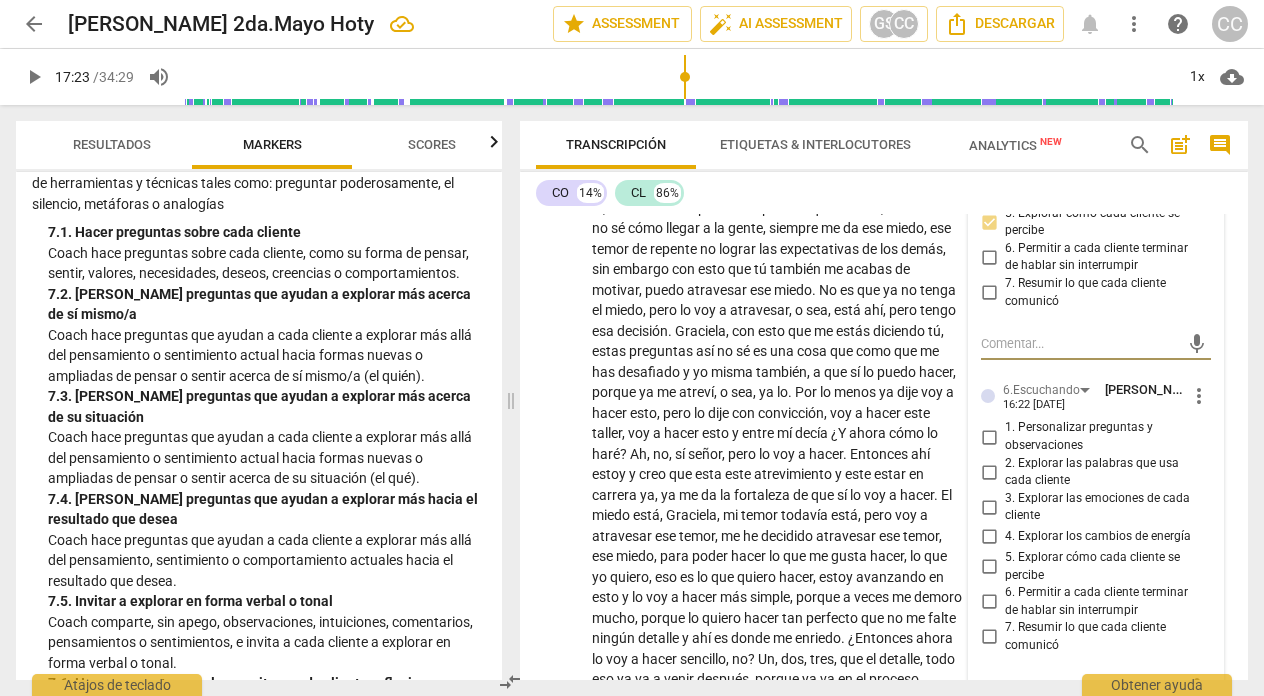 click on "2. Explorar las palabras que usa cada cliente" at bounding box center [989, 472] 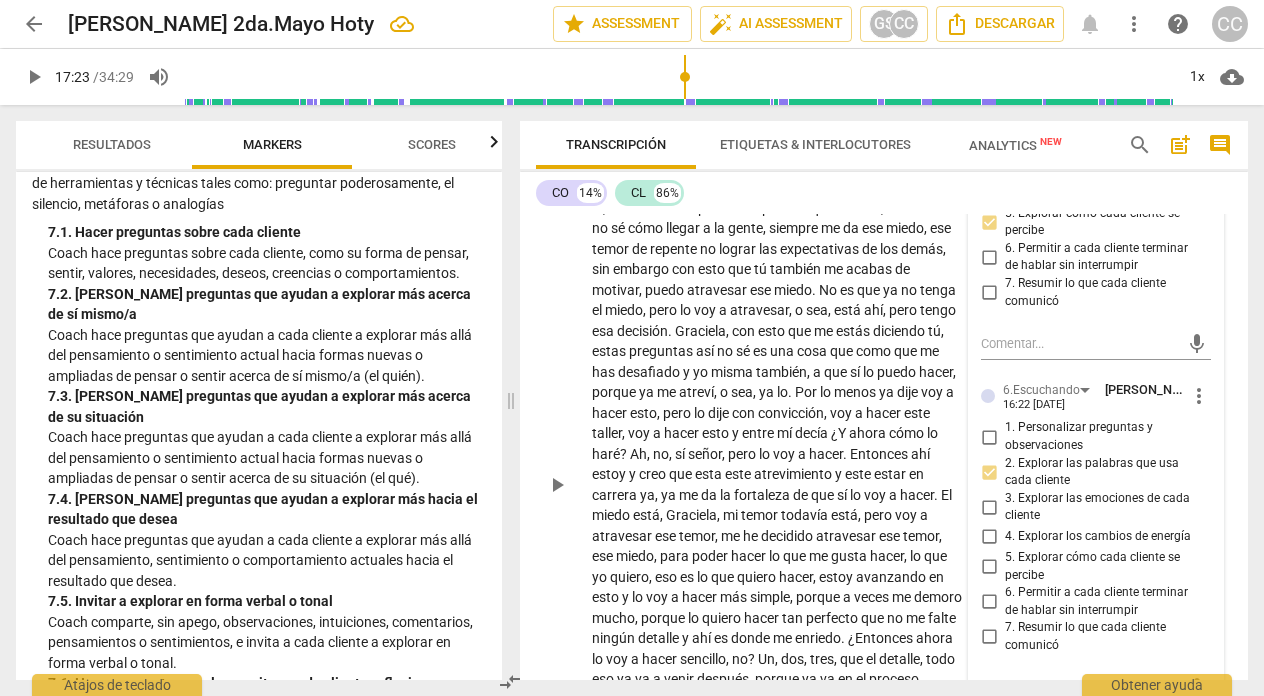 click on "17:49 + Add competency keyboard_arrow_right Sí ,   el   temor   es   un   poco   de   repente   a   quedar   mal ,   el   temor   a   no   sé   cómo   llegar   a   la   gente ,   siempre   me   da   ese   miedo ,   ese   temor   de   repente   no   lograr   las   expectativas   de   los   demás ,   sin   embargo   con   esto   que   tú   también   me   acabas   de   motivar ,   puedo   atravesar   ese   miedo .   No   es   que   ya   no   tenga   el   miedo ,   pero   lo   voy   a   atravesar ,   o   sea ,   está   ahí ,   pero   tengo   esa   decisión .   [PERSON_NAME] ,   con   esto   que   me   estás   diciendo   tú ,   estas   preguntas   así   no   sé   es   una   cosa   que   como   que   me   has   desafiado   y   yo   misma   también ,   a   que   sí   lo   puedo   hacer ,   porque   ya   me   atreví ,   o   sea ,   ya   lo .   Por   lo   menos   ya   dije   voy   a   hacer   esto ,   pero   lo   dije   con   convicción ,   voy   a   hacer   este   taller ,   voy   a   hacer   esto   y" at bounding box center (783, 468) 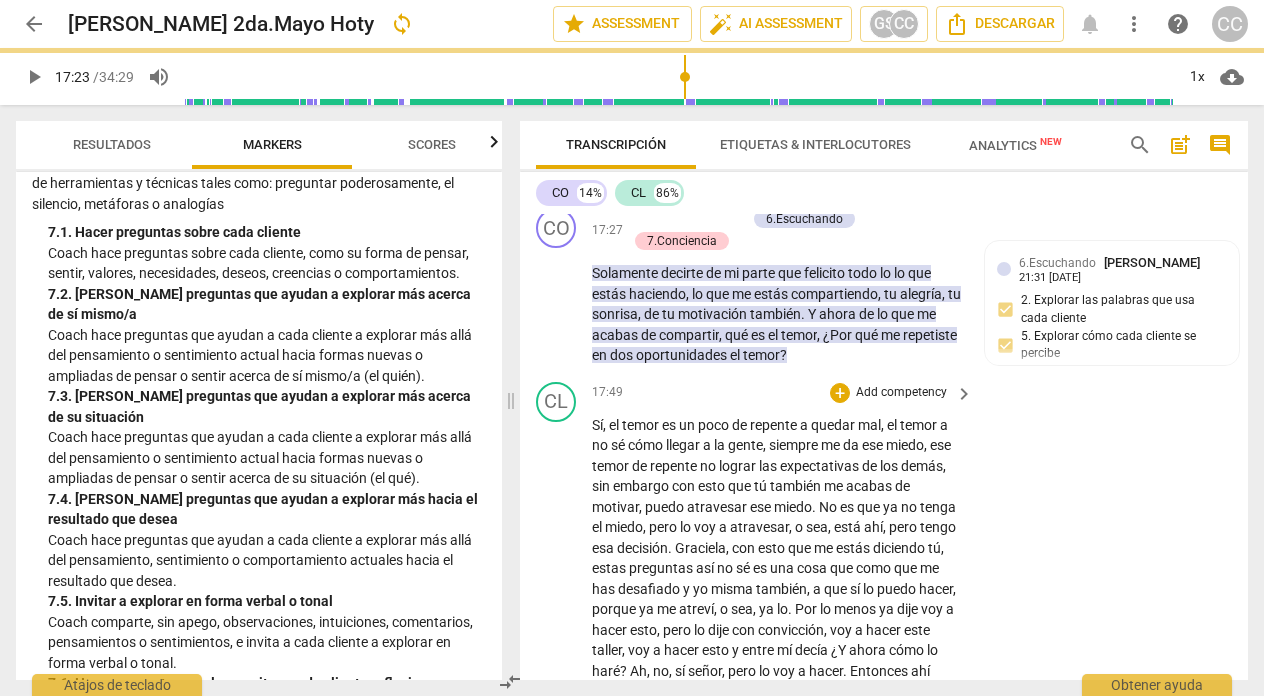 scroll, scrollTop: 5595, scrollLeft: 0, axis: vertical 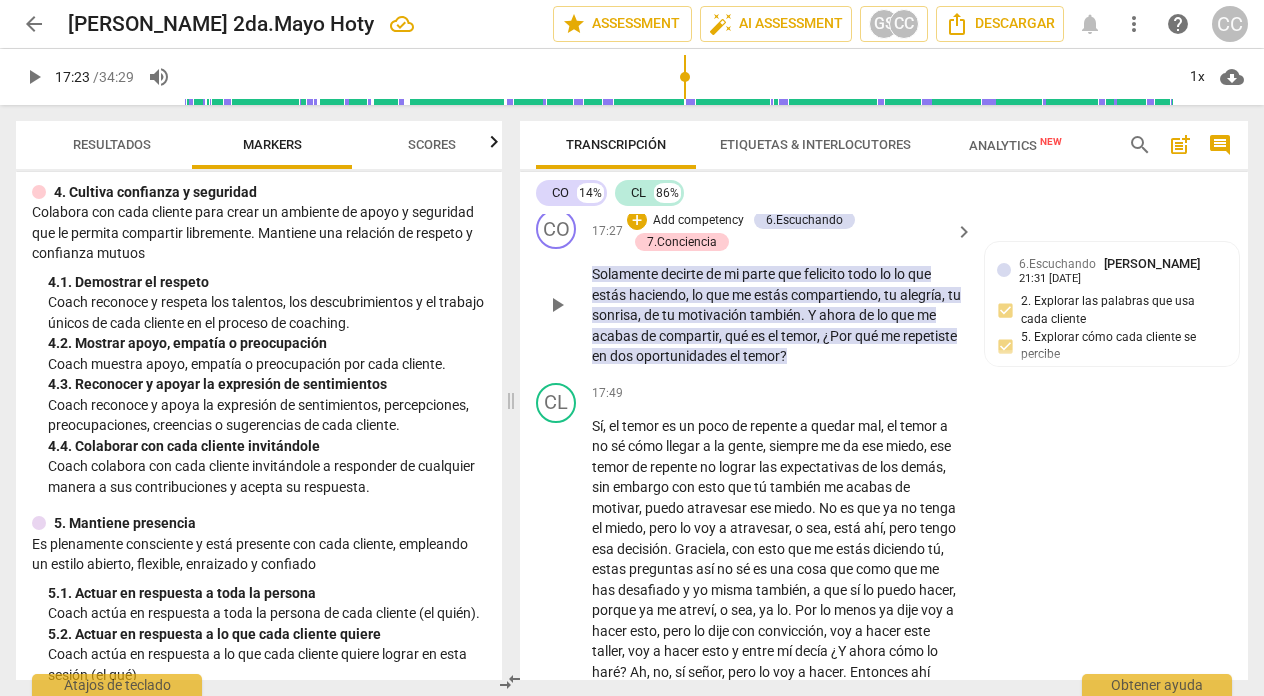 click on "Add competency" at bounding box center [698, 221] 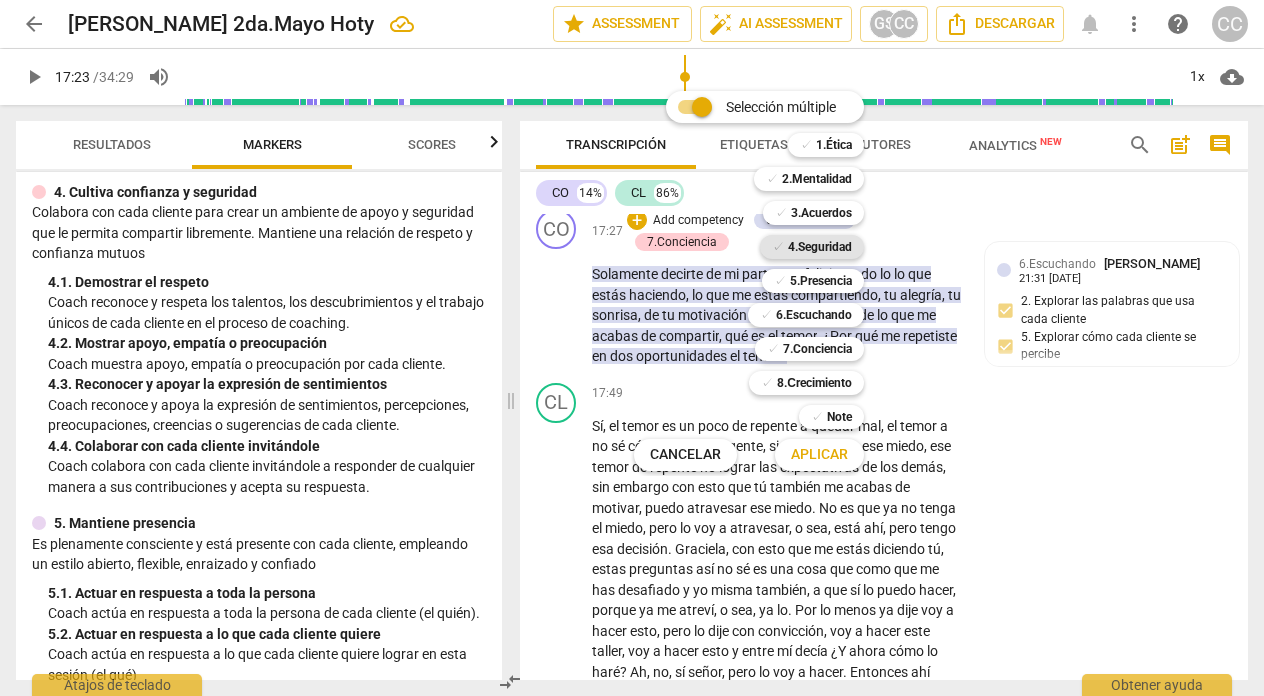 click on "4.Seguridad" at bounding box center [820, 247] 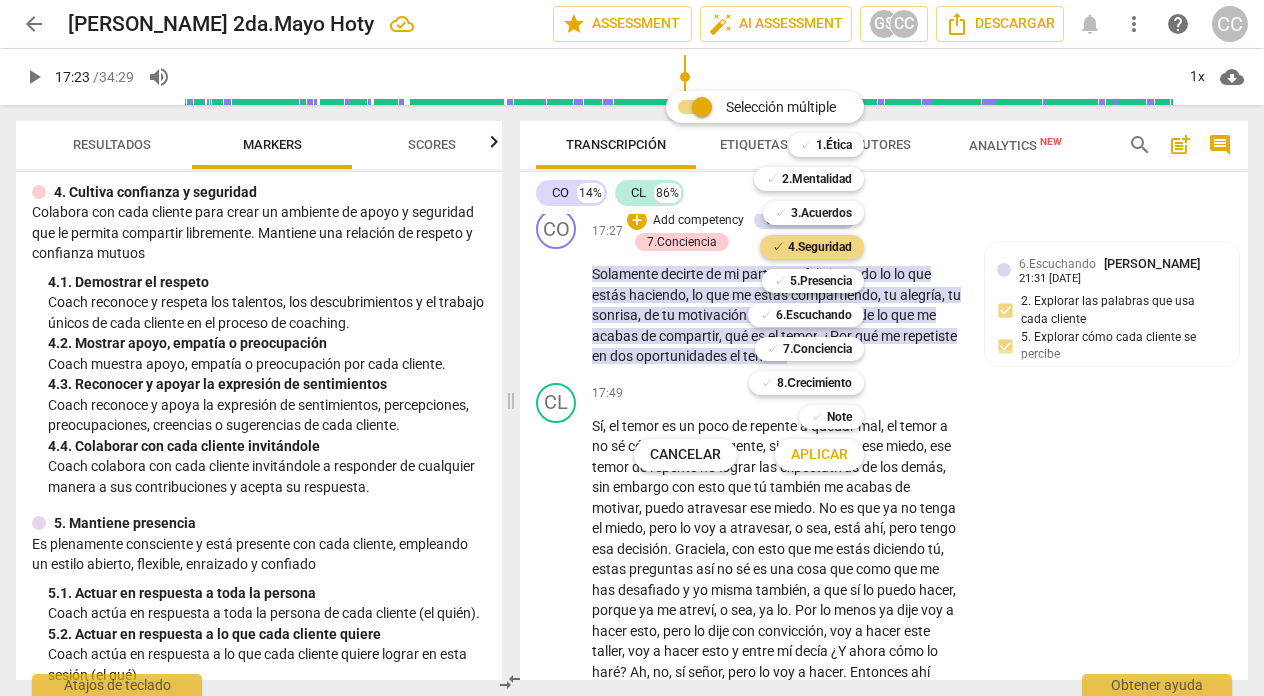 click on "Aplicar" at bounding box center [819, 455] 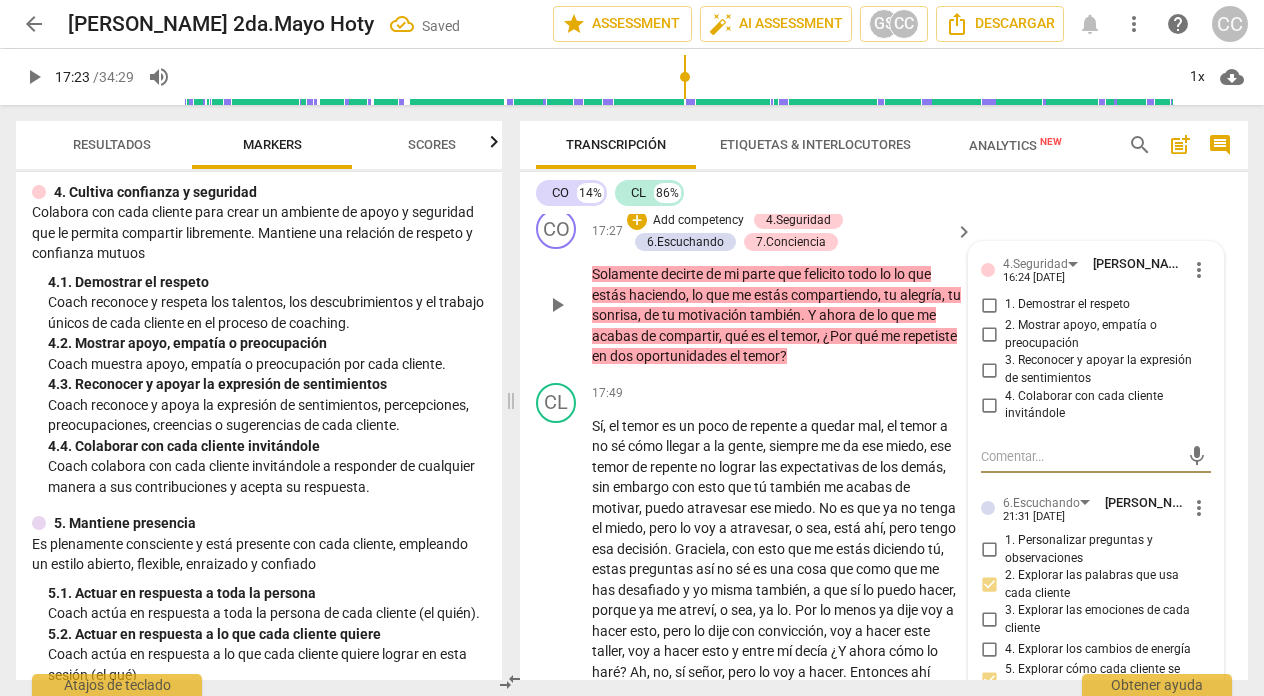 click on "3. Reconocer y apoyar la expresión de sentimientos" at bounding box center [989, 370] 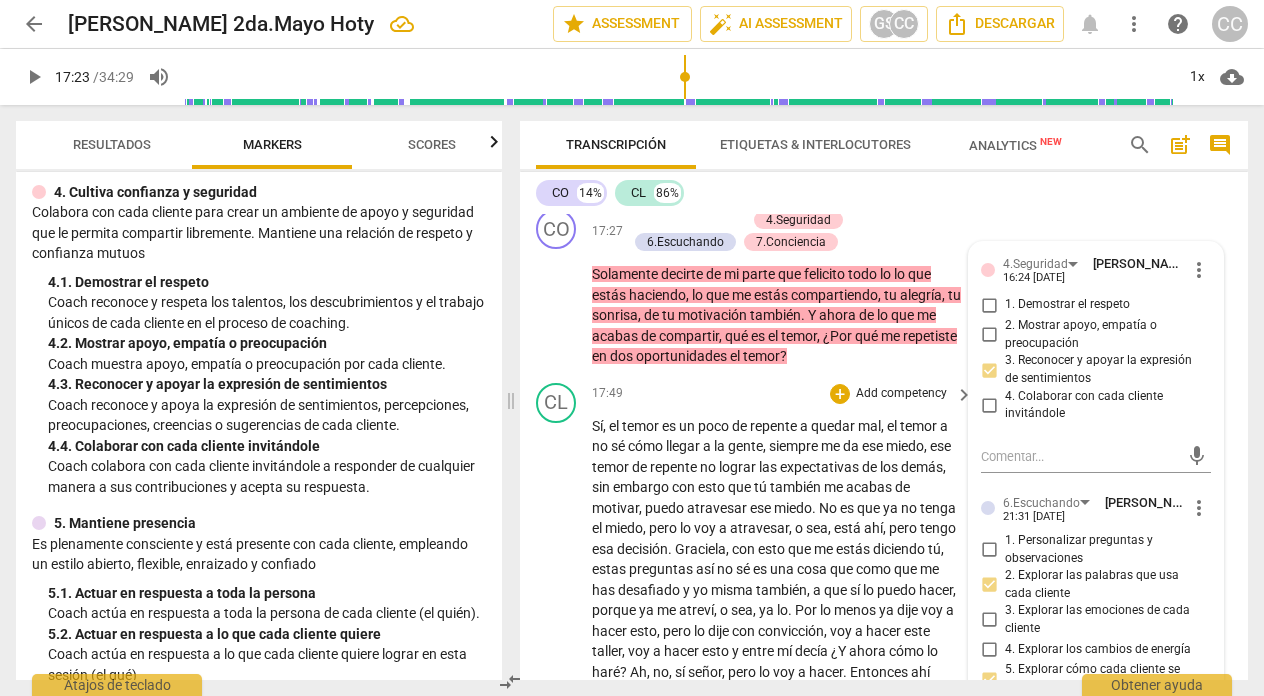 click on "17:49 + Add competency keyboard_arrow_right" at bounding box center [783, 394] 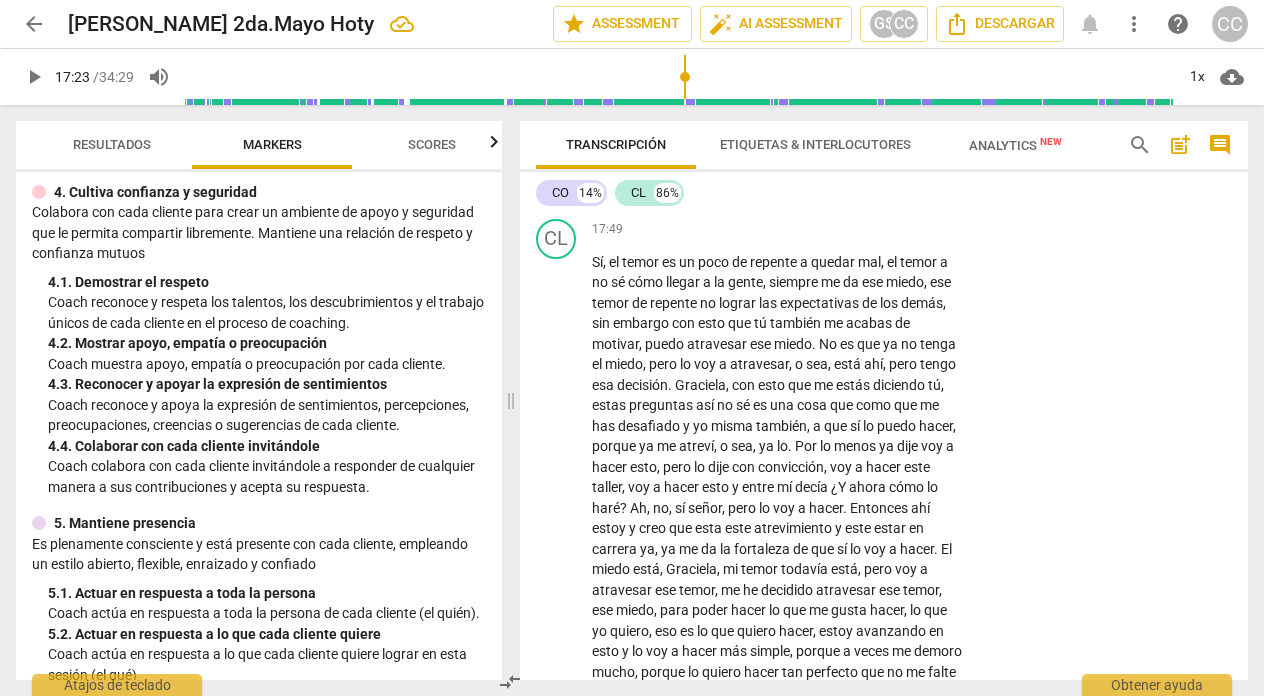 scroll, scrollTop: 5755, scrollLeft: 0, axis: vertical 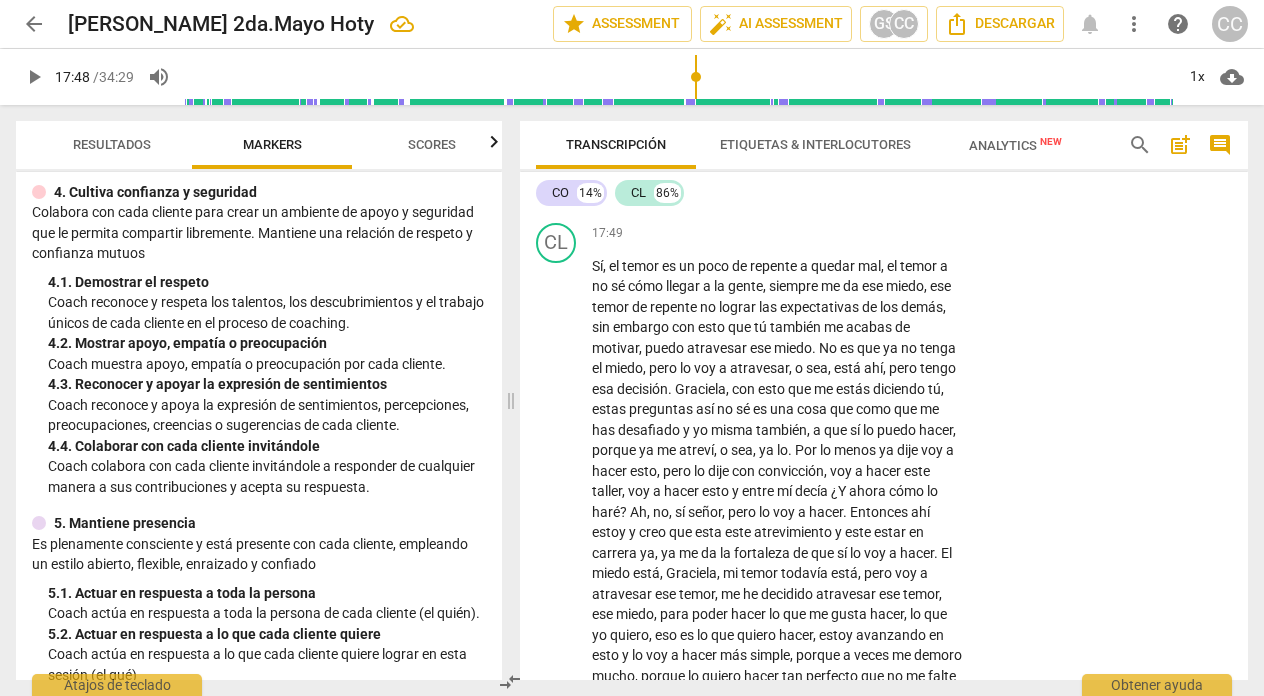 drag, startPoint x: 681, startPoint y: 77, endPoint x: 695, endPoint y: 76, distance: 14.035668 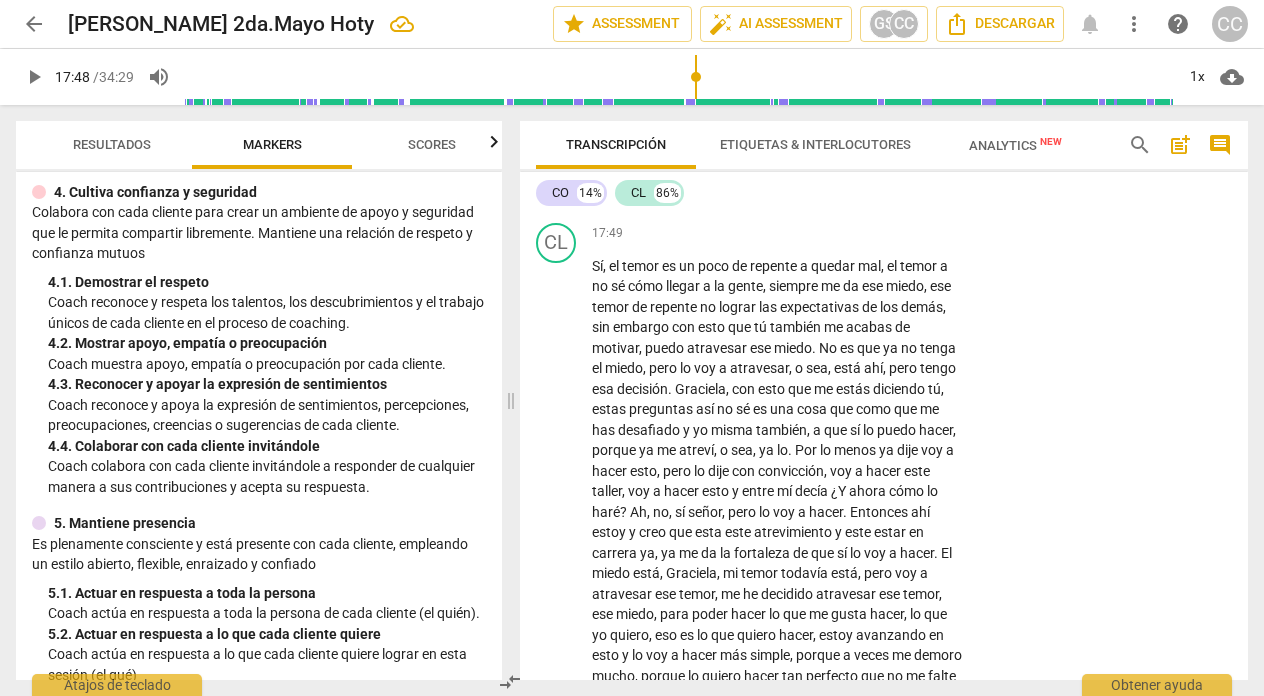 click at bounding box center [679, 77] 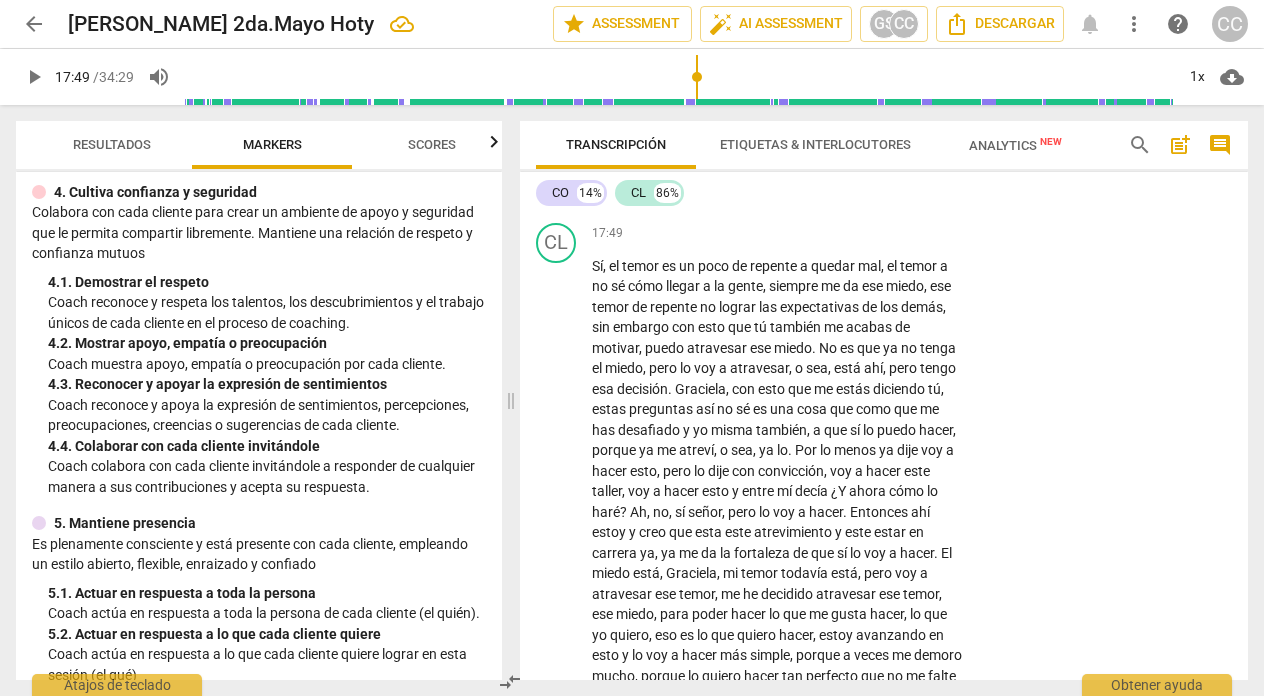 click at bounding box center [679, 77] 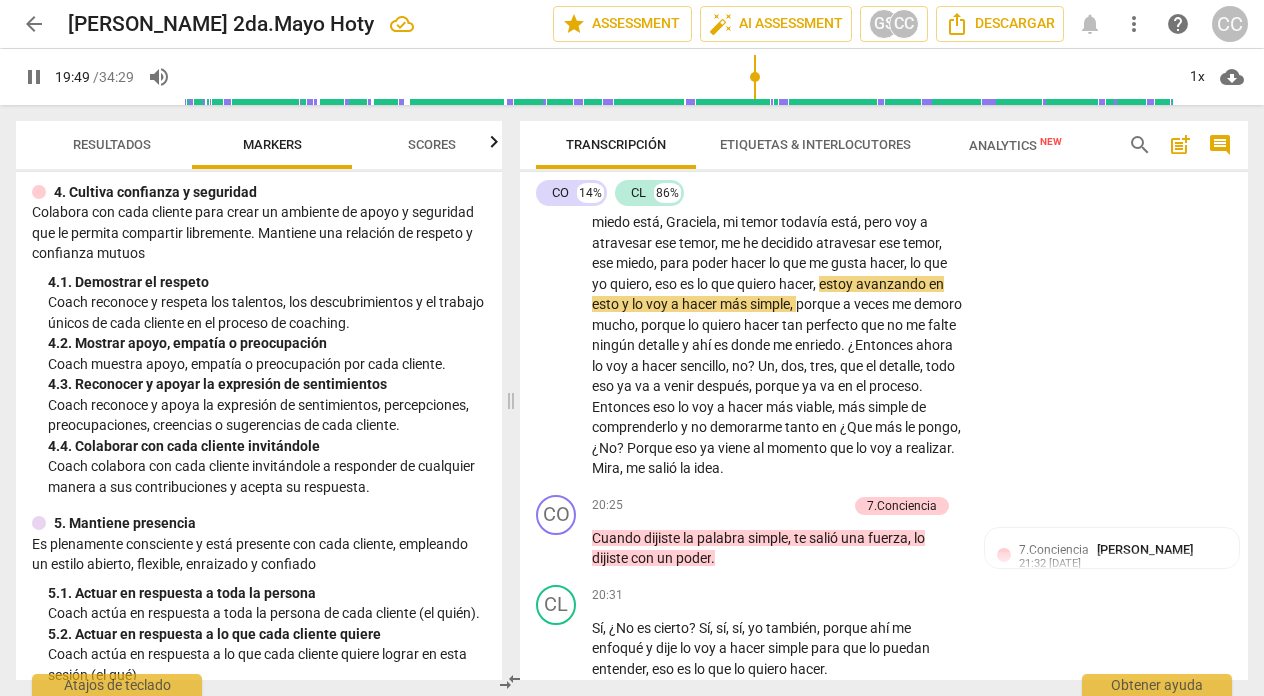 scroll, scrollTop: 6105, scrollLeft: 0, axis: vertical 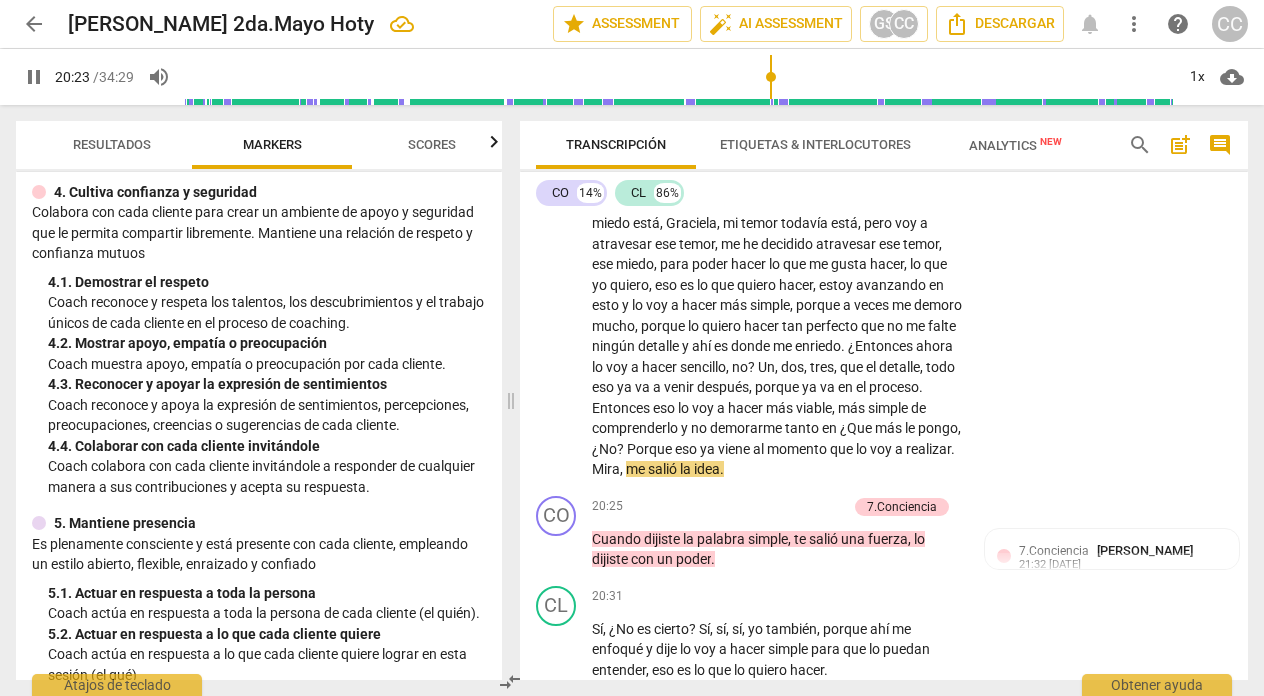 click on "pause" at bounding box center (34, 77) 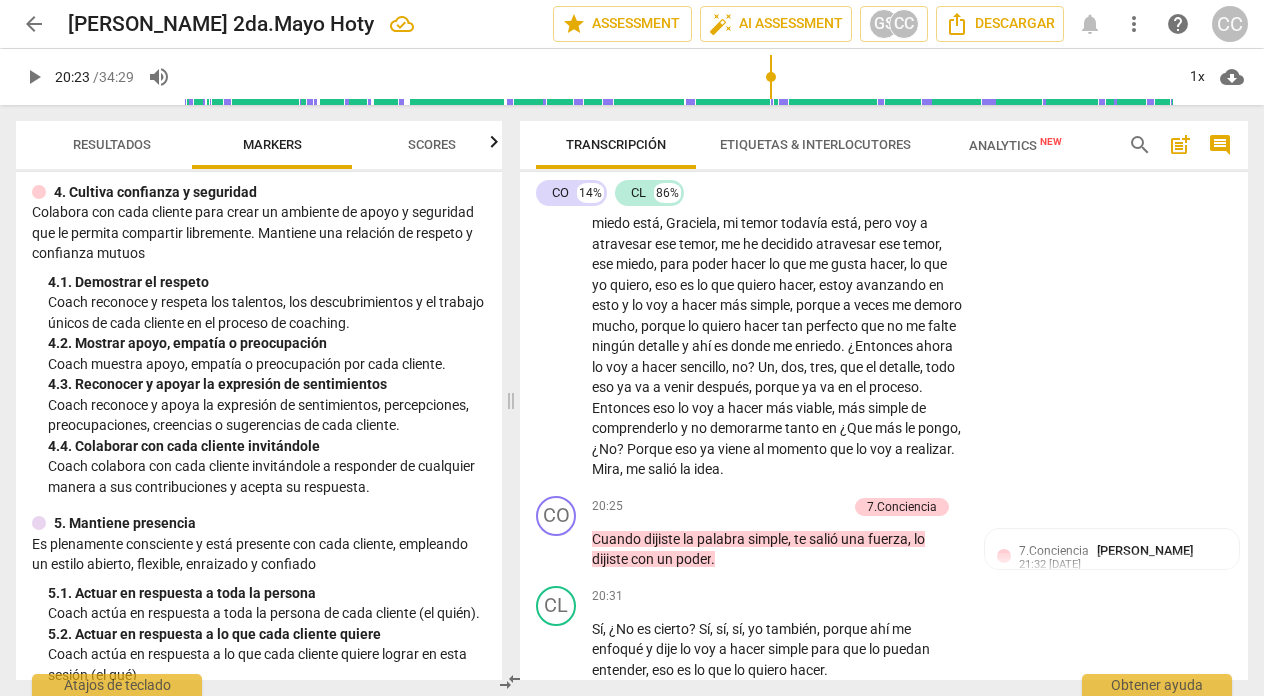 type on "1224" 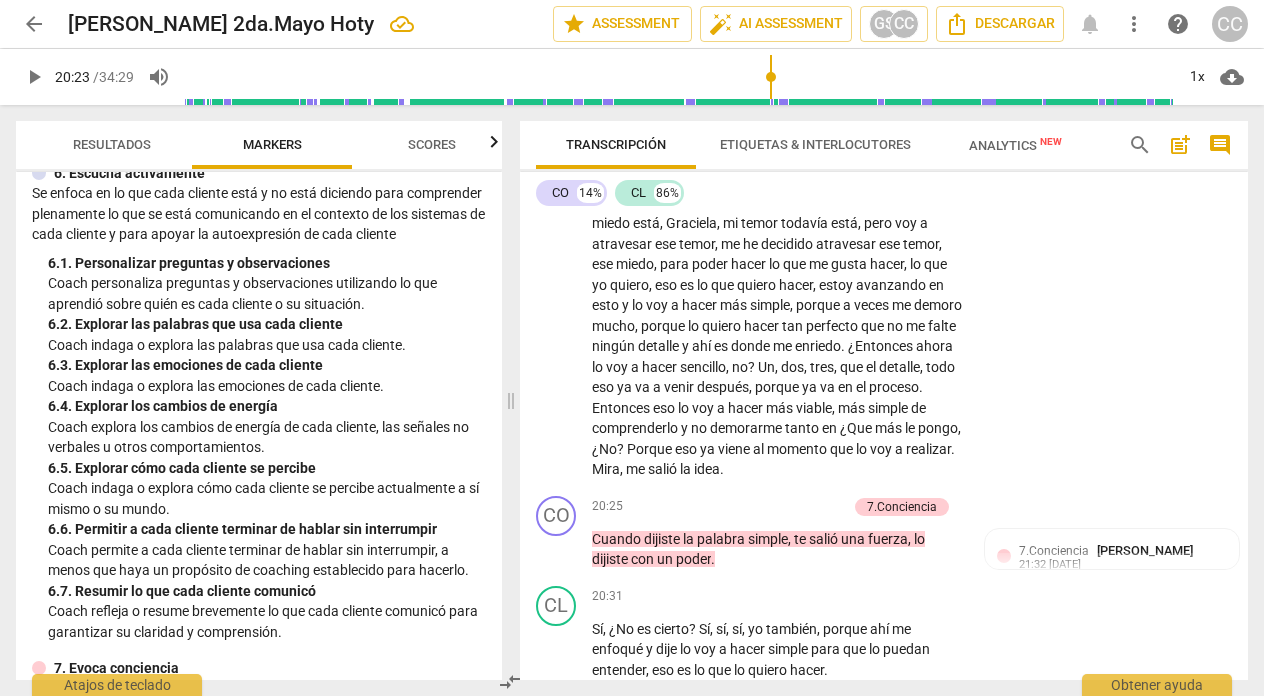 scroll, scrollTop: 1257, scrollLeft: 0, axis: vertical 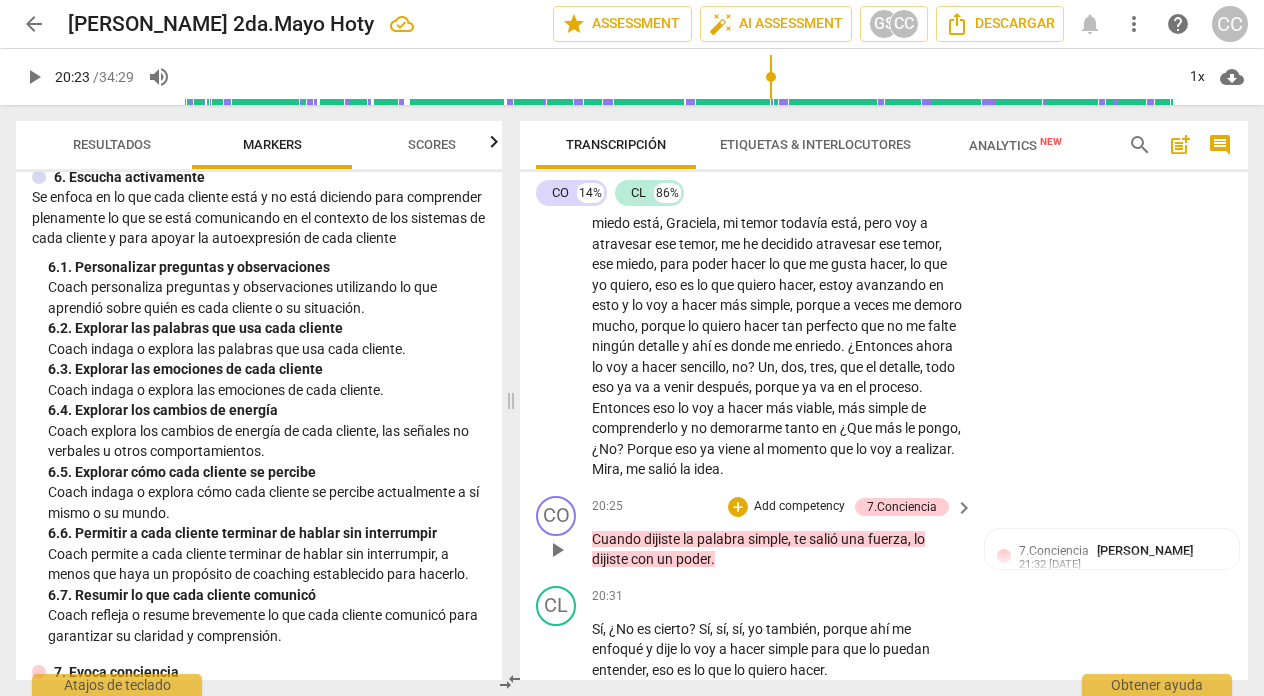 click on "Add competency" at bounding box center (799, 507) 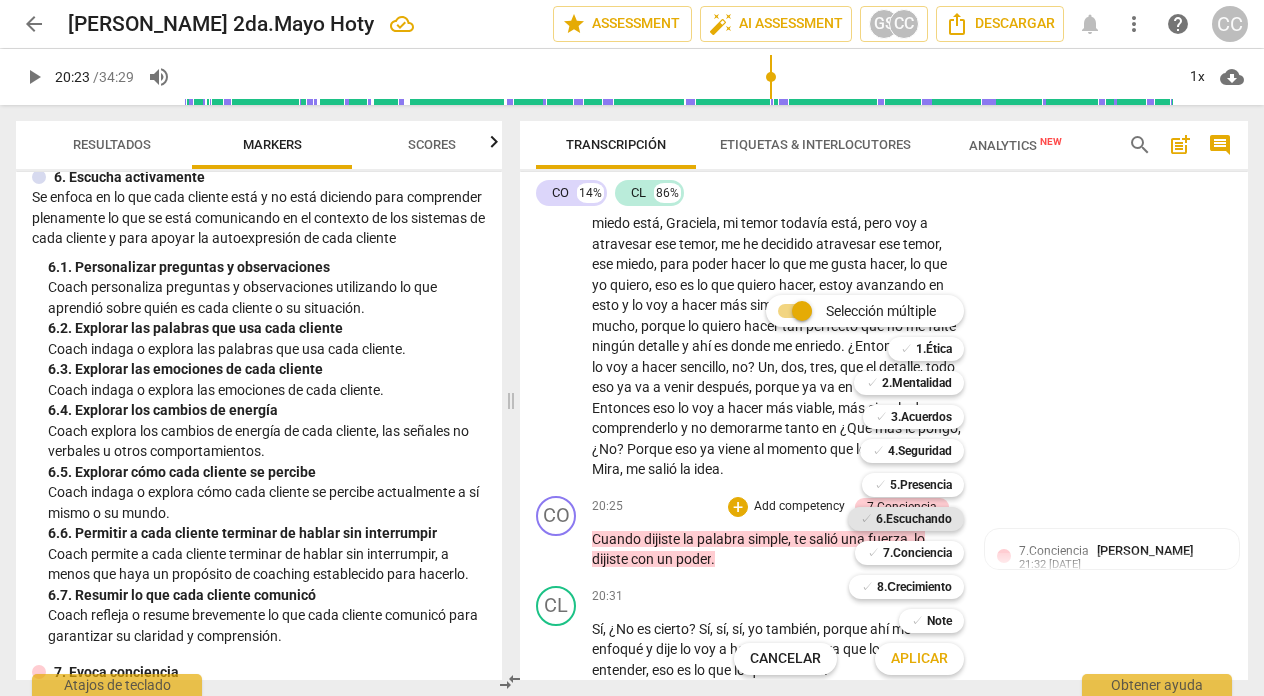 click on "6.Escuchando" at bounding box center (914, 519) 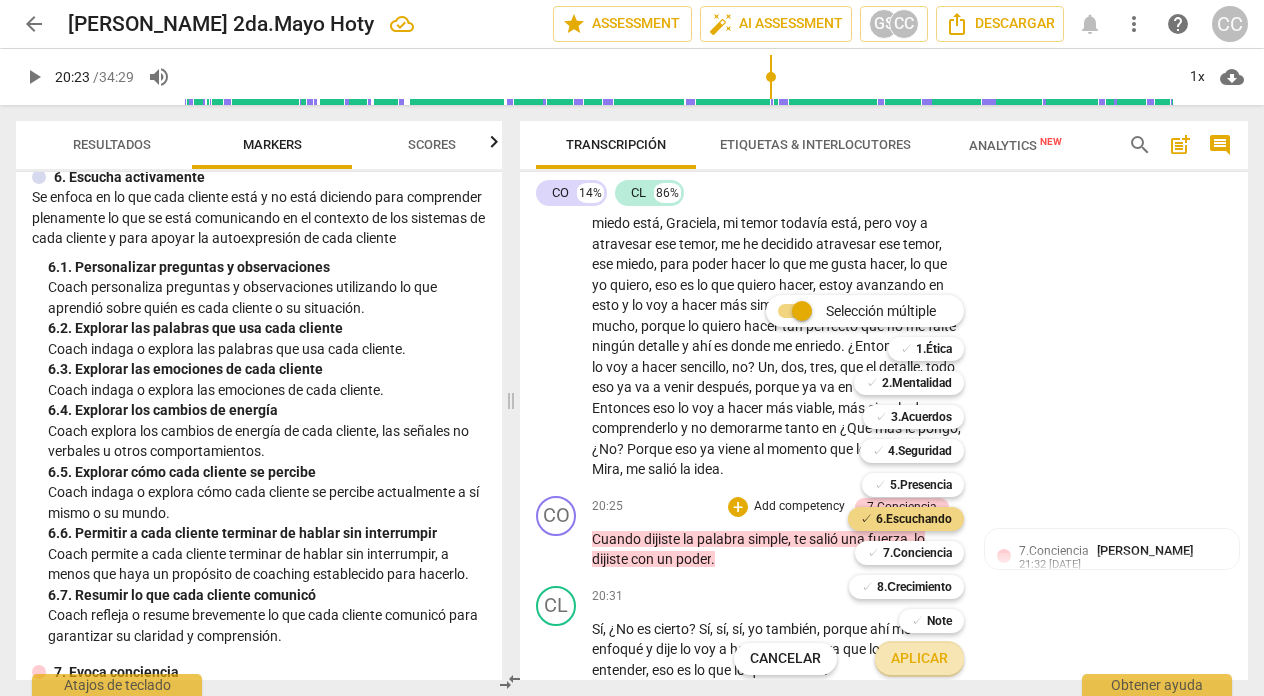 click on "Aplicar" at bounding box center (919, 659) 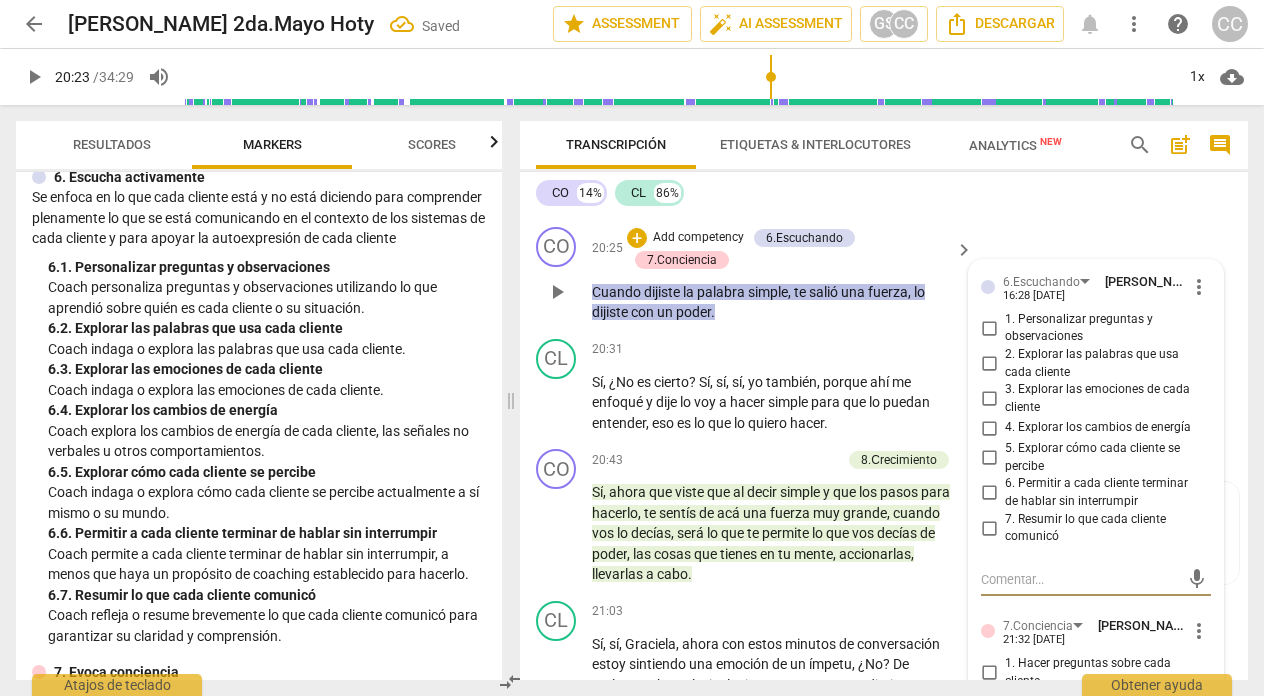 scroll, scrollTop: 6518, scrollLeft: 0, axis: vertical 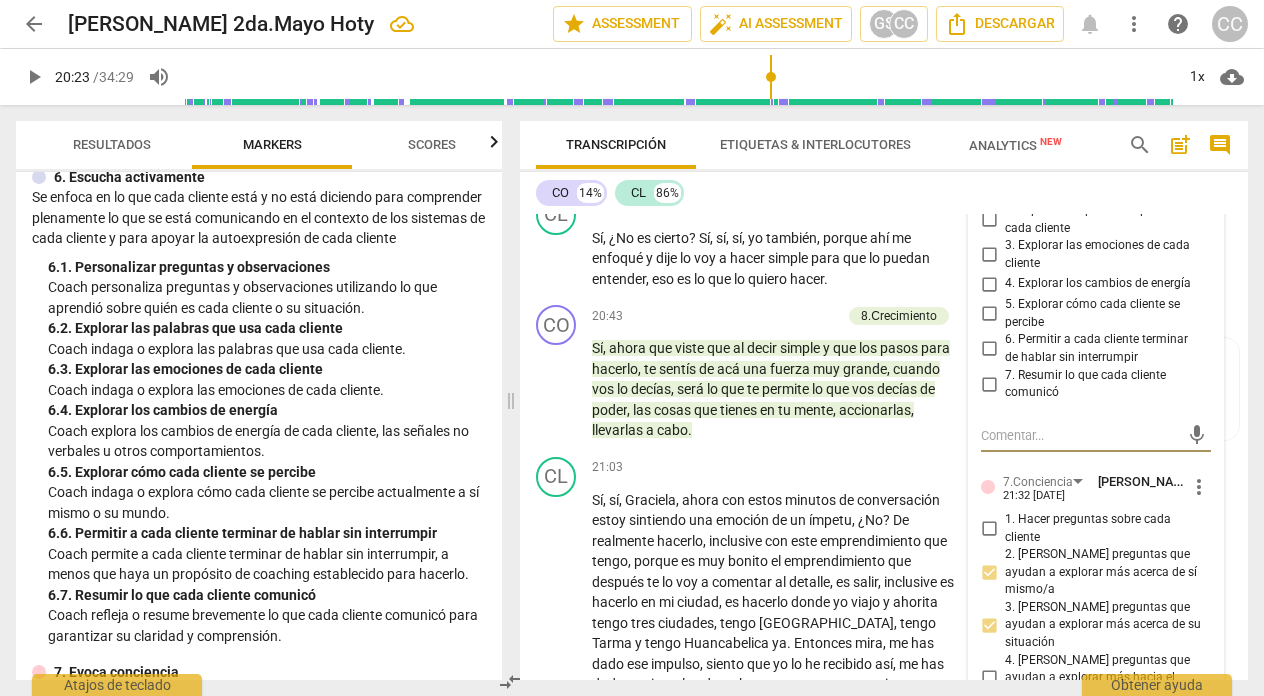 click on "4. Explorar los cambios de energía" at bounding box center [989, 284] 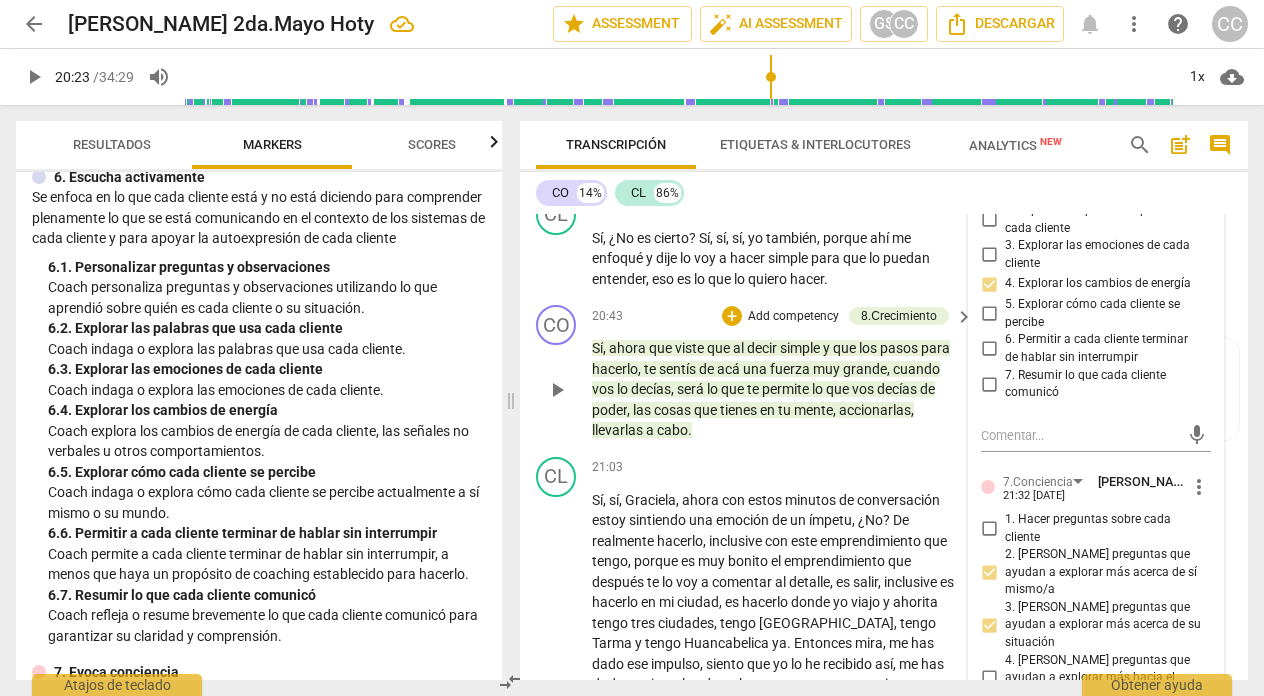 click on "20:43 + Add competency 8.Сrecimiento keyboard_arrow_right" at bounding box center [783, 316] 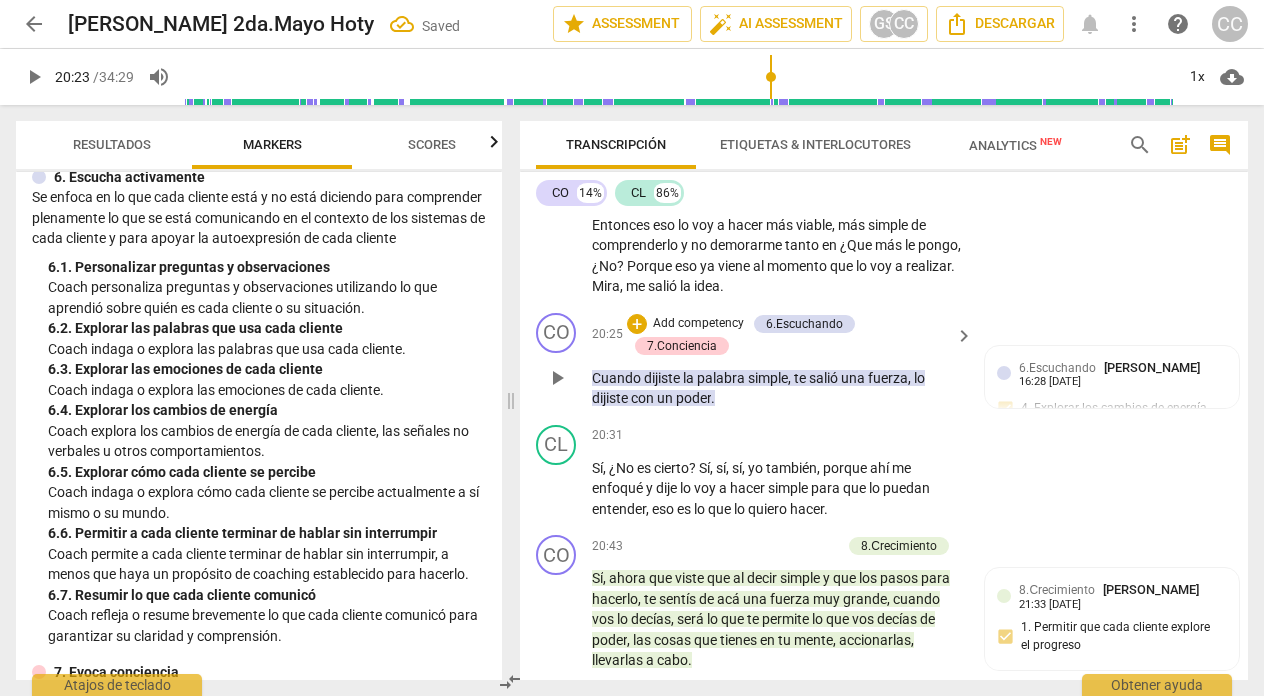 scroll, scrollTop: 6285, scrollLeft: 0, axis: vertical 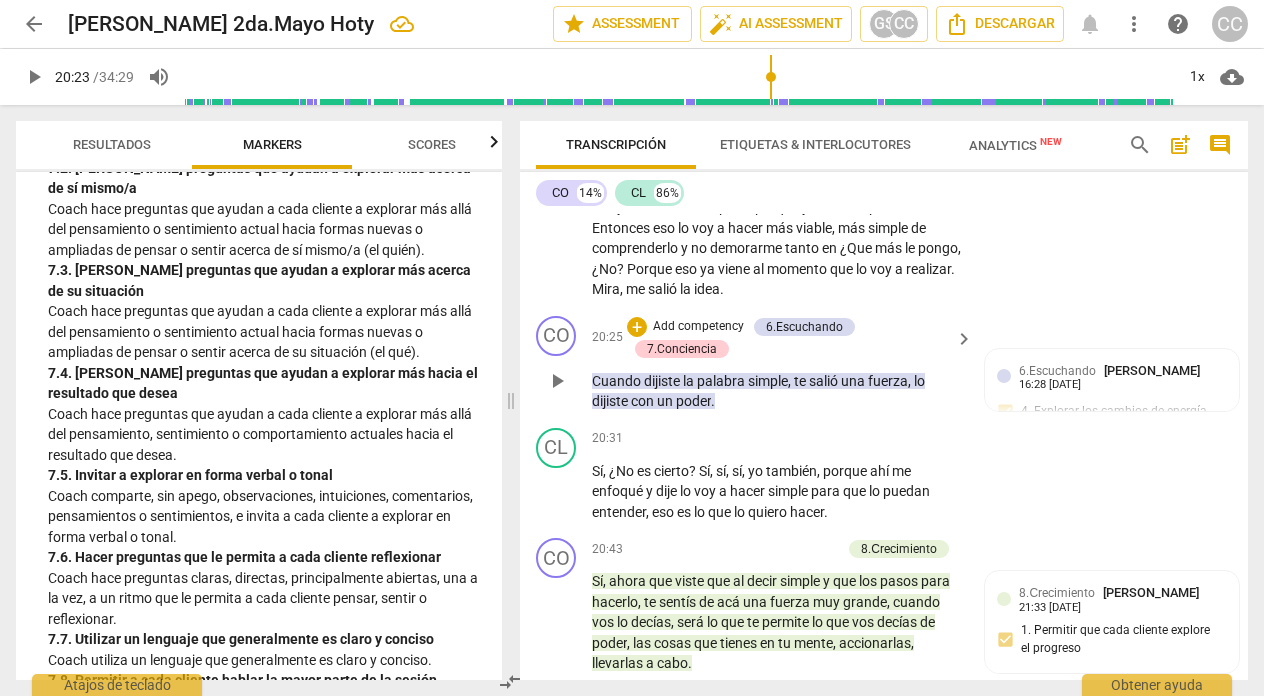 click on "Add competency" at bounding box center (698, 327) 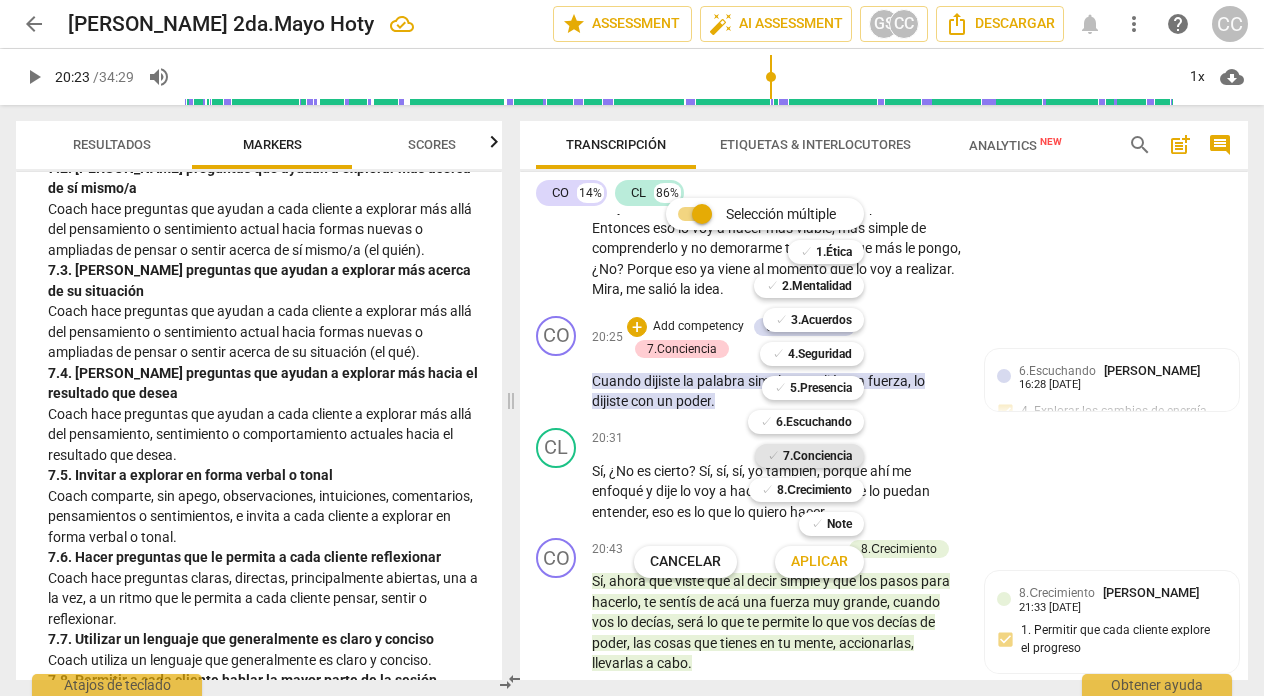 click on "7.Conciencia" at bounding box center (817, 456) 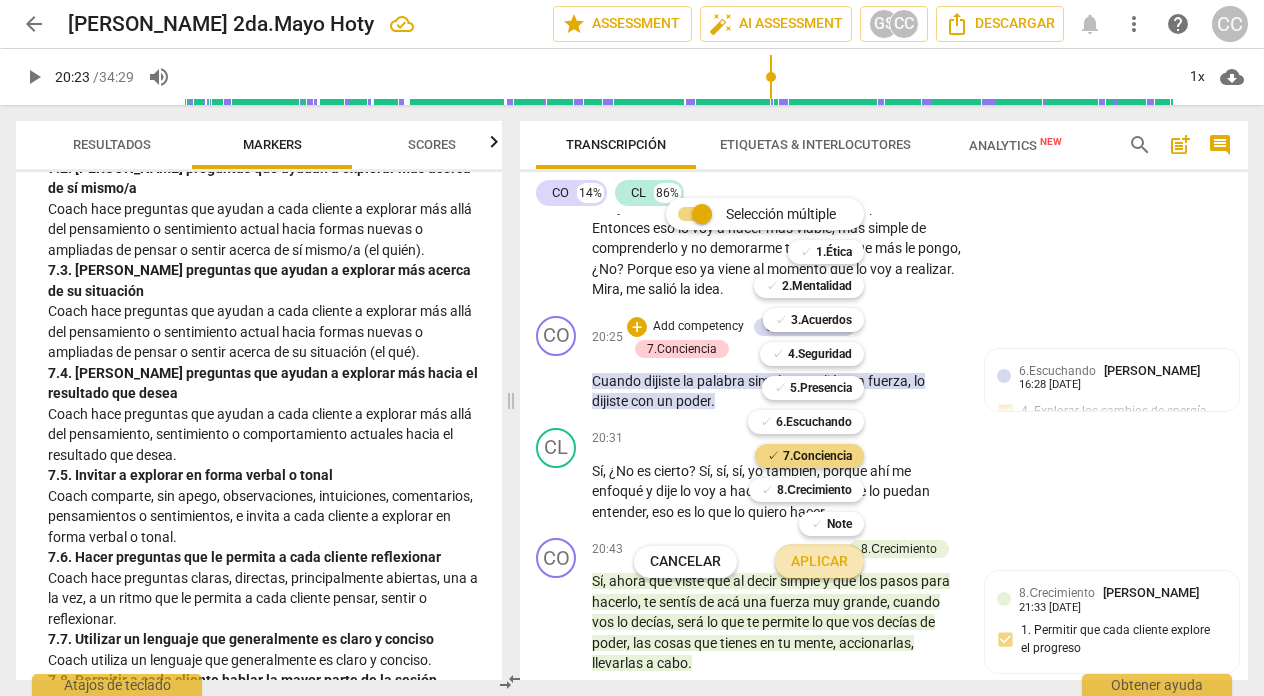 click on "Aplicar" at bounding box center [819, 562] 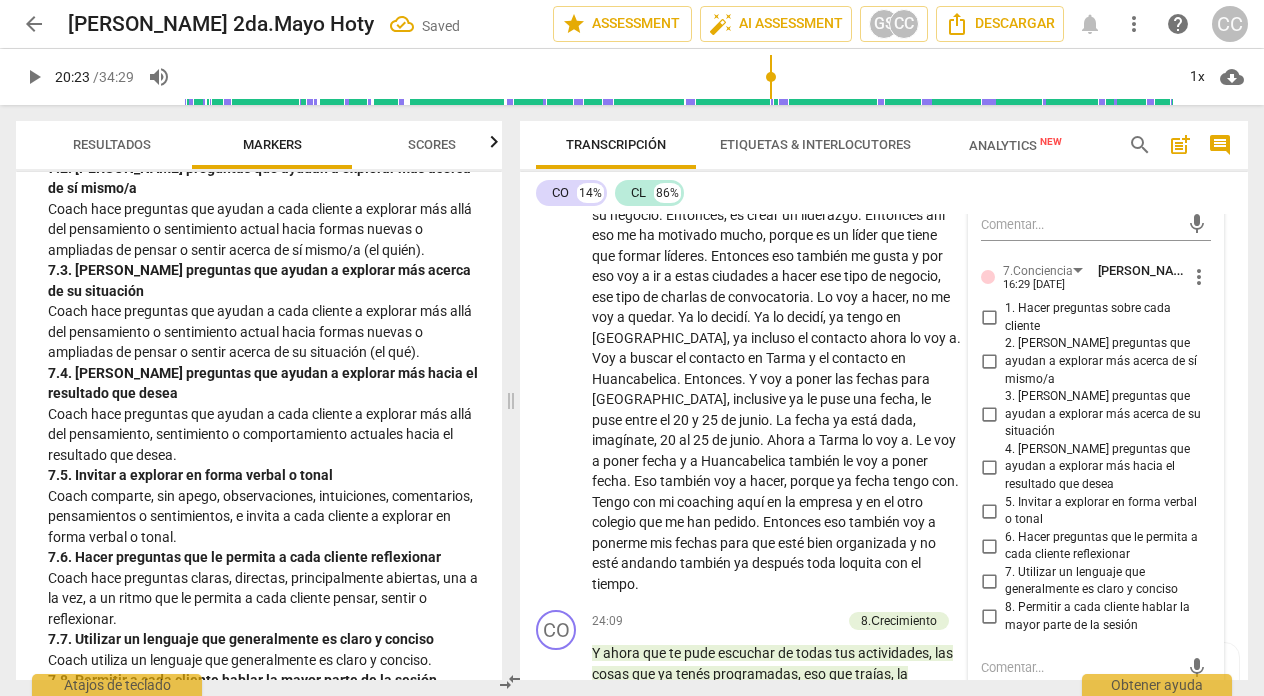 scroll, scrollTop: 7271, scrollLeft: 0, axis: vertical 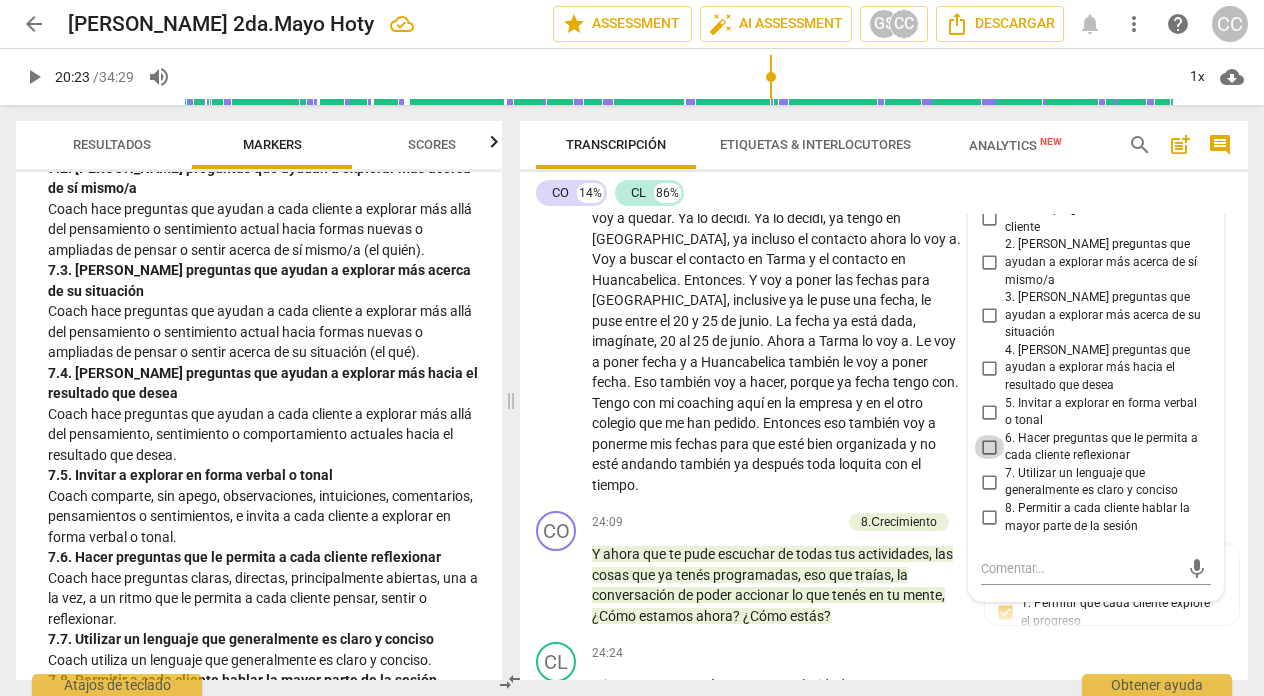 click on "6. Hacer preguntas que le permita a cada cliente reflexionar" at bounding box center (989, 447) 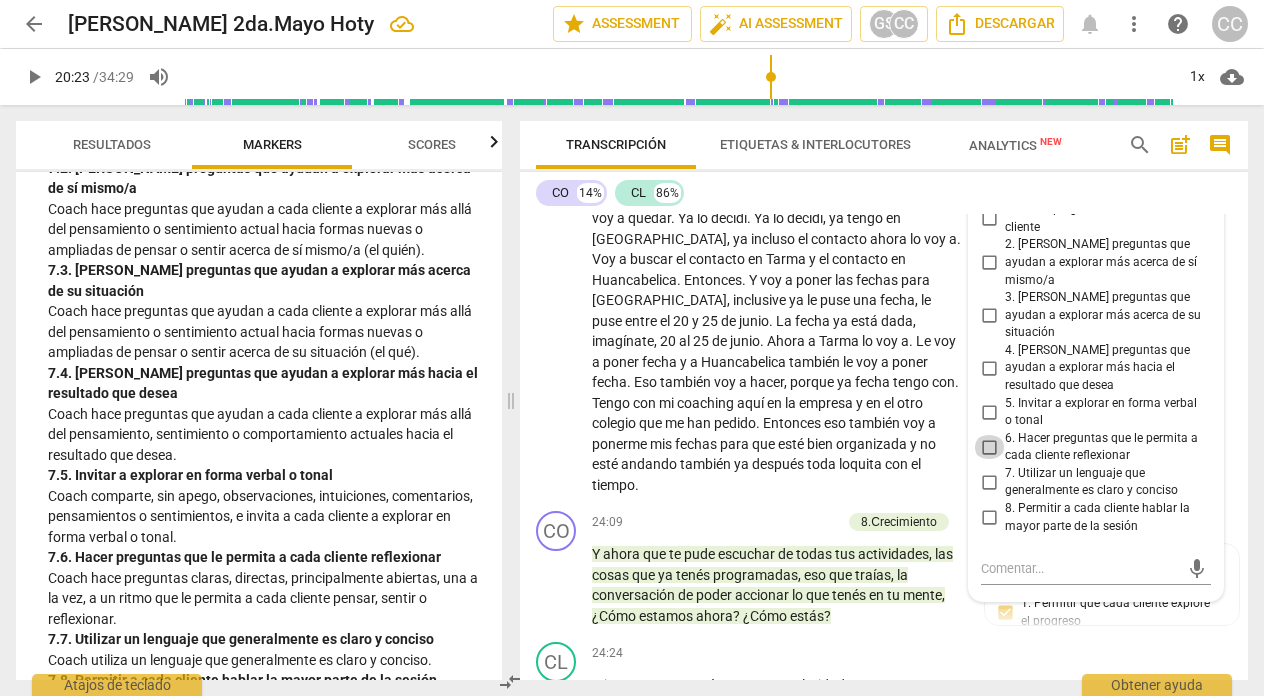 checkbox on "true" 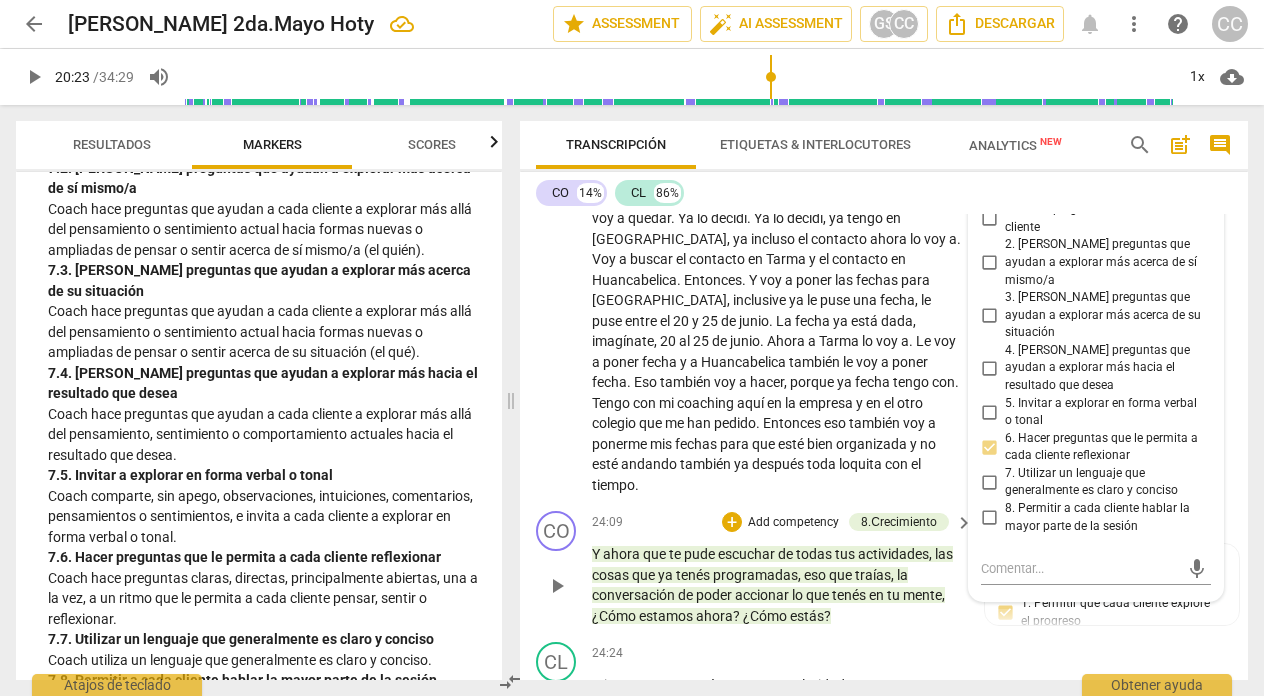 click on "24:09 + Add competency 8.Сrecimiento keyboard_arrow_right" at bounding box center (783, 522) 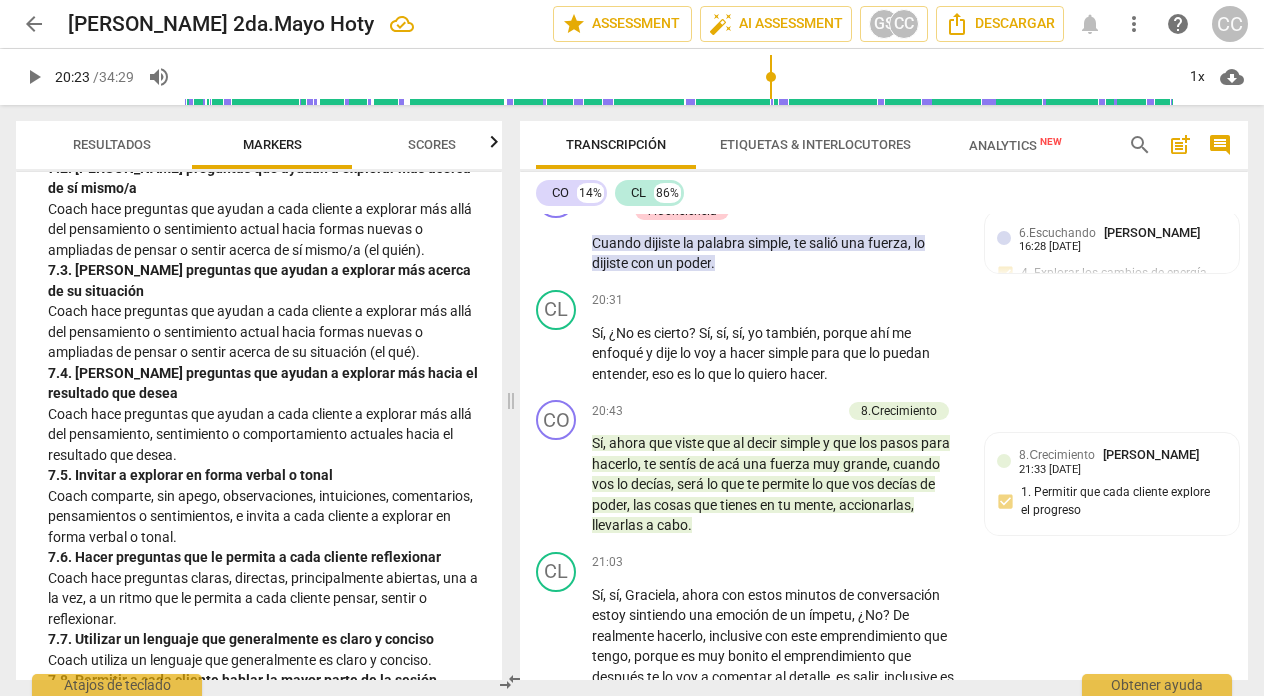 scroll, scrollTop: 6526, scrollLeft: 0, axis: vertical 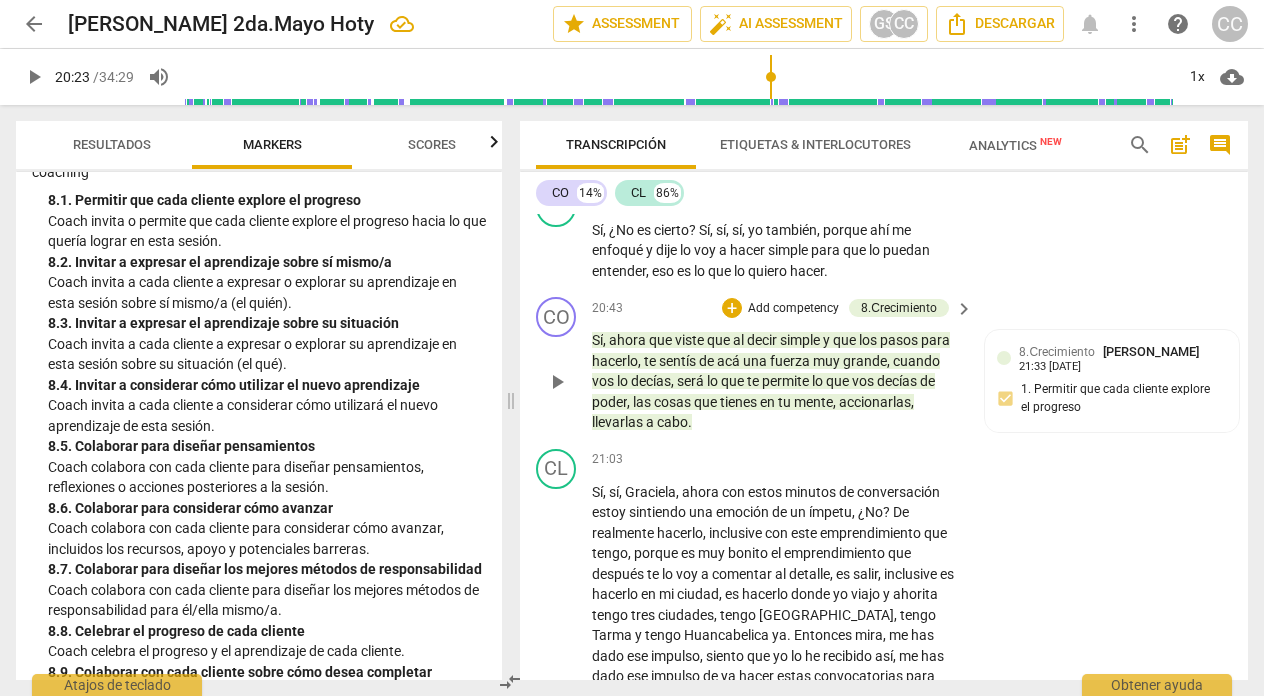 click on "Add competency" at bounding box center (793, 309) 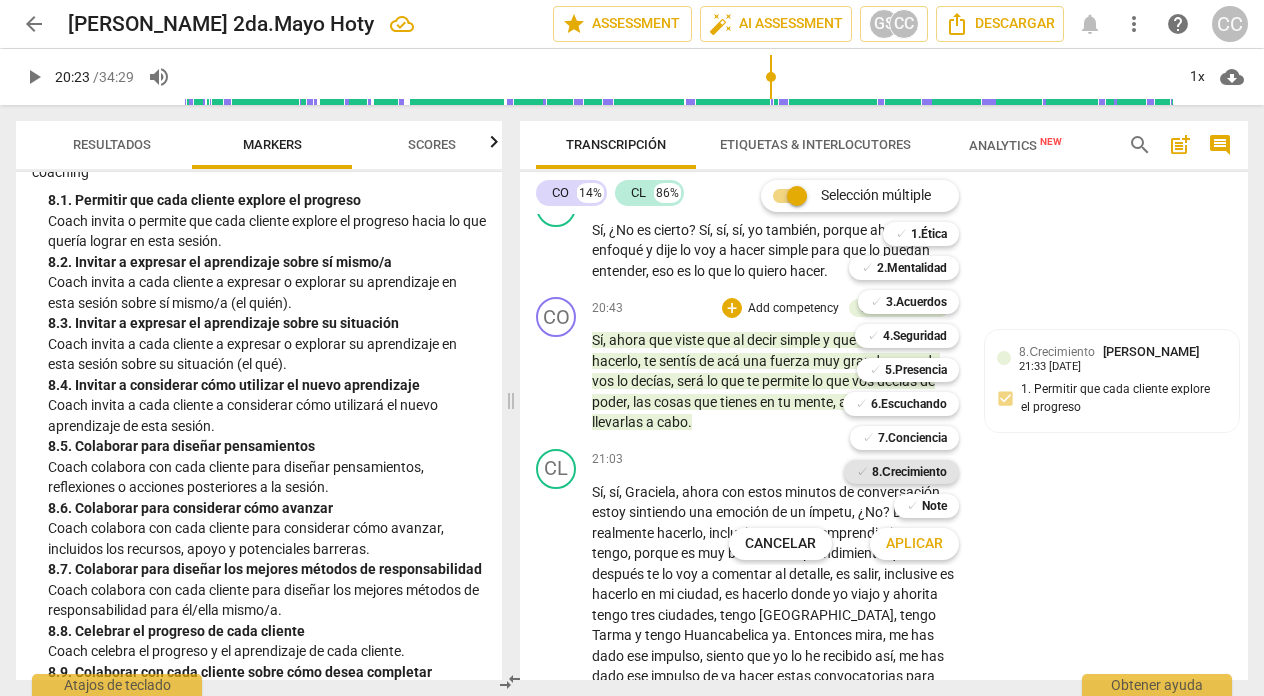 click on "8.Сrecimiento" at bounding box center [909, 472] 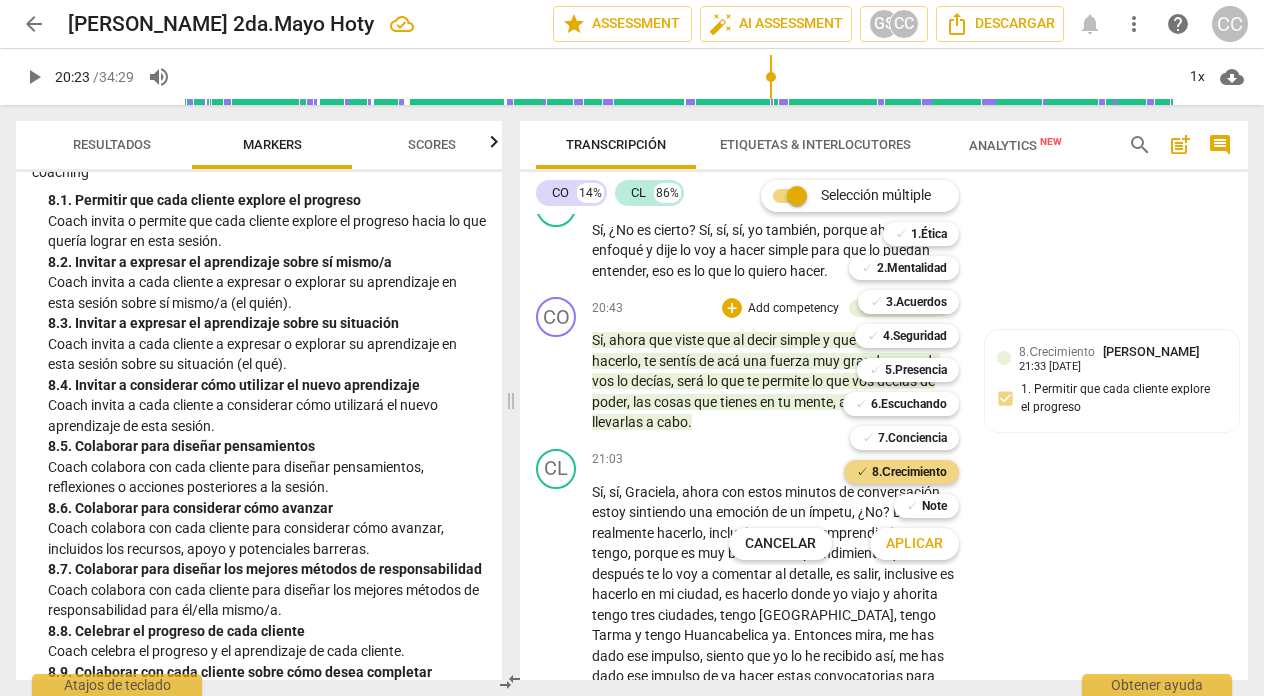 click on "Aplicar" at bounding box center [914, 544] 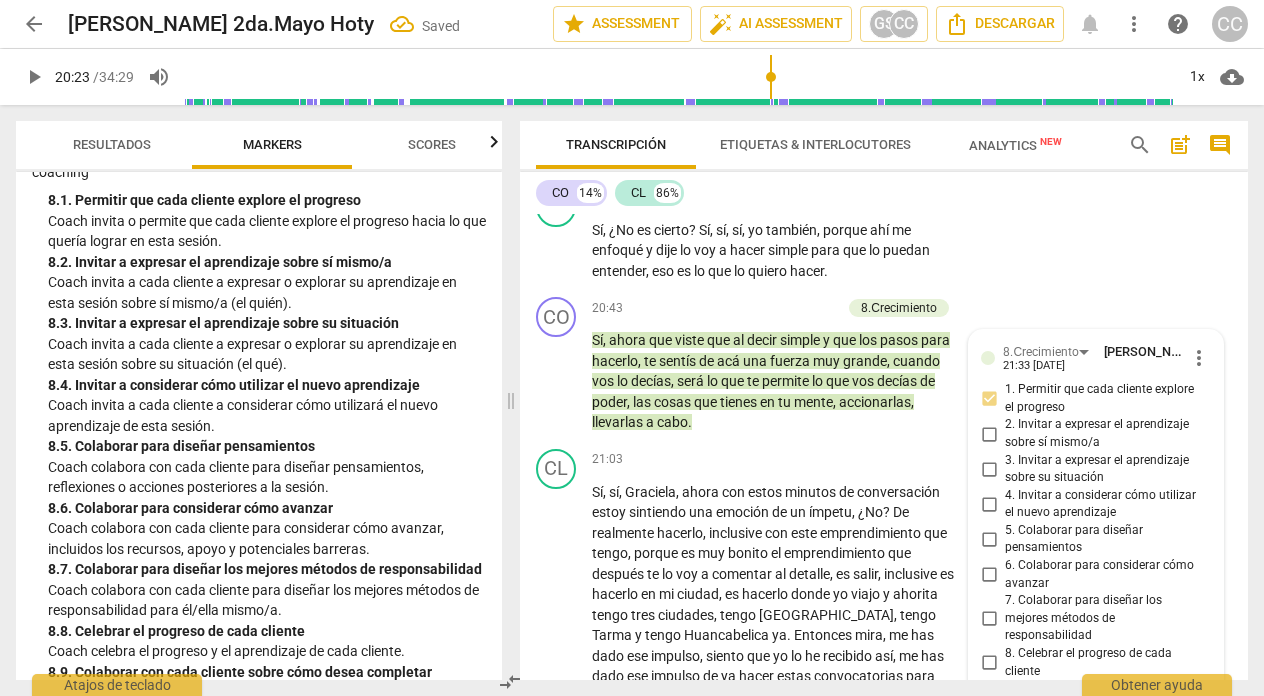 scroll, scrollTop: 6889, scrollLeft: 0, axis: vertical 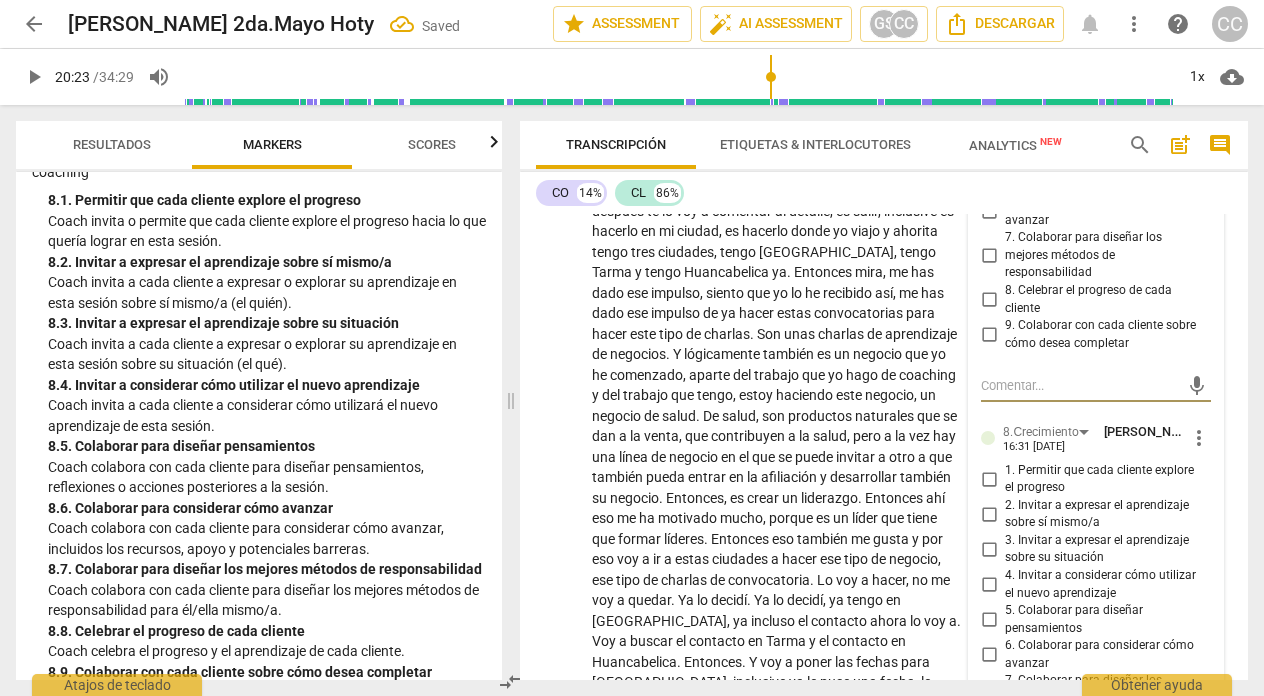 click on "1. Permitir que cada cliente explore el progreso" at bounding box center [989, 479] 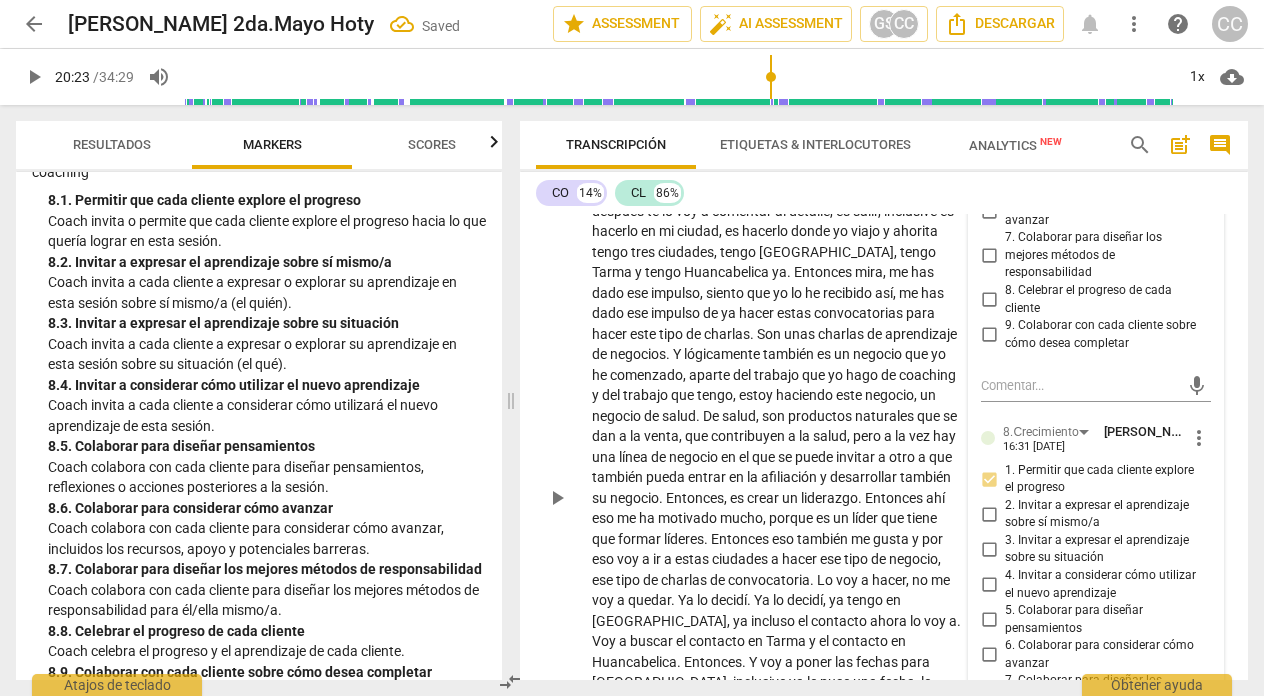 click on "play_arrow pause" at bounding box center (566, 499) 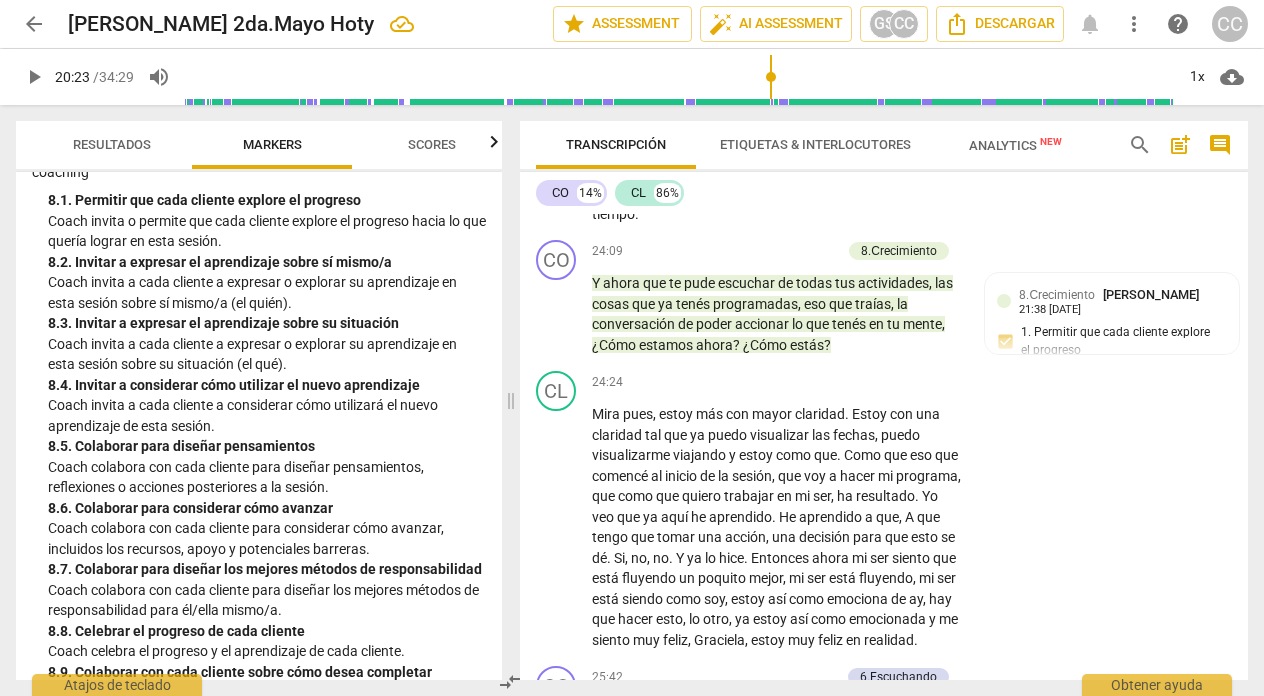 scroll, scrollTop: 7557, scrollLeft: 0, axis: vertical 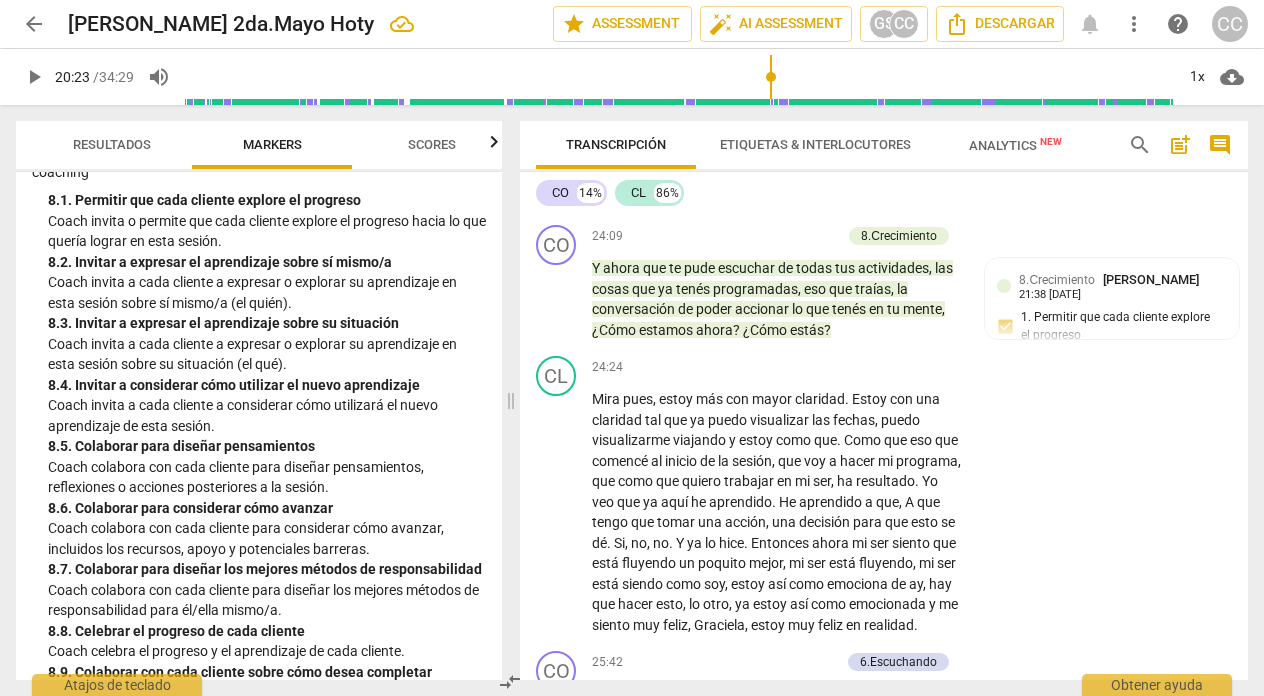type on "1224" 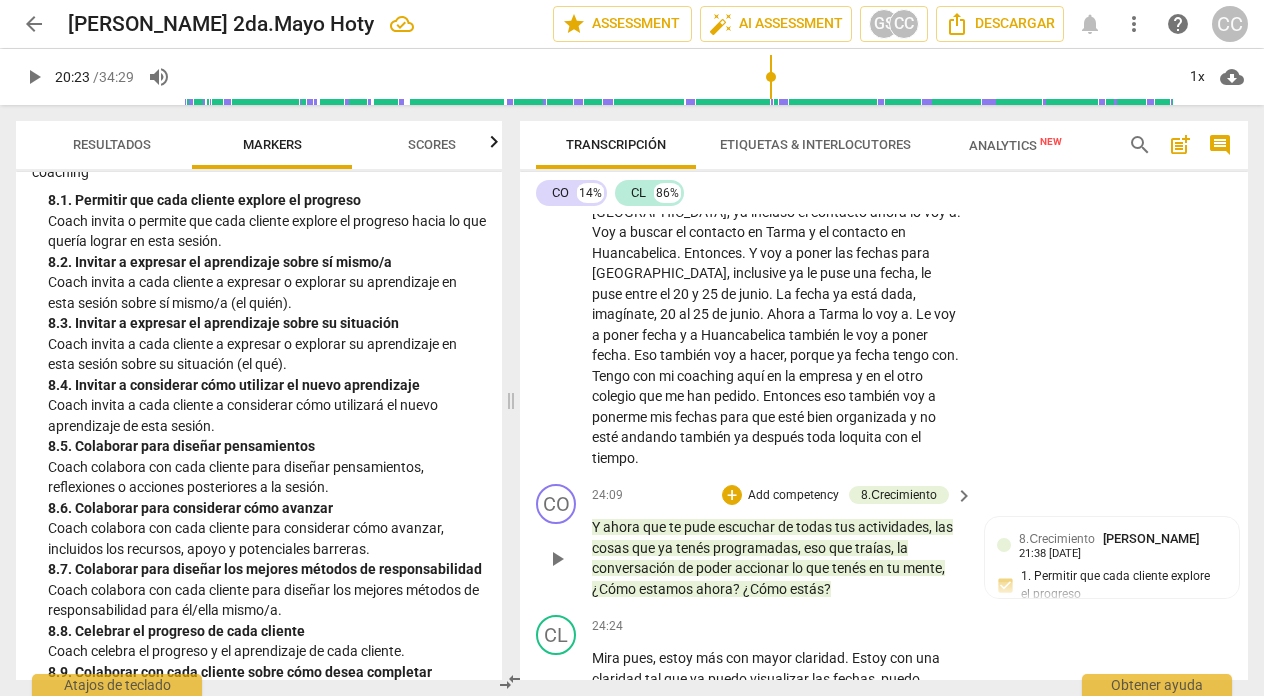 scroll, scrollTop: 7368, scrollLeft: 0, axis: vertical 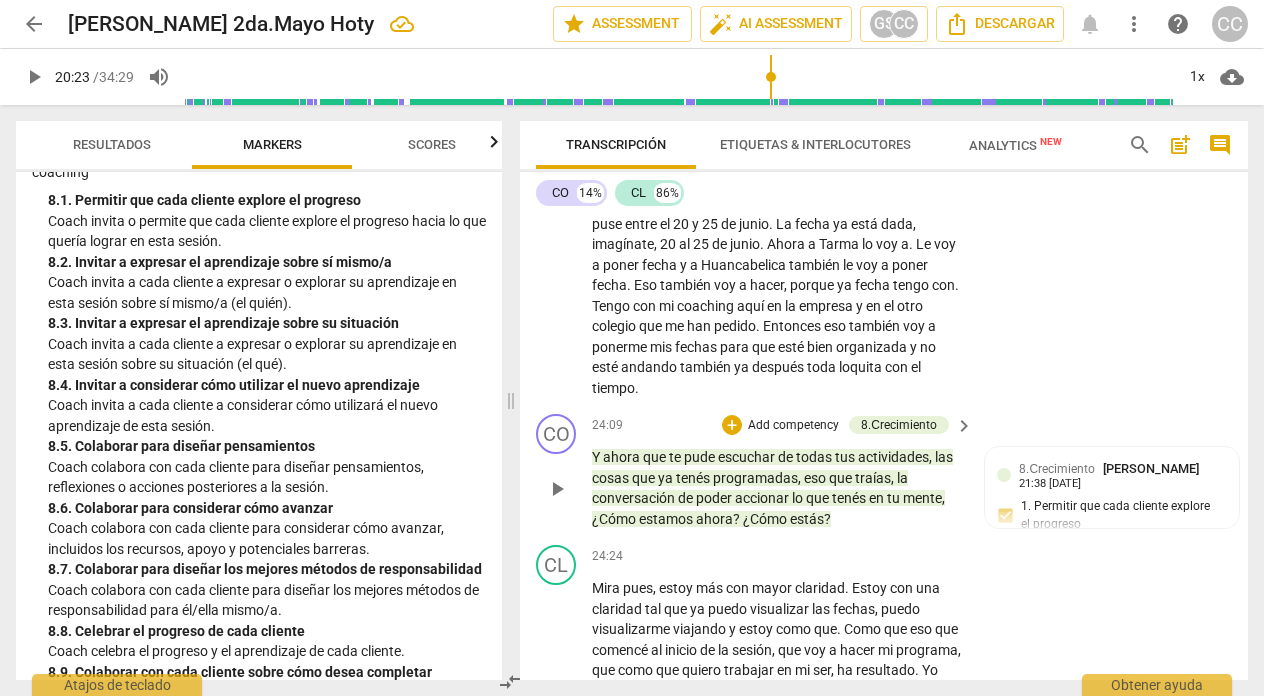 click on "Add competency" at bounding box center (793, 426) 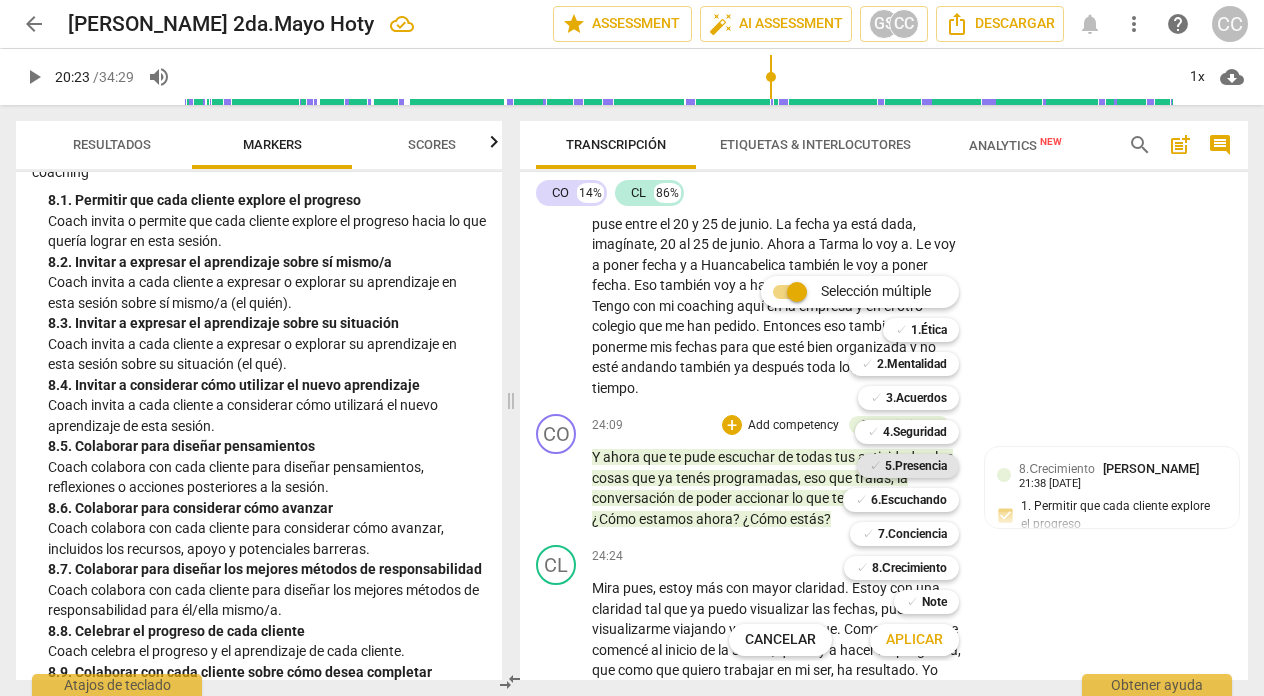 click on "5.Presencia" at bounding box center (916, 466) 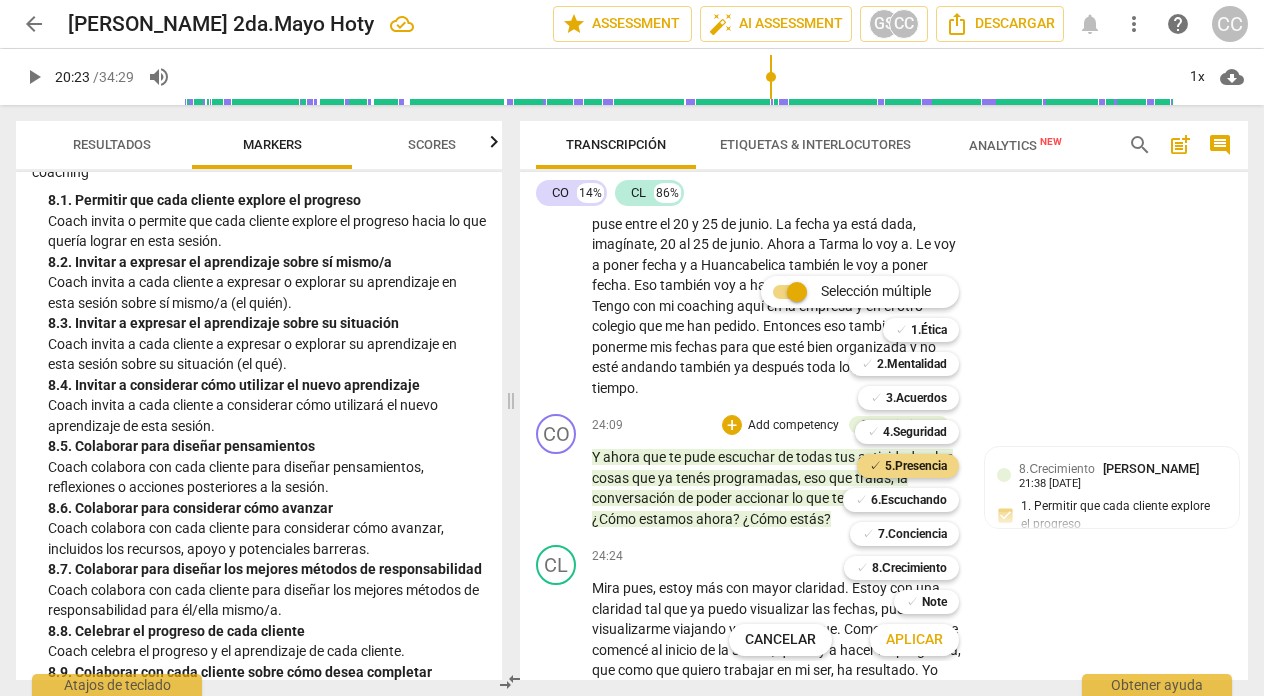 click on "Aplicar" at bounding box center [914, 640] 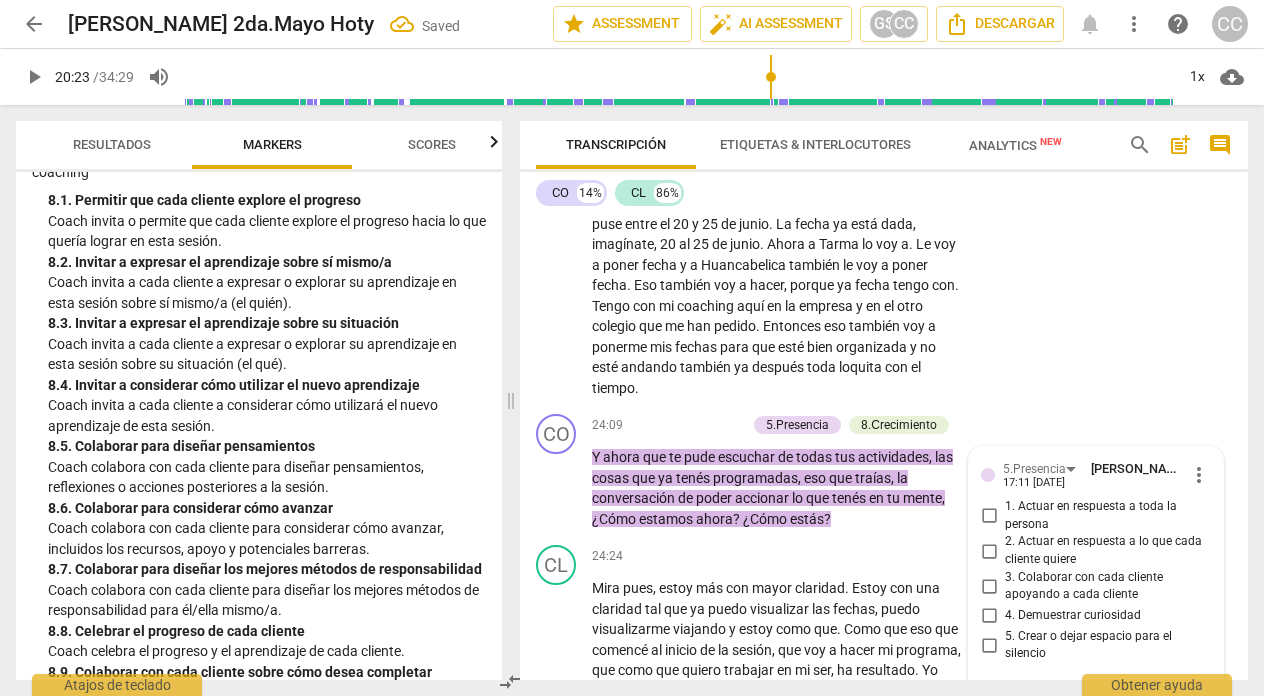 scroll, scrollTop: 7658, scrollLeft: 0, axis: vertical 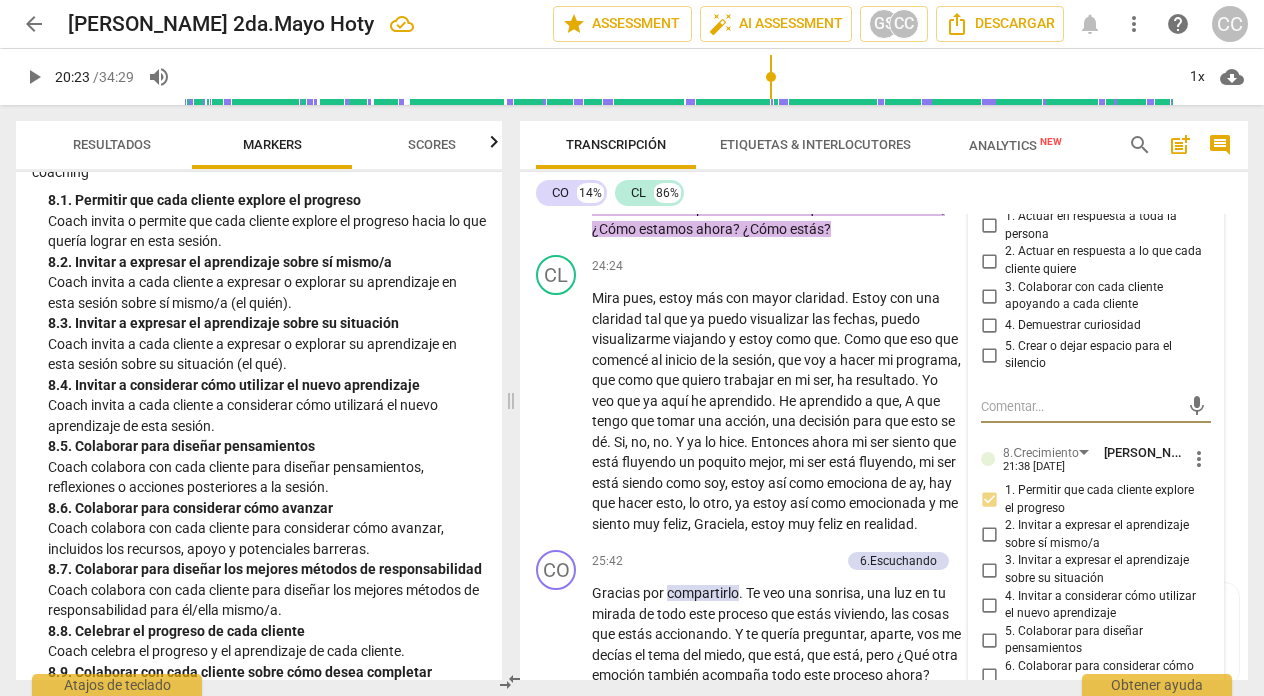 click on "2. Actuar en respuesta a lo que cada cliente quiere" at bounding box center [989, 261] 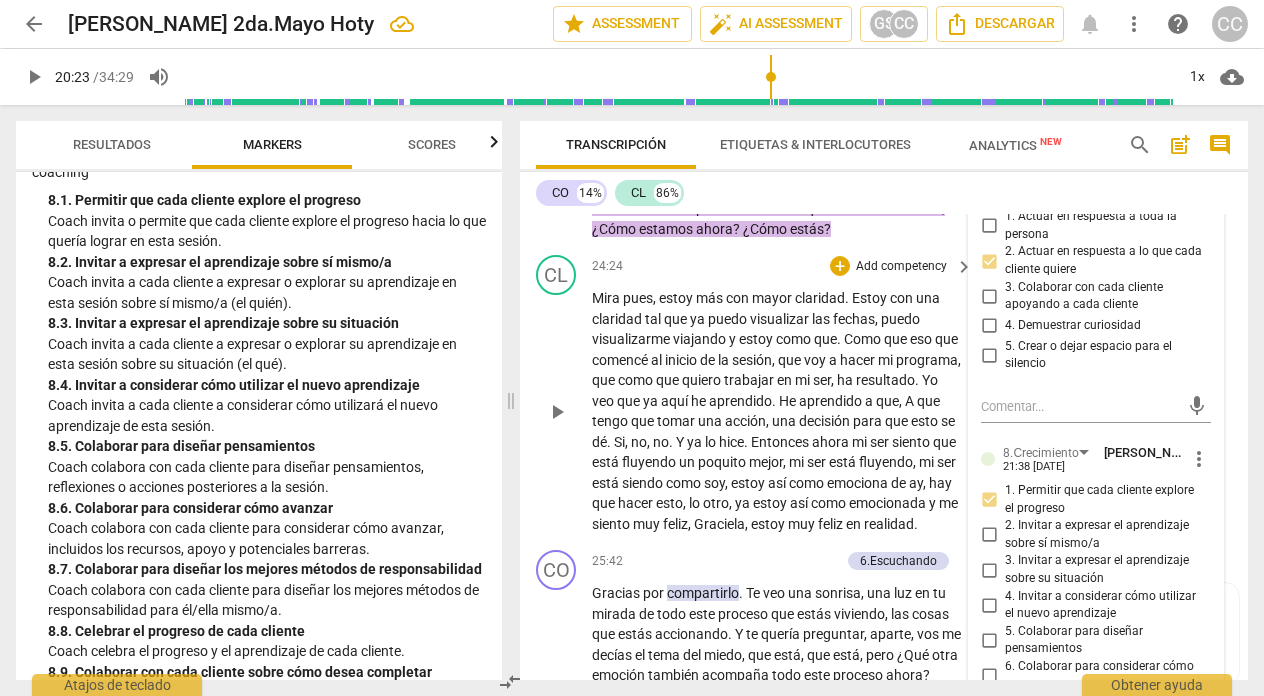 click on "24:24 + Add competency keyboard_arrow_right" at bounding box center (783, 266) 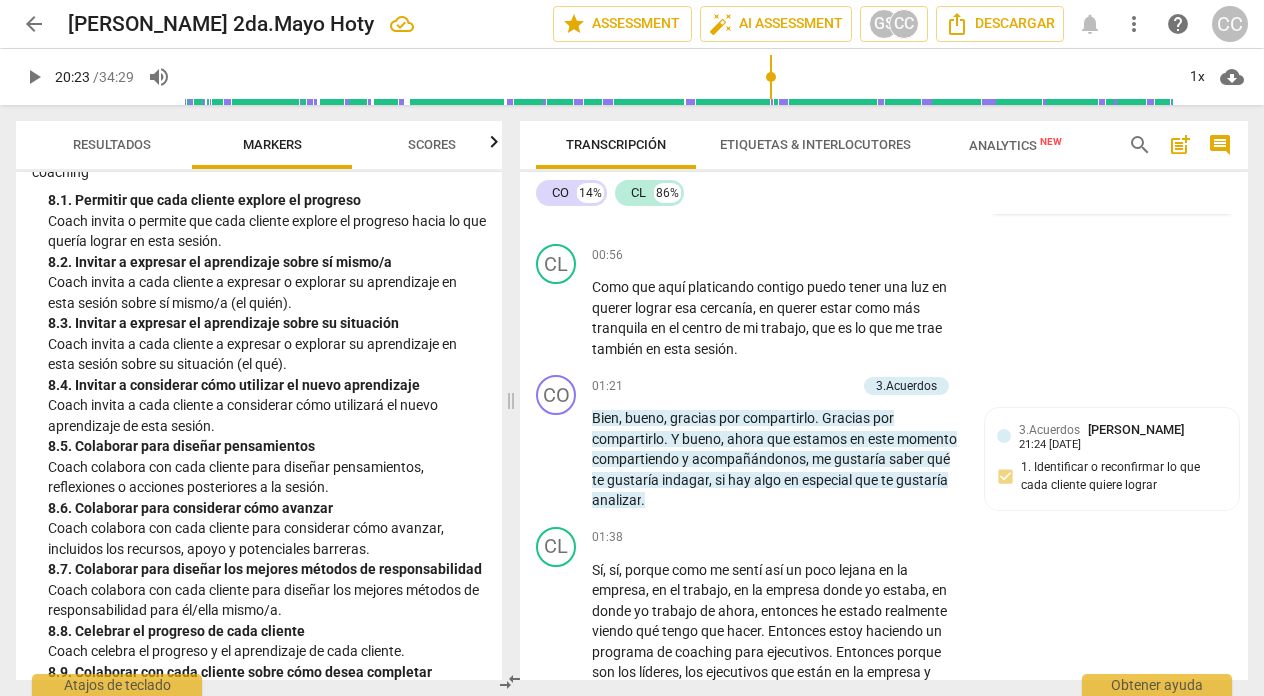 scroll, scrollTop: 843, scrollLeft: 0, axis: vertical 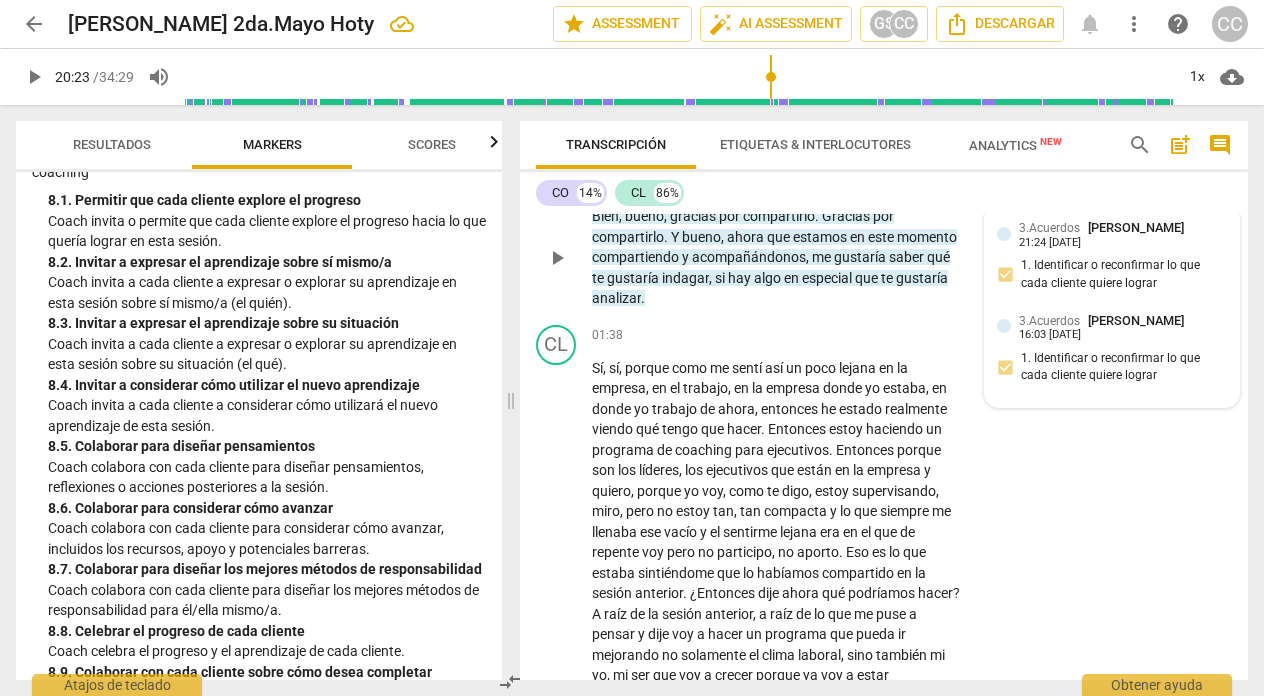 click on "3.Acuerdos [PERSON_NAME] 21:24 [DATE] 1. Identificar o reconfirmar lo que cada cliente quiere lograr" at bounding box center (1112, 260) 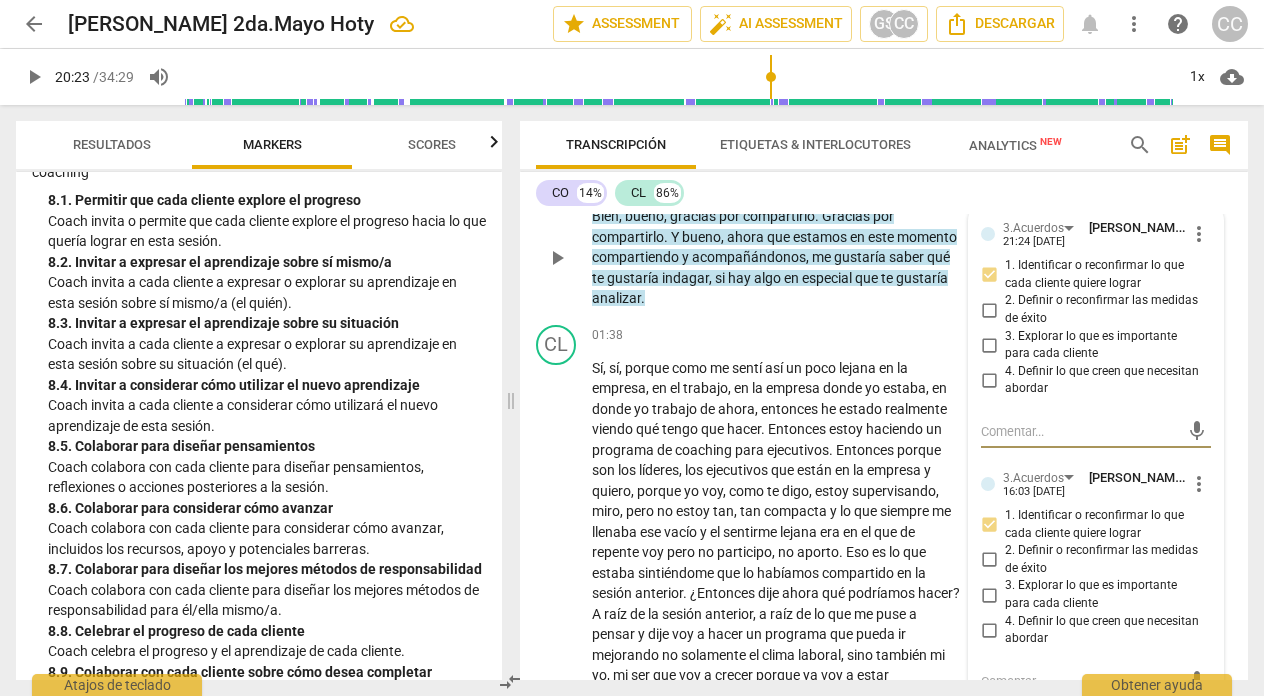 click on "Bien ,   bueno ,   gracias   por   compartirlo .   Gracias   por   compartirlo .   Y   bueno ,   ahora   que   estamos   en   este   momento   compartiendo   y   acompañándonos ,   me   gustaría   saber   qué   te   gustaría   indagar ,   si   hay   algo   en   especial   que   te   gustaría   analizar ." at bounding box center (777, 257) 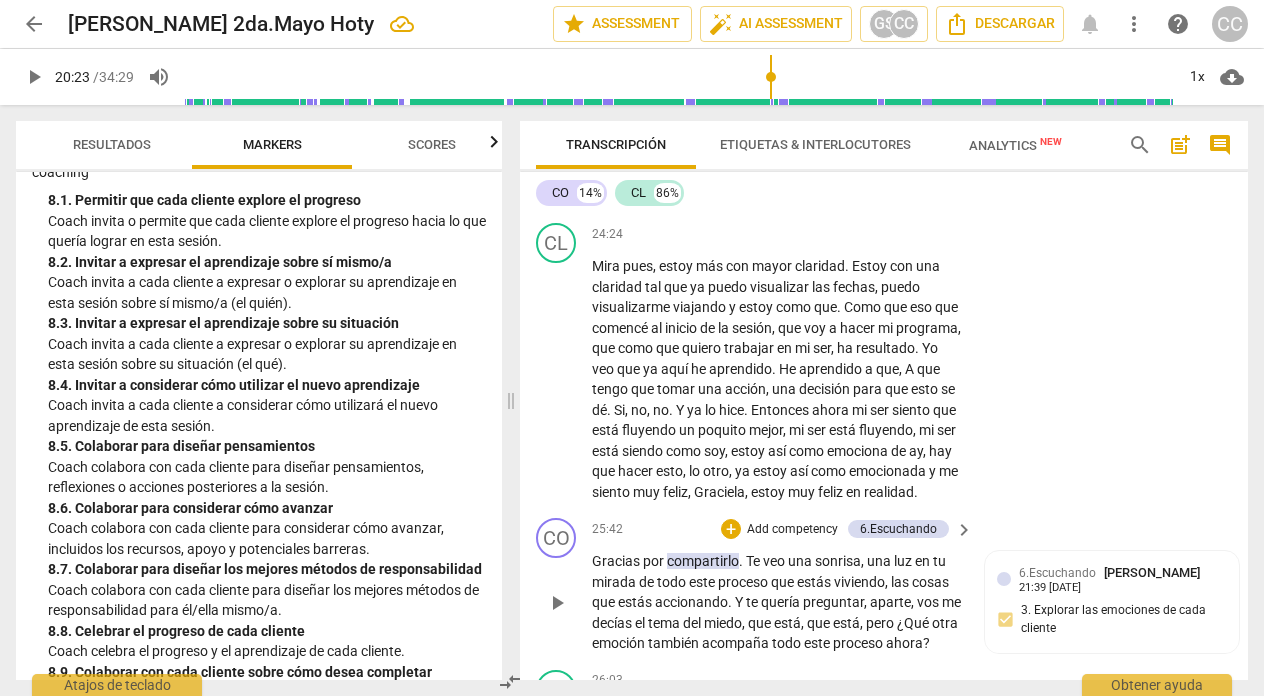 scroll, scrollTop: 7466, scrollLeft: 0, axis: vertical 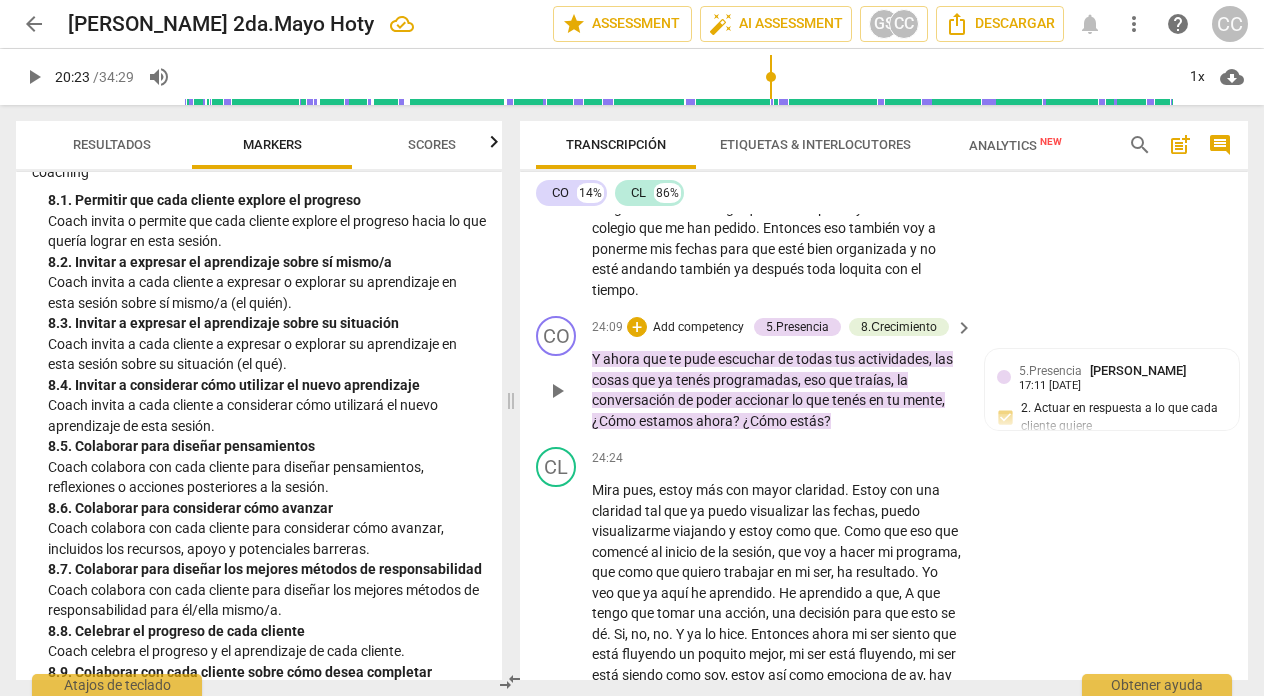 click on "Add competency" at bounding box center [698, 328] 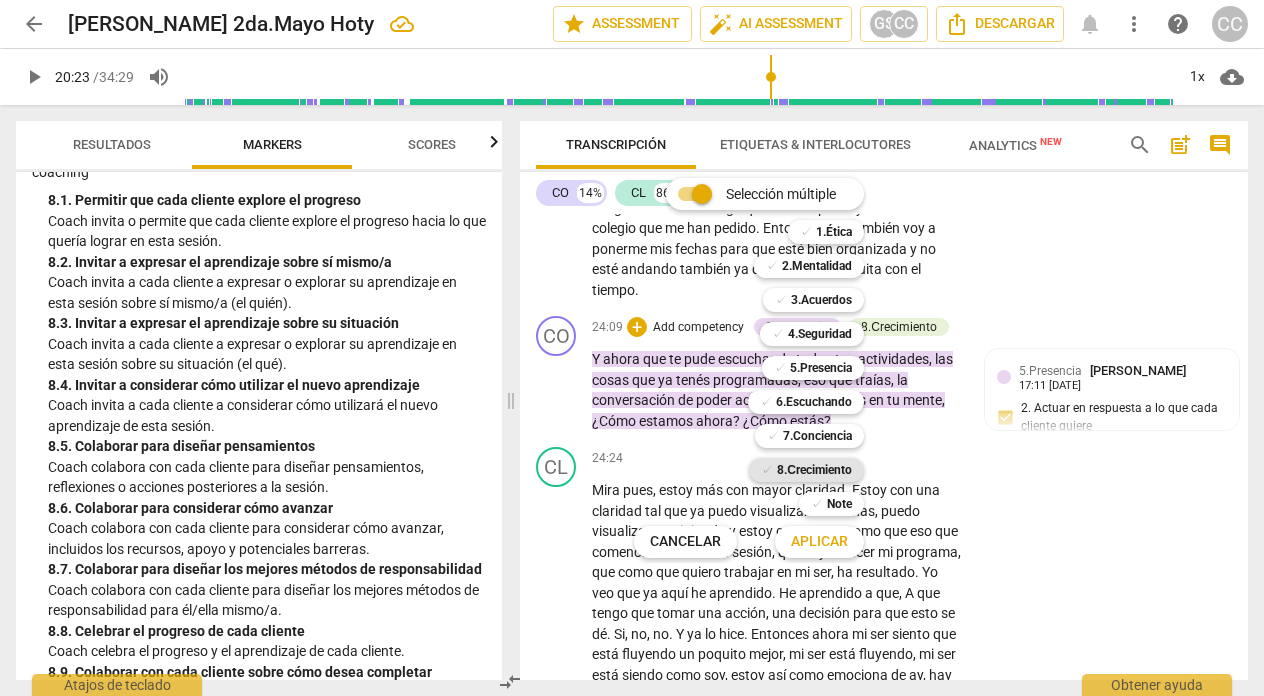 click on "8.Сrecimiento" at bounding box center [814, 470] 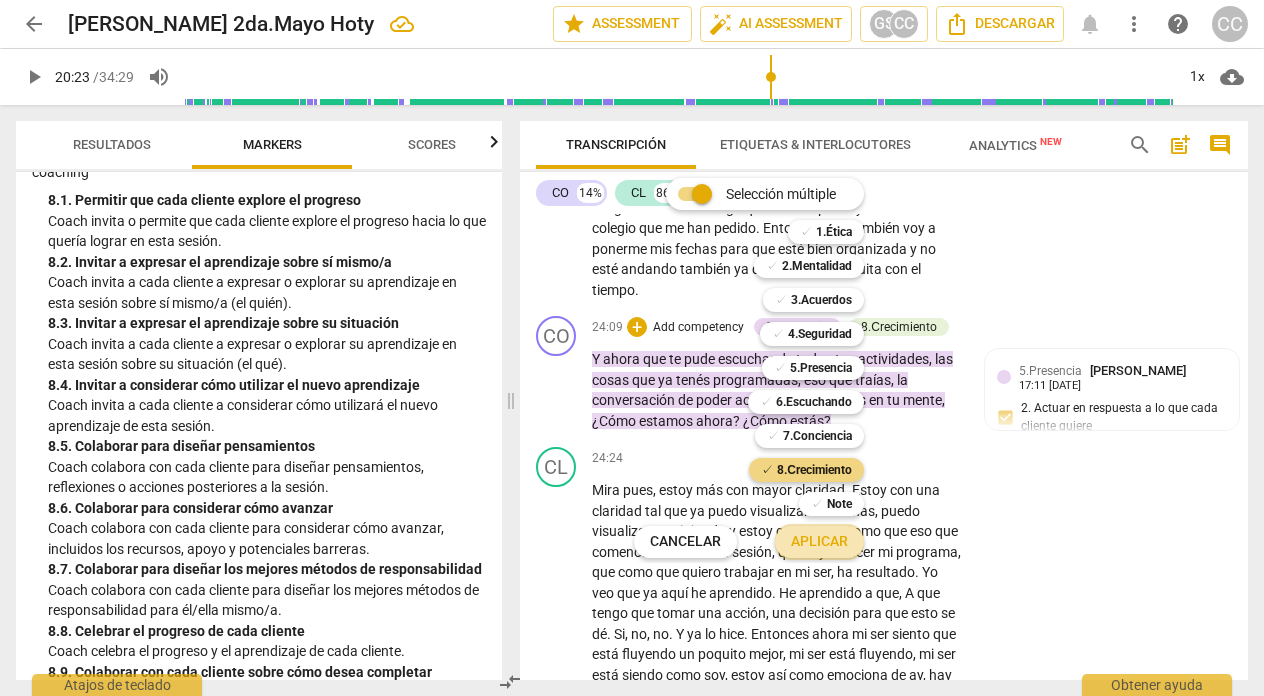 click on "Aplicar" at bounding box center [819, 542] 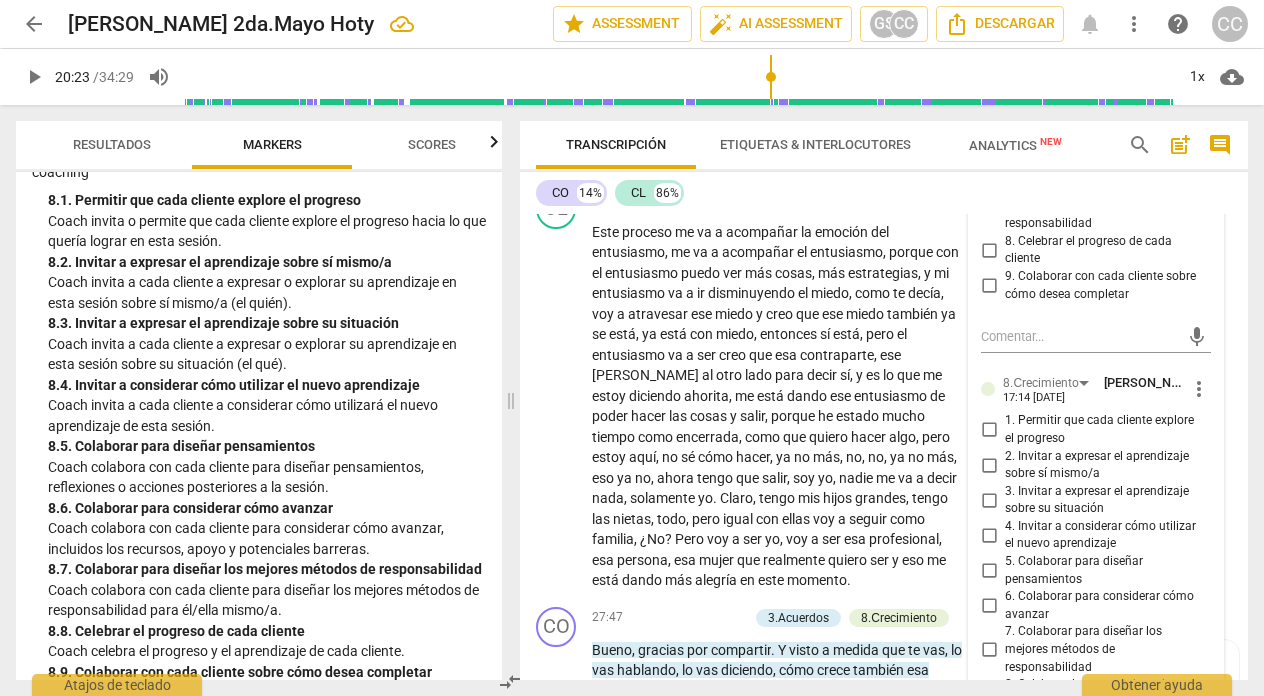scroll, scrollTop: 8187, scrollLeft: 0, axis: vertical 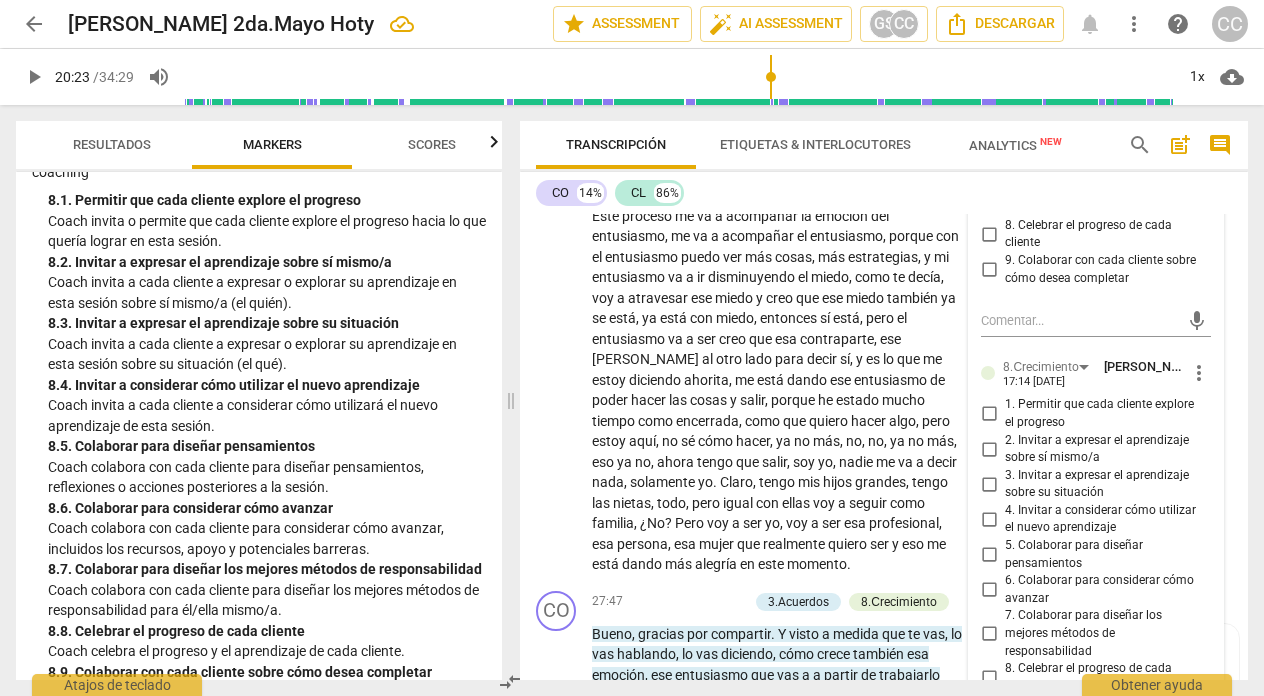 click on "1. Permitir que cada cliente explore el progreso" at bounding box center (989, 414) 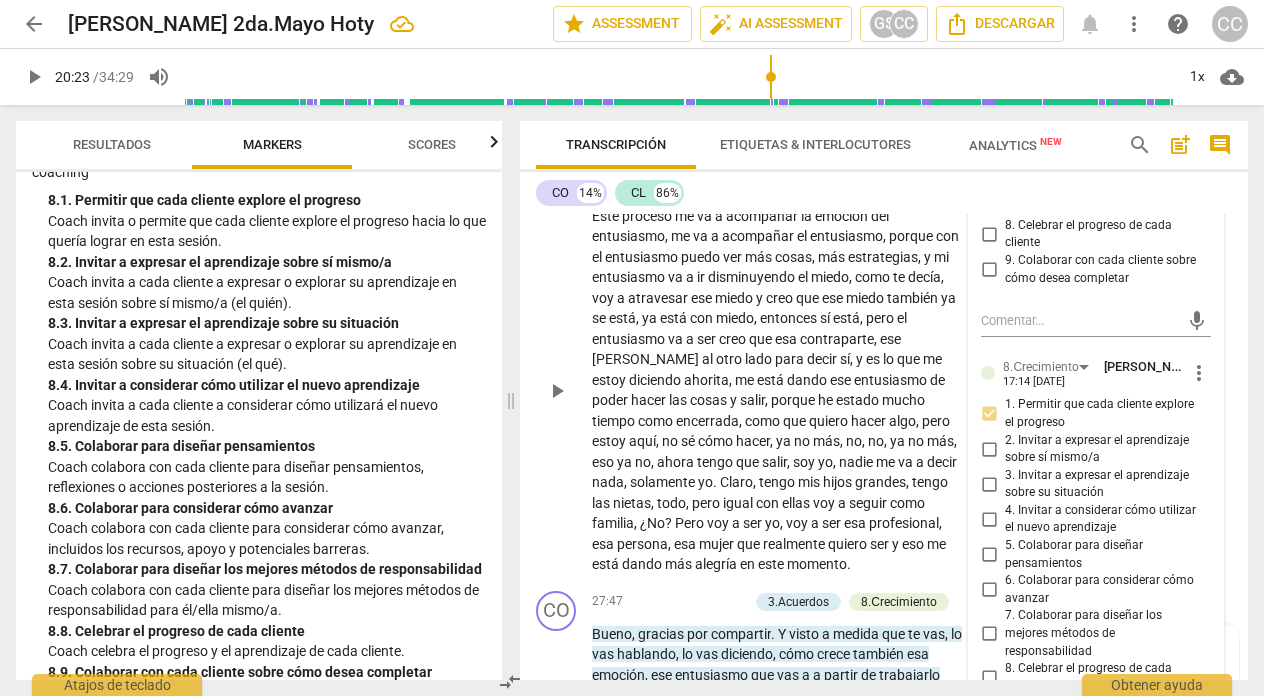click on "26:03 + Add competency keyboard_arrow_right" at bounding box center (783, 184) 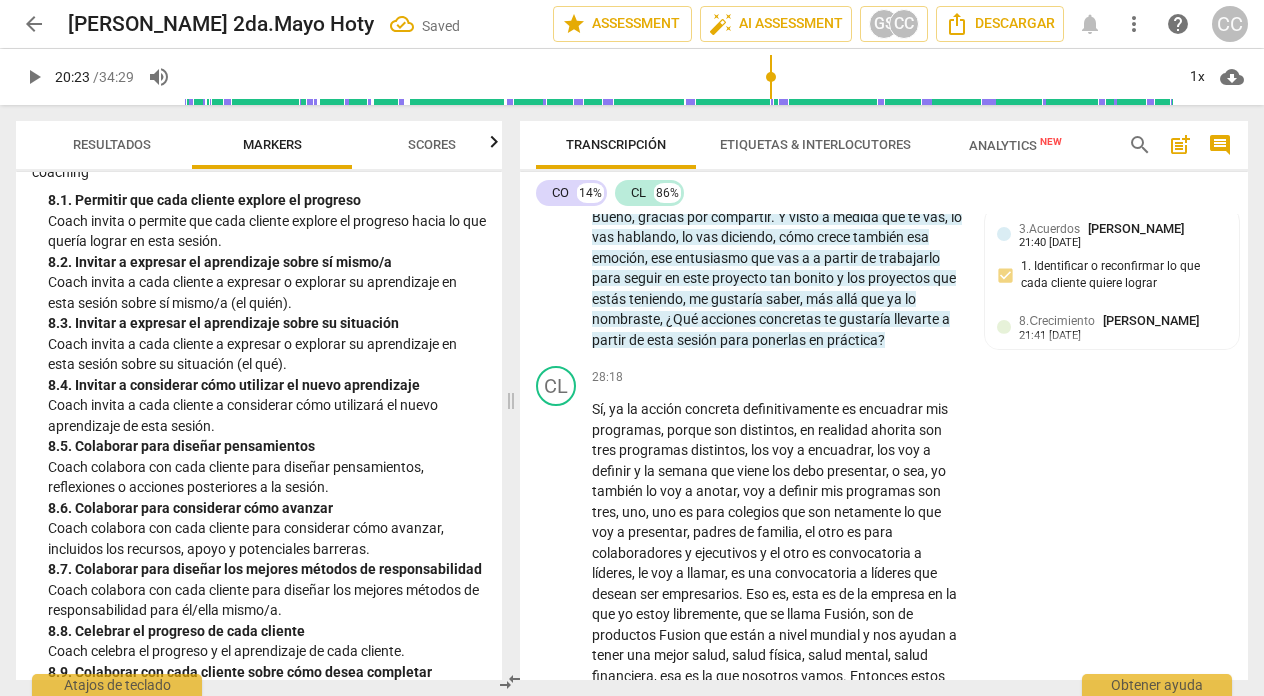 scroll, scrollTop: 8611, scrollLeft: 0, axis: vertical 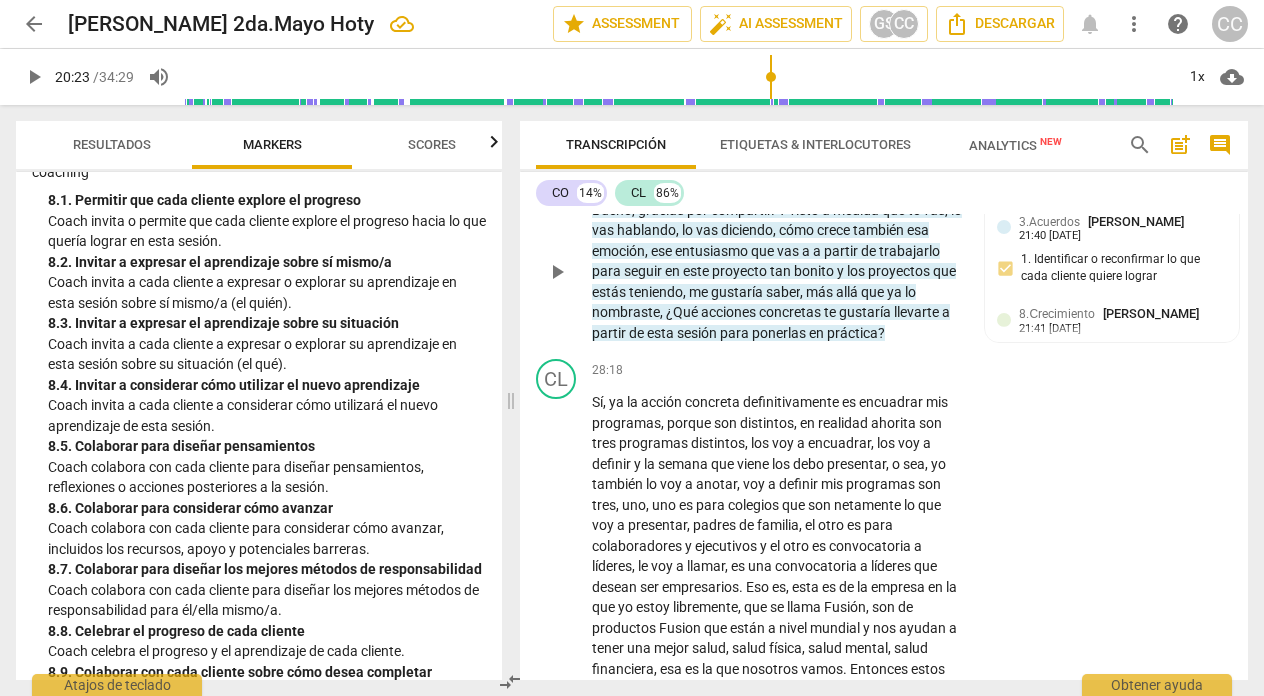 click on "Add competency" at bounding box center (700, 178) 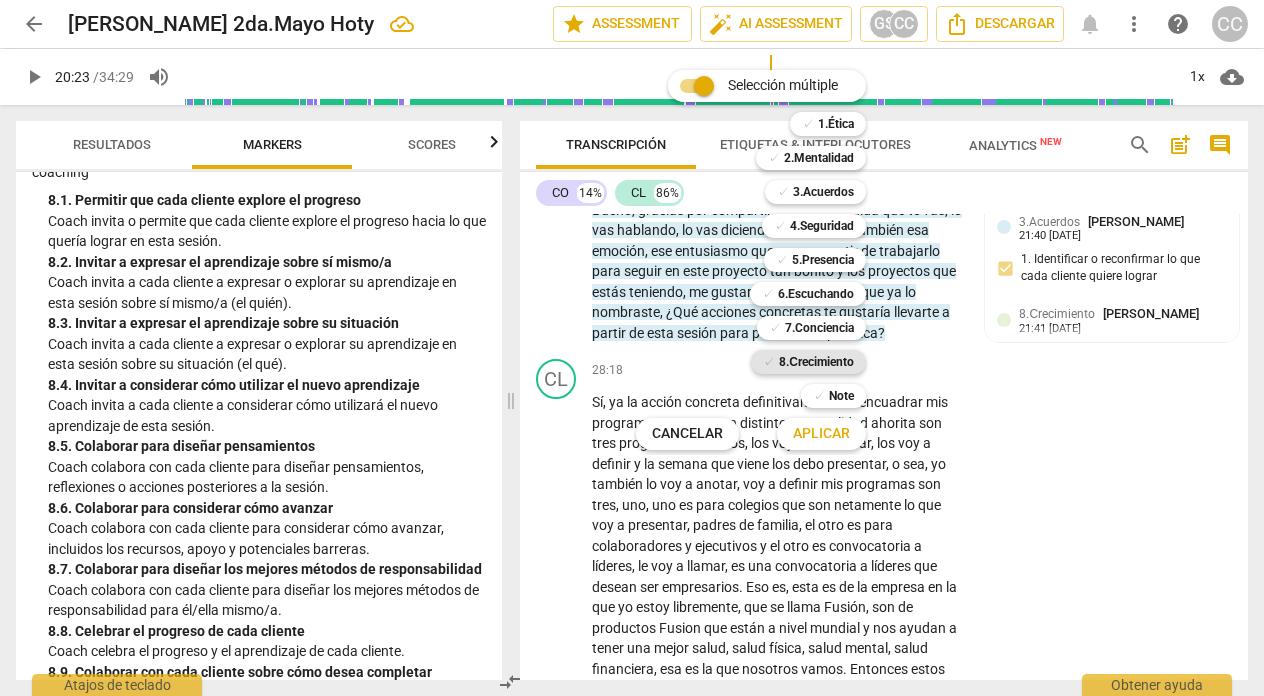 click on "8.Сrecimiento" at bounding box center [816, 362] 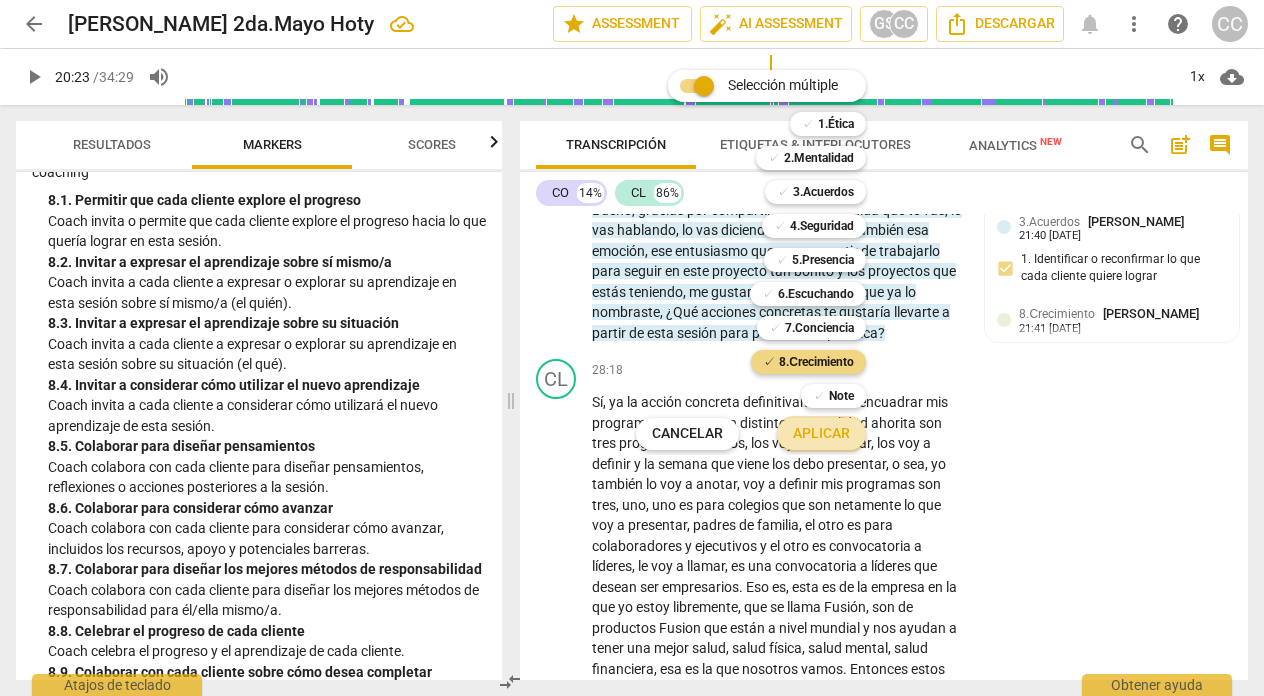 click on "Aplicar" at bounding box center [821, 434] 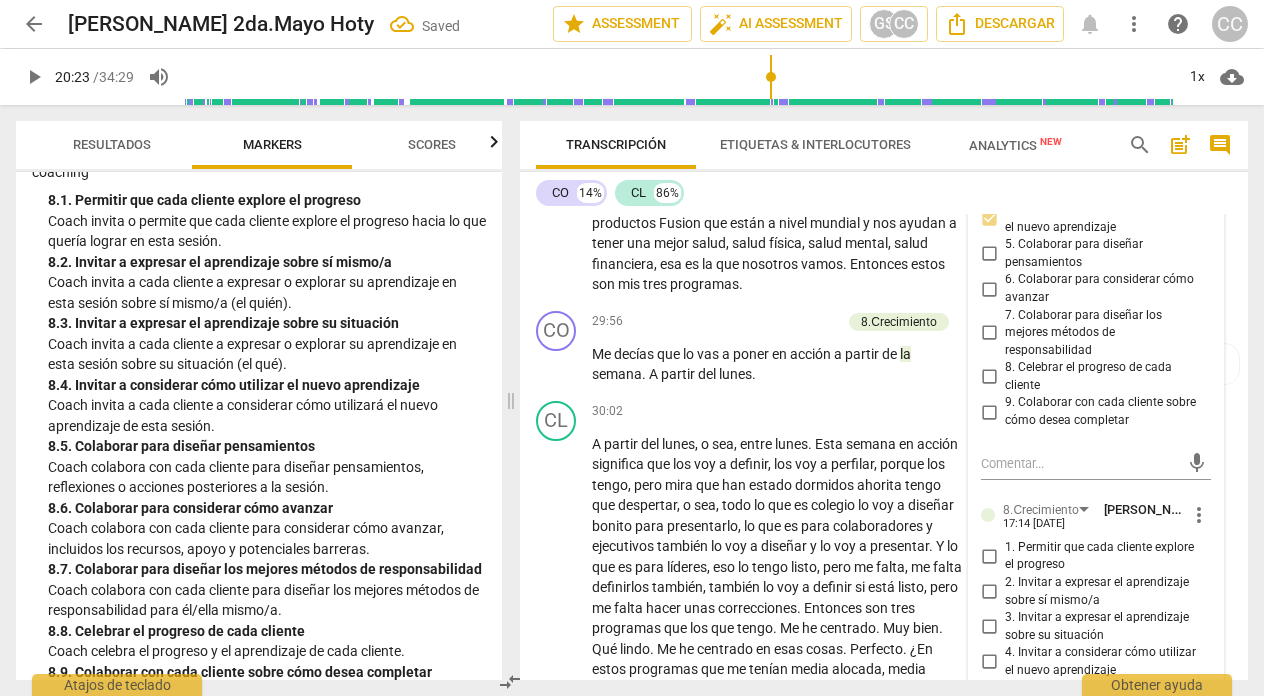 scroll, scrollTop: 9151, scrollLeft: 0, axis: vertical 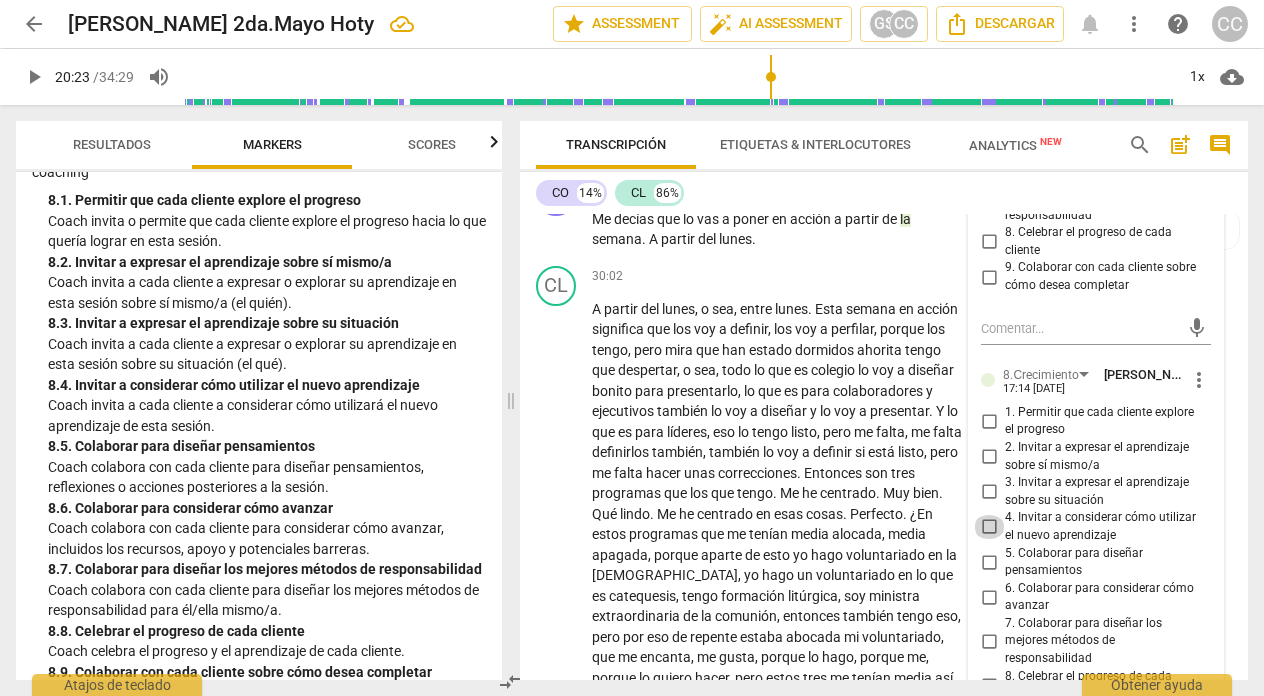click on "4. Invitar a considerar cómo utilizar el nuevo aprendizaje" at bounding box center (989, 527) 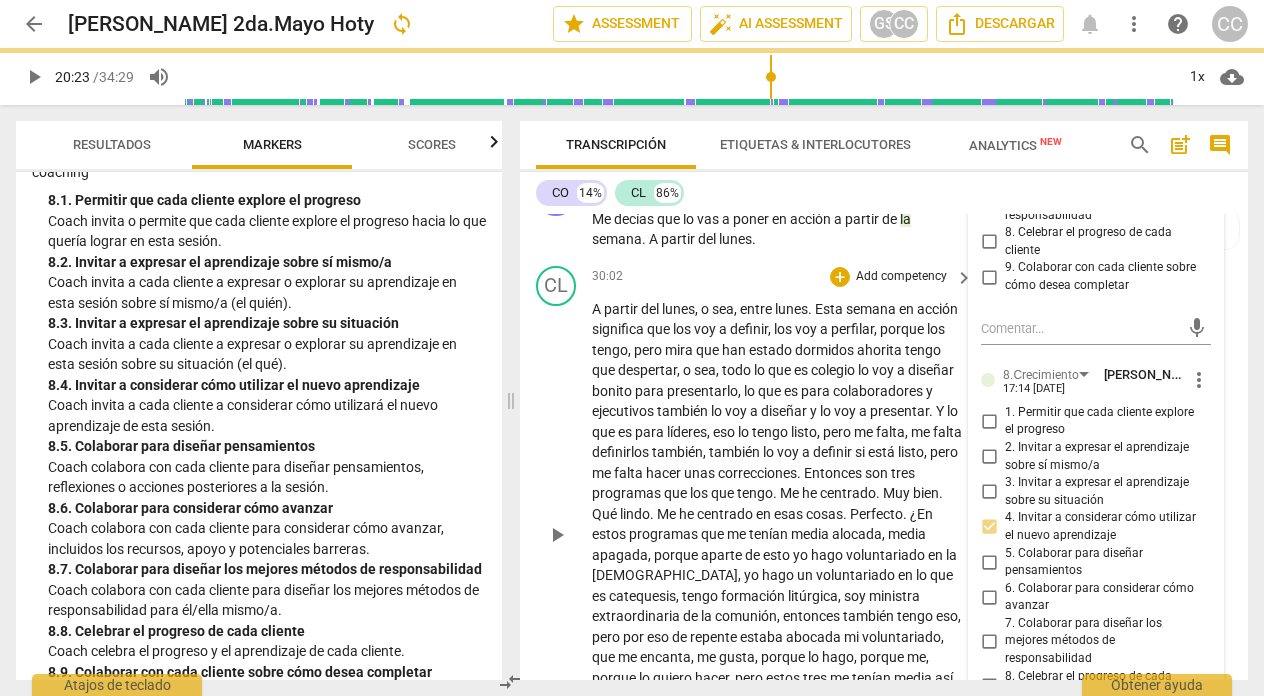click on "30:02 + Add competency keyboard_arrow_right A   partir   del   [DATE] ,   o   sea ,   entre   [DATE] .   Esta   semana   en   acción   significa   que   los   voy   a   definir ,   los   voy   a   perfilar ,   porque   los   tengo ,   pero   mira   que   han   estado   dormidos   ahorita   tengo   que   despertar ,   o   sea ,   todo   lo   que   es   colegio   lo   voy   a   diseñar   bonito   para   presentarlo ,   lo   que   es   para   colaboradores   y   ejecutivos   también   lo   voy   a   diseñar   y   lo   voy   a   presentar .   Y   lo   que   es   para   líderes ,   eso   lo   tengo   listo ,   pero   me   falta ,   me   falta   definirlos   también ,   también   lo   voy   a   definir   si   está   listo ,   pero   me   falta   hacer   unas   correcciones .   Entonces   son   tres   programas   que   los   que   tengo .   Me   he   centrado .   Muy   bien .   Qué   lindo .   Me   he   centrado   en   esas   cosas .   Perfecto .   ¿En   estos   programas   que   me   tenían   media   ," at bounding box center (783, 518) 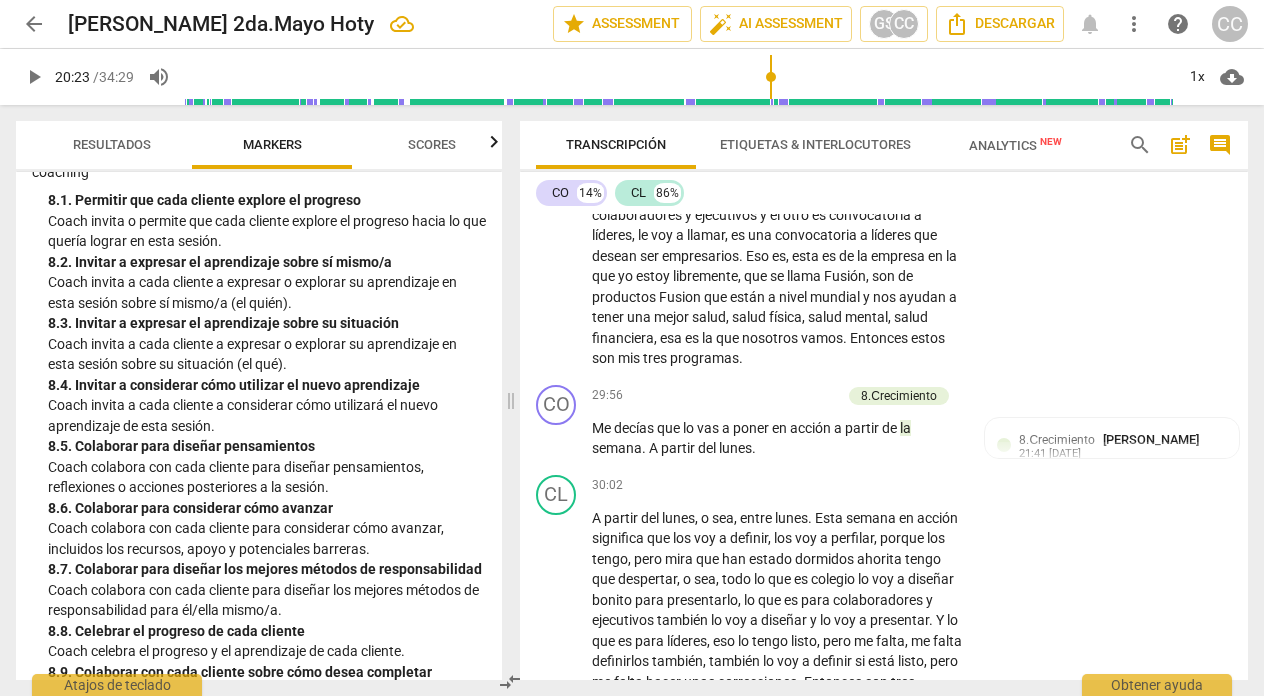 scroll, scrollTop: 8948, scrollLeft: 0, axis: vertical 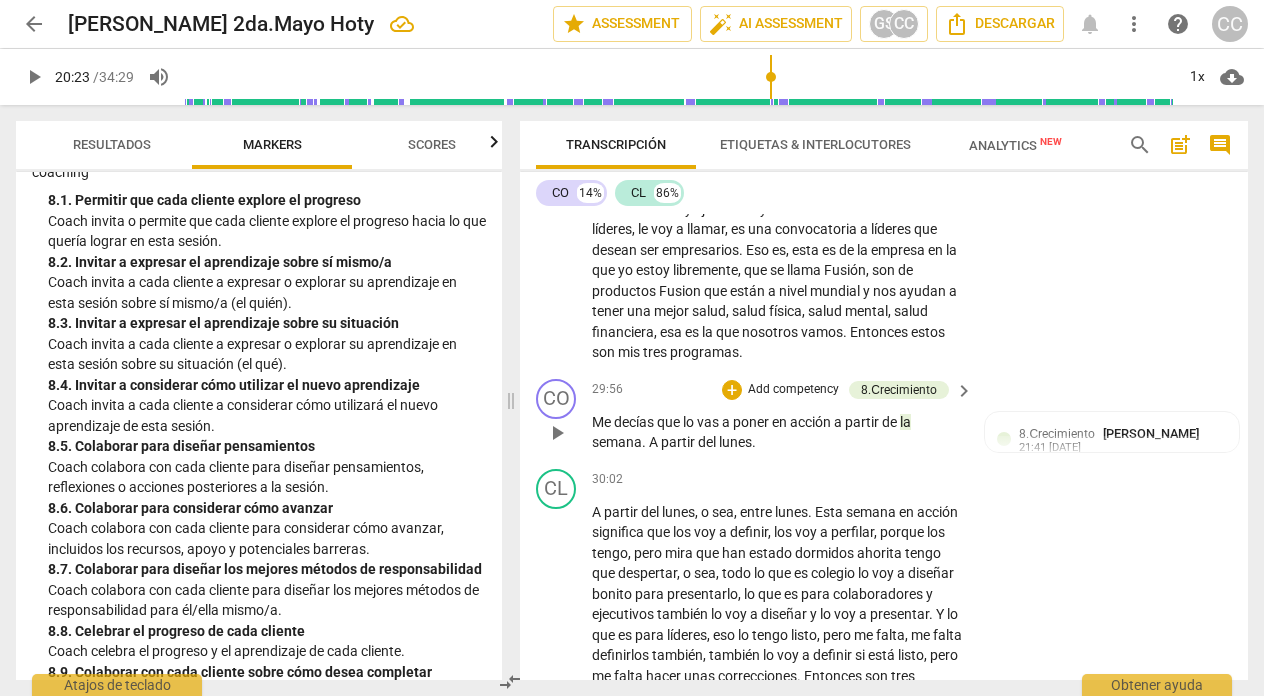 click on "Add competency" at bounding box center (793, 390) 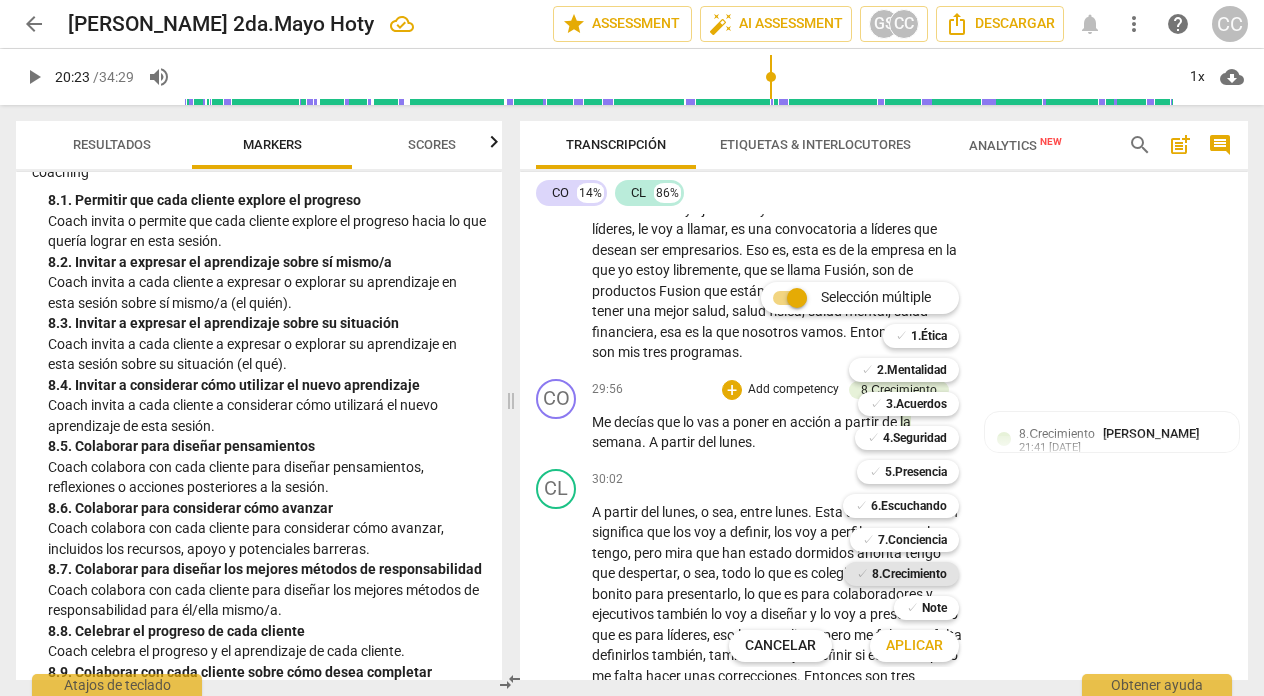 click on "8.Сrecimiento" at bounding box center (909, 574) 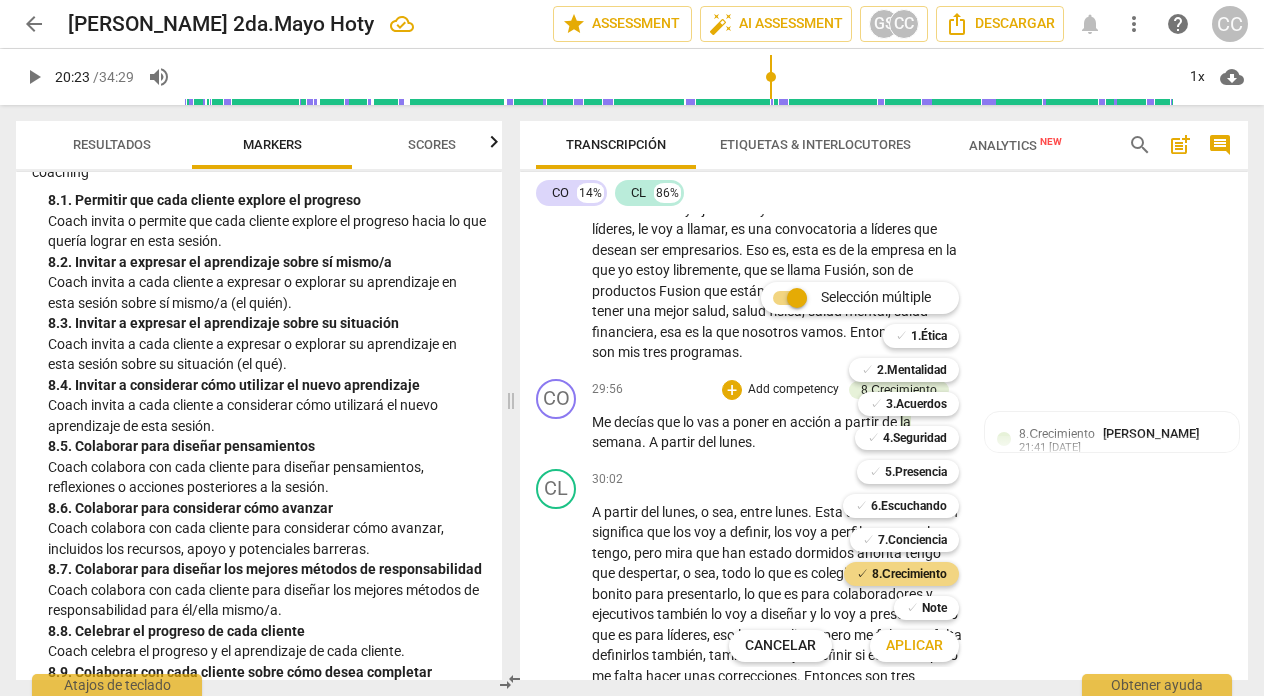 click on "Aplicar" at bounding box center [914, 646] 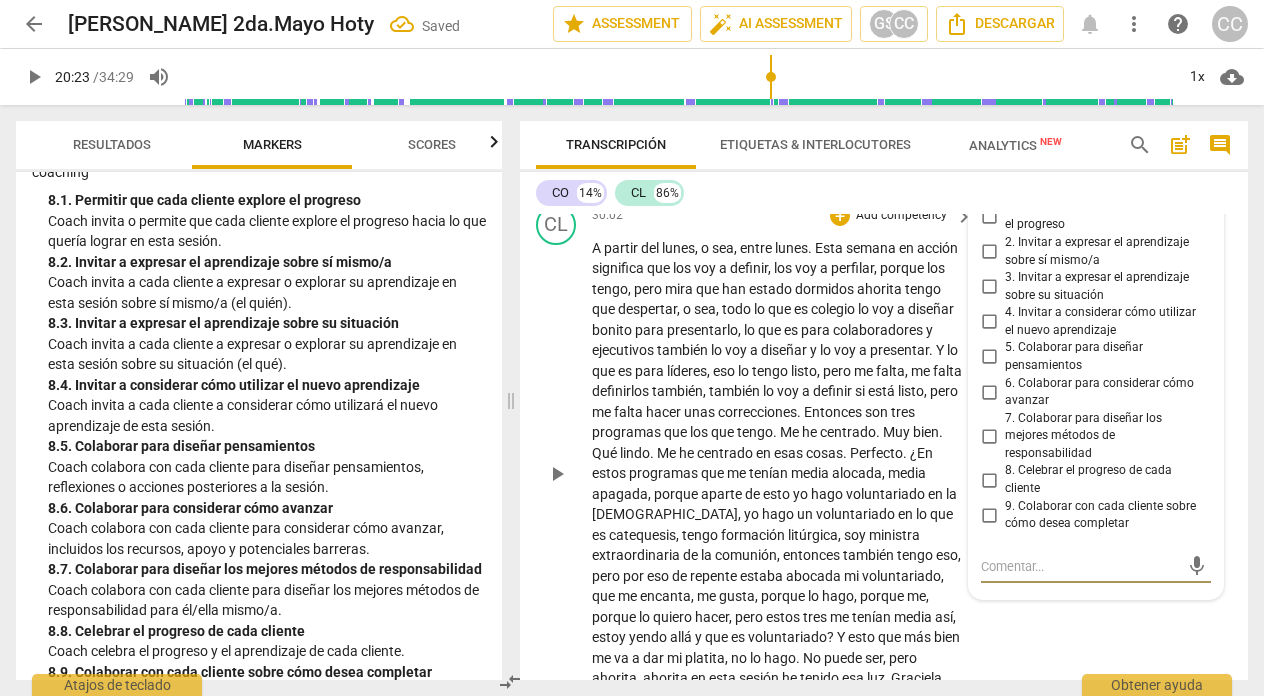 scroll, scrollTop: 9209, scrollLeft: 0, axis: vertical 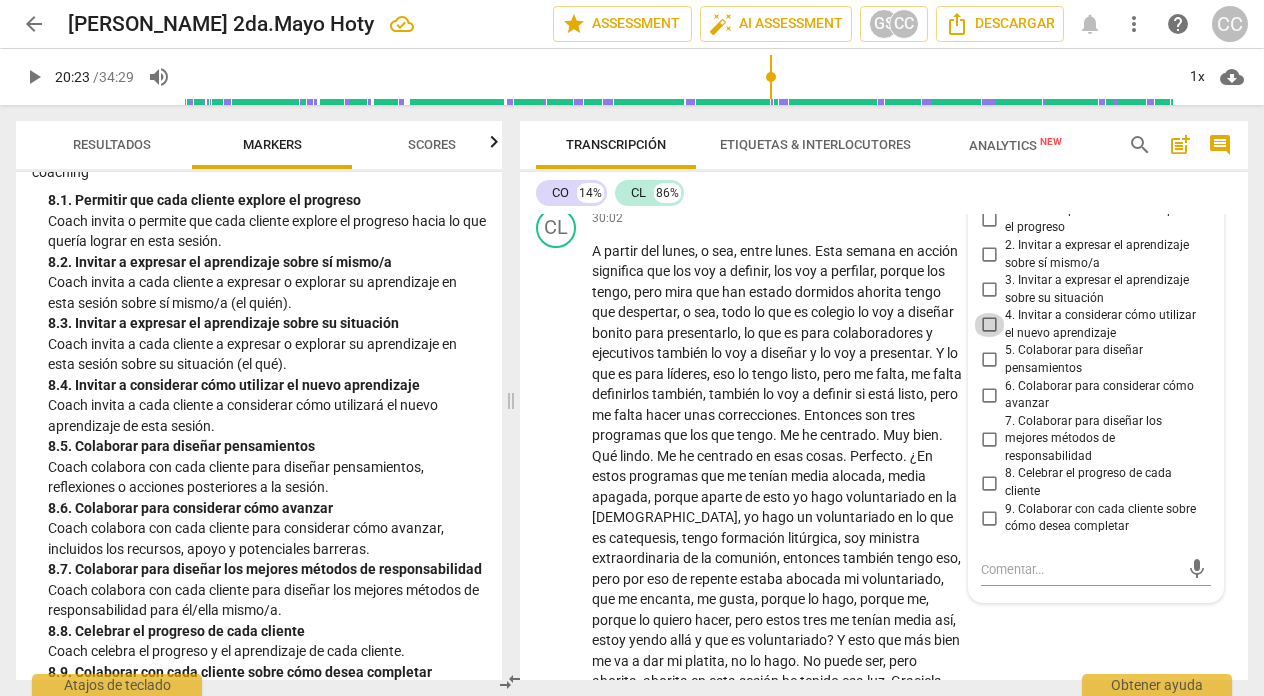 click on "4. Invitar a considerar cómo utilizar el nuevo aprendizaje" at bounding box center (989, 325) 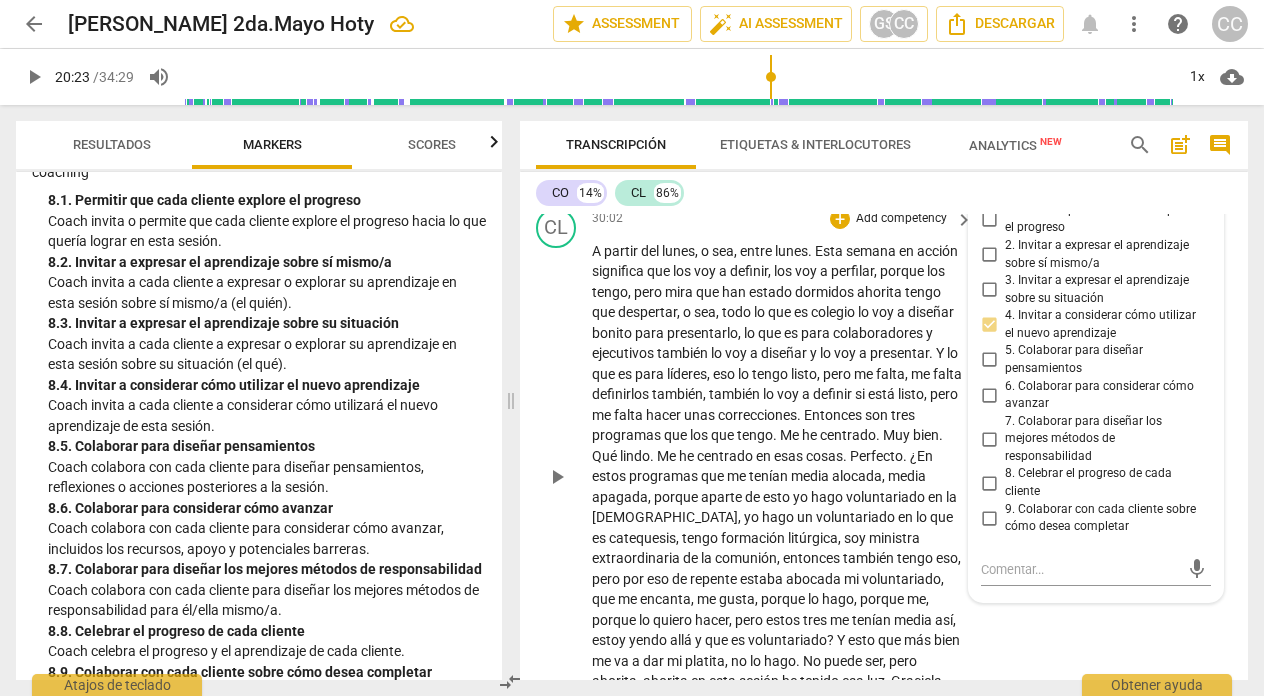 click on "30:02 + Add competency keyboard_arrow_right" at bounding box center (783, 219) 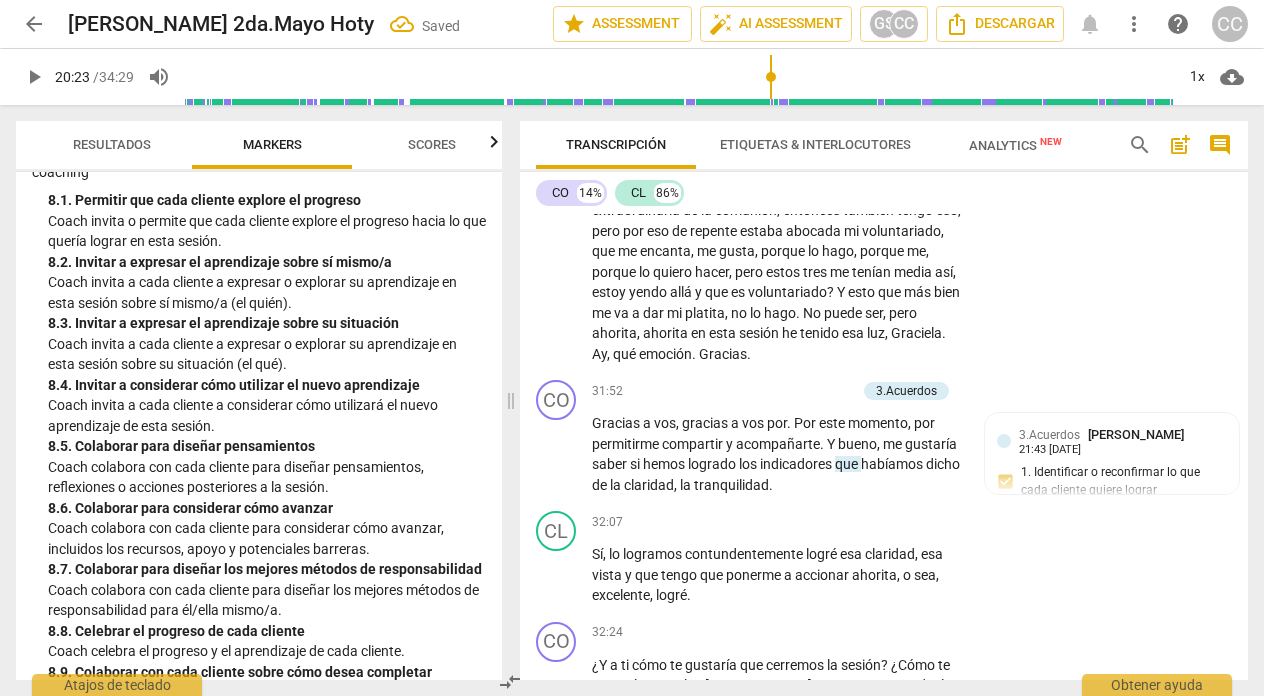 scroll, scrollTop: 9560, scrollLeft: 0, axis: vertical 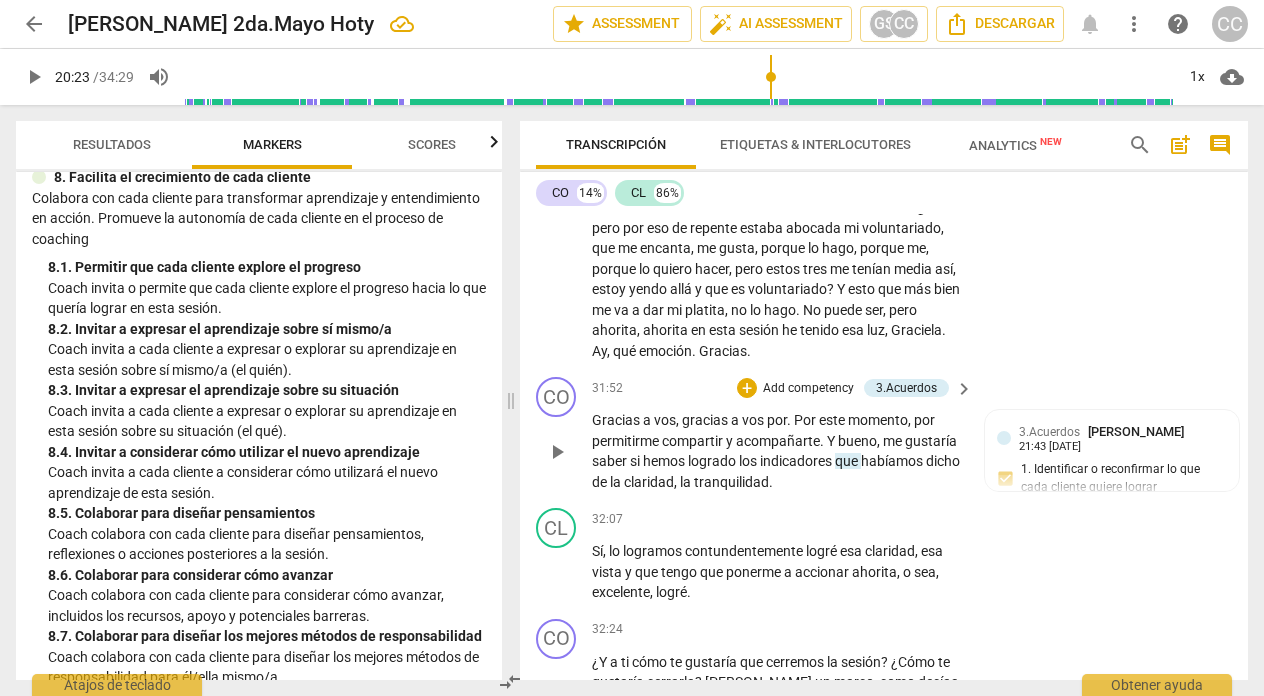 click on "Add competency" at bounding box center [808, 389] 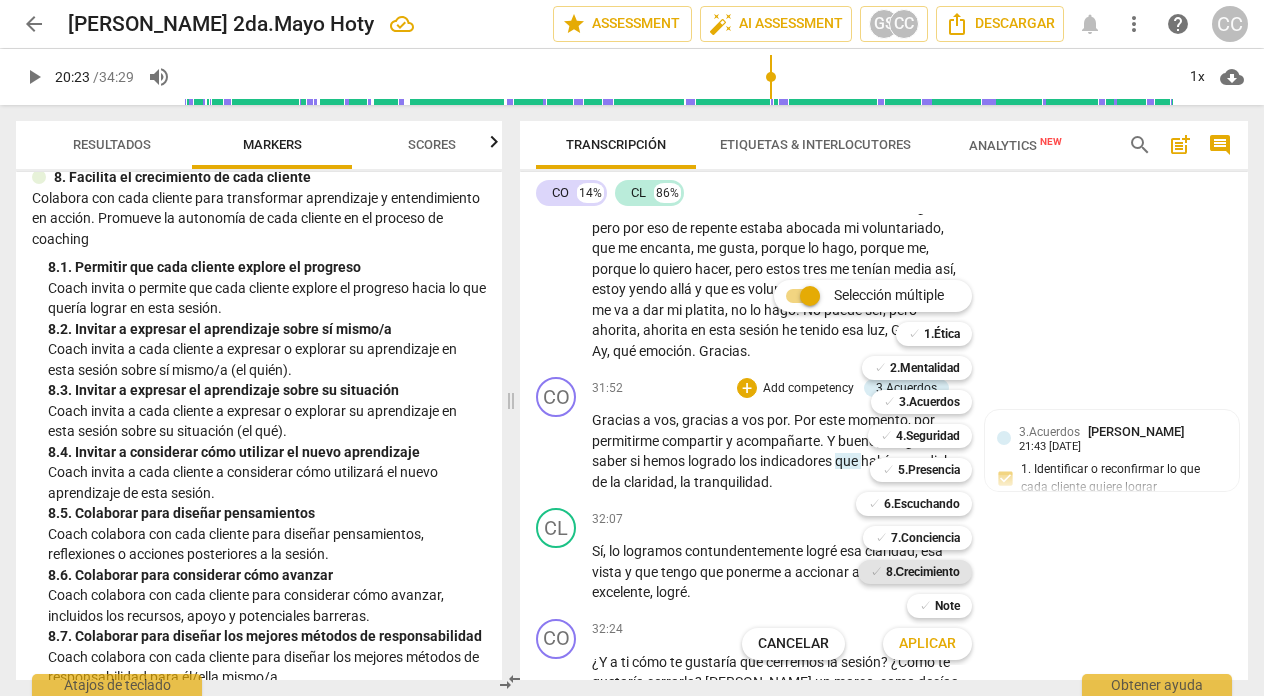 click on "8.Сrecimiento" at bounding box center [923, 572] 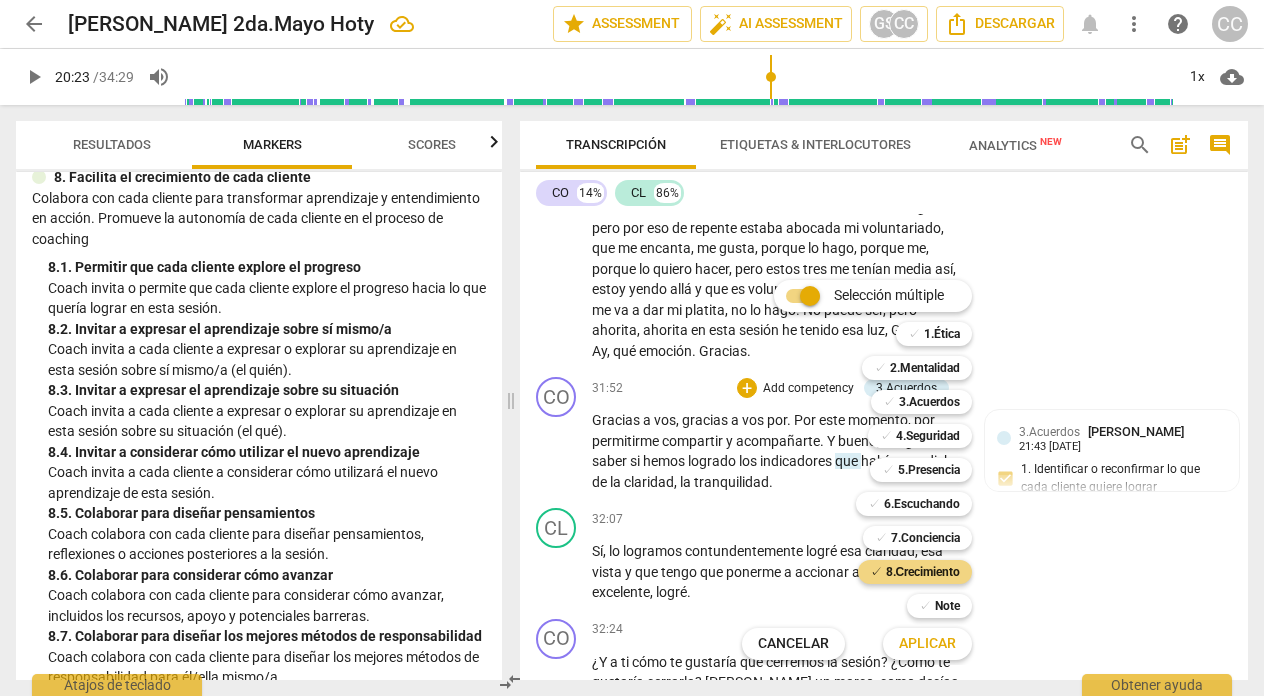 click on "Aplicar" at bounding box center [927, 644] 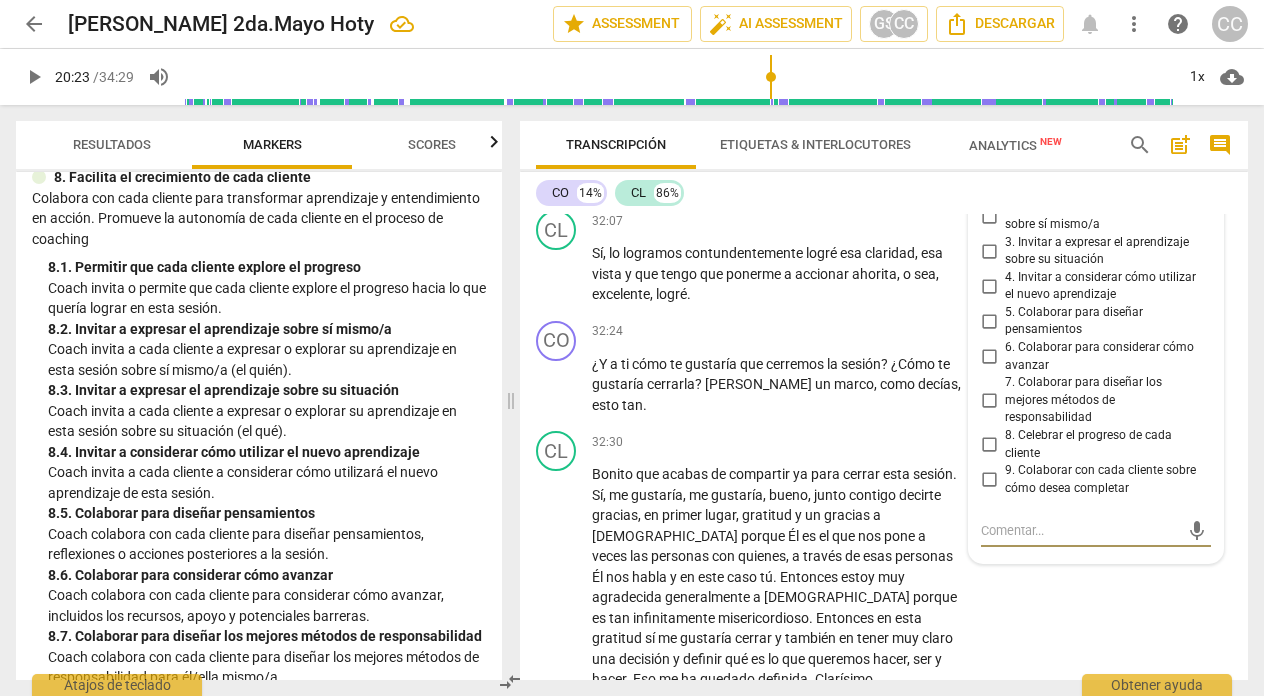 scroll, scrollTop: 9840, scrollLeft: 0, axis: vertical 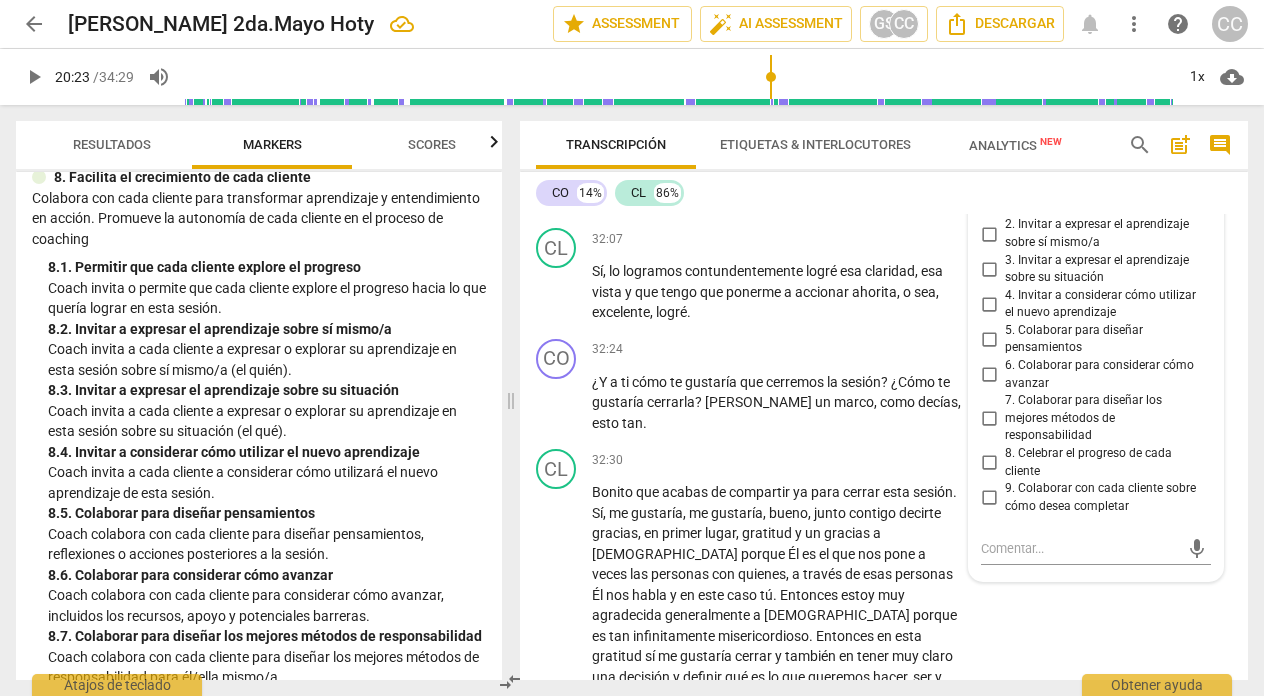 click on "1. Permitir que cada cliente explore el progreso" at bounding box center (989, 199) 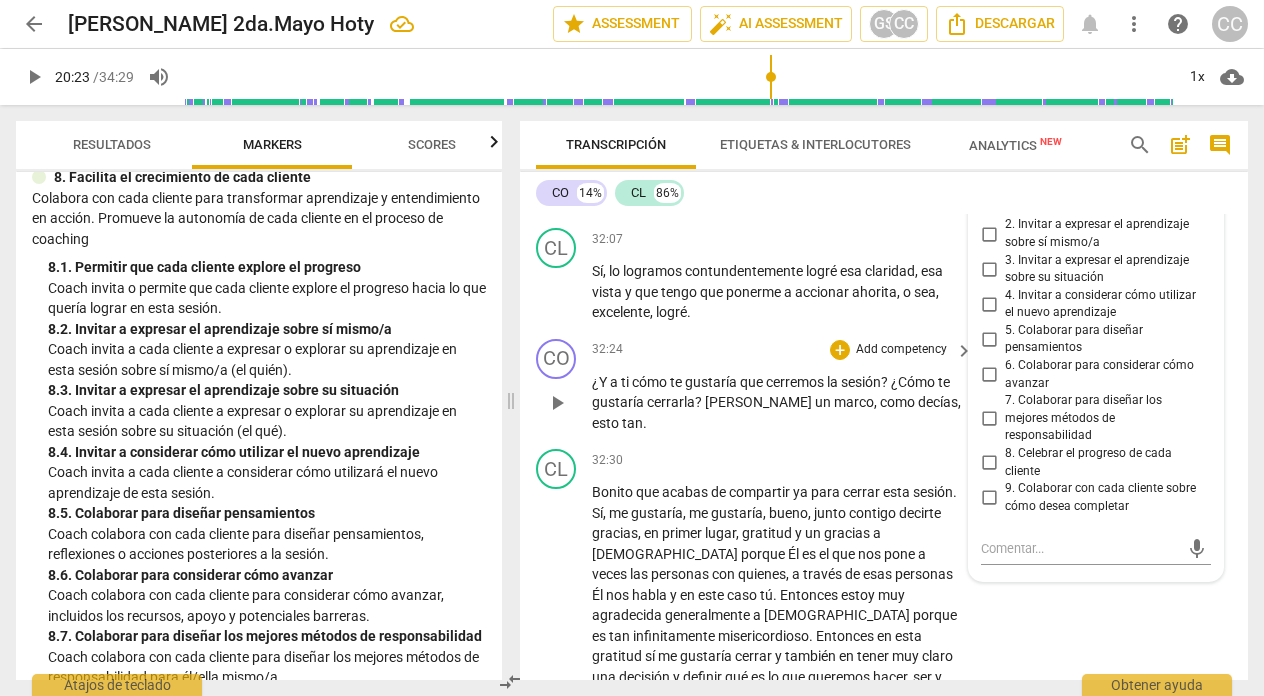 click on "32:24 + Add competency keyboard_arrow_right ¿Y   a   ti   cómo   te   gustaría   que   cerremos   la   sesión ?   ¿Cómo   te   gustaría   cerrarla ?   [PERSON_NAME]   un   marco ,   como   decías ,   esto   tan ." at bounding box center [783, 386] 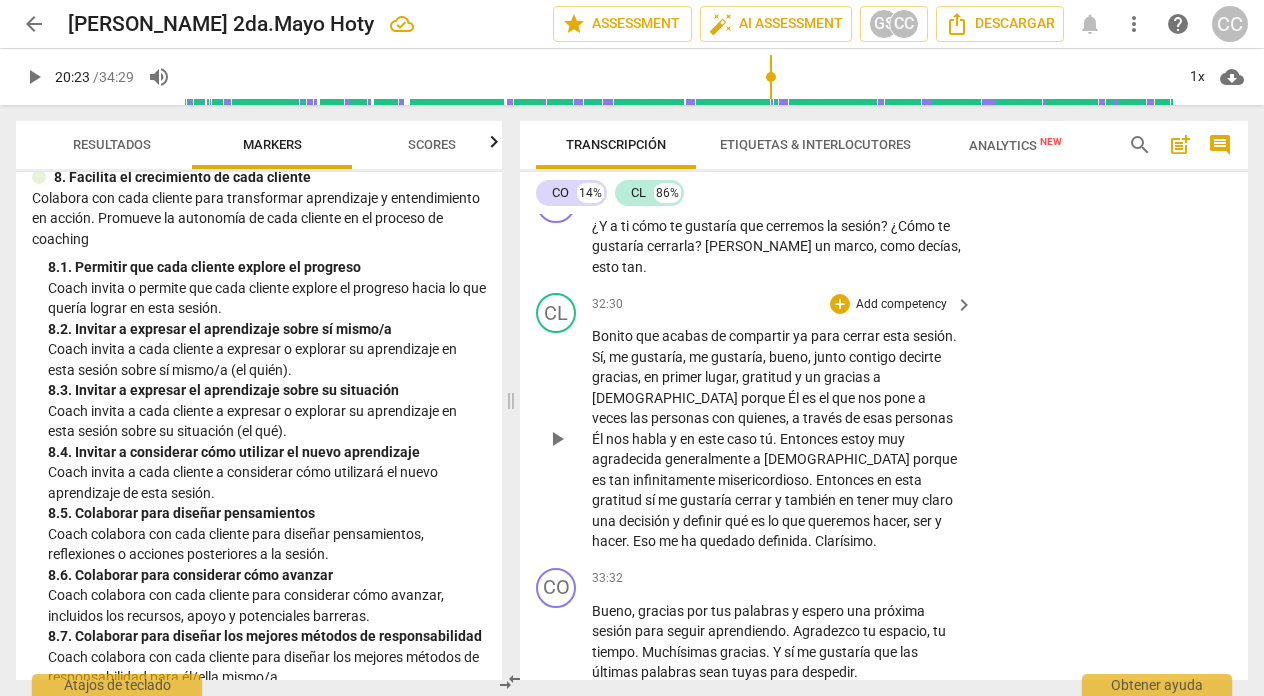 scroll, scrollTop: 9980, scrollLeft: 0, axis: vertical 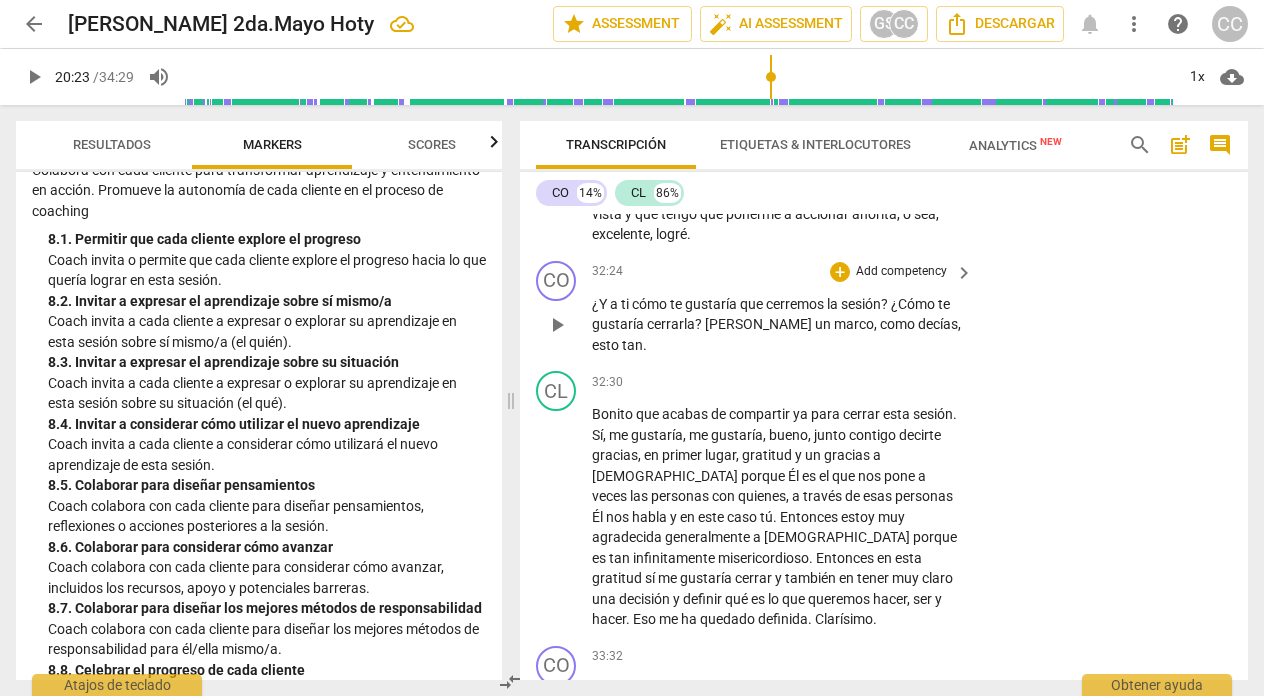 click on "Add competency" at bounding box center (901, 272) 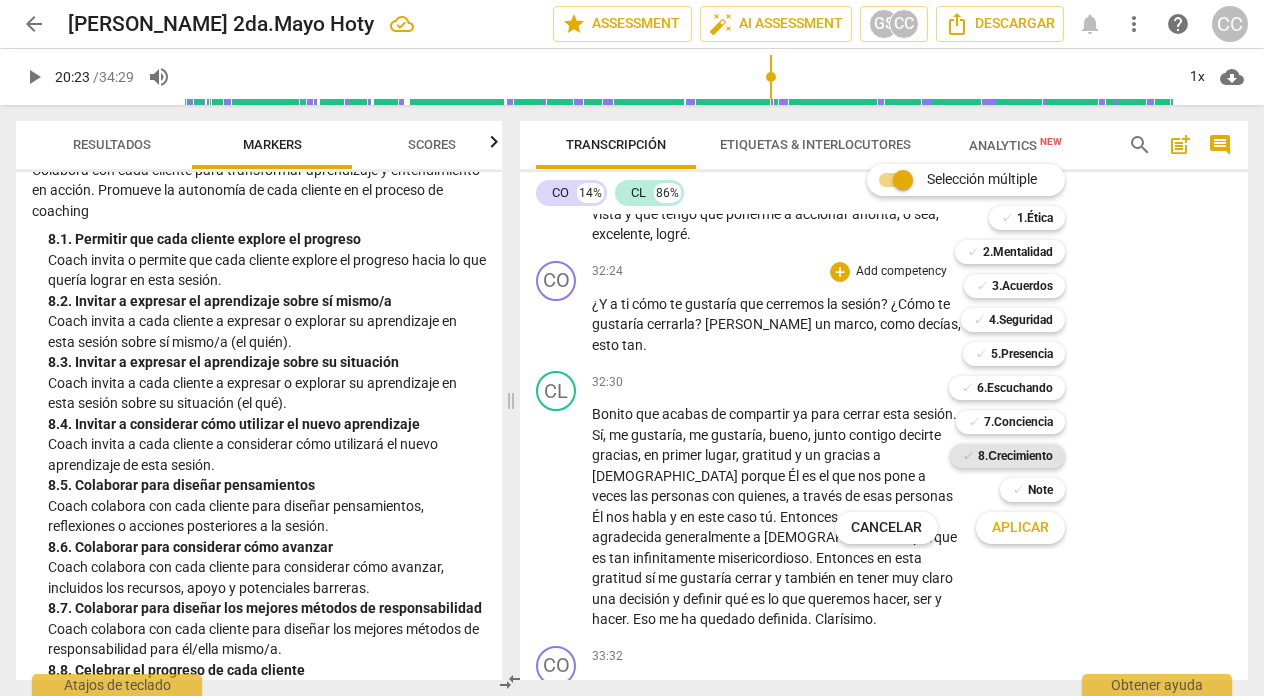 click on "8.Сrecimiento" at bounding box center (1015, 456) 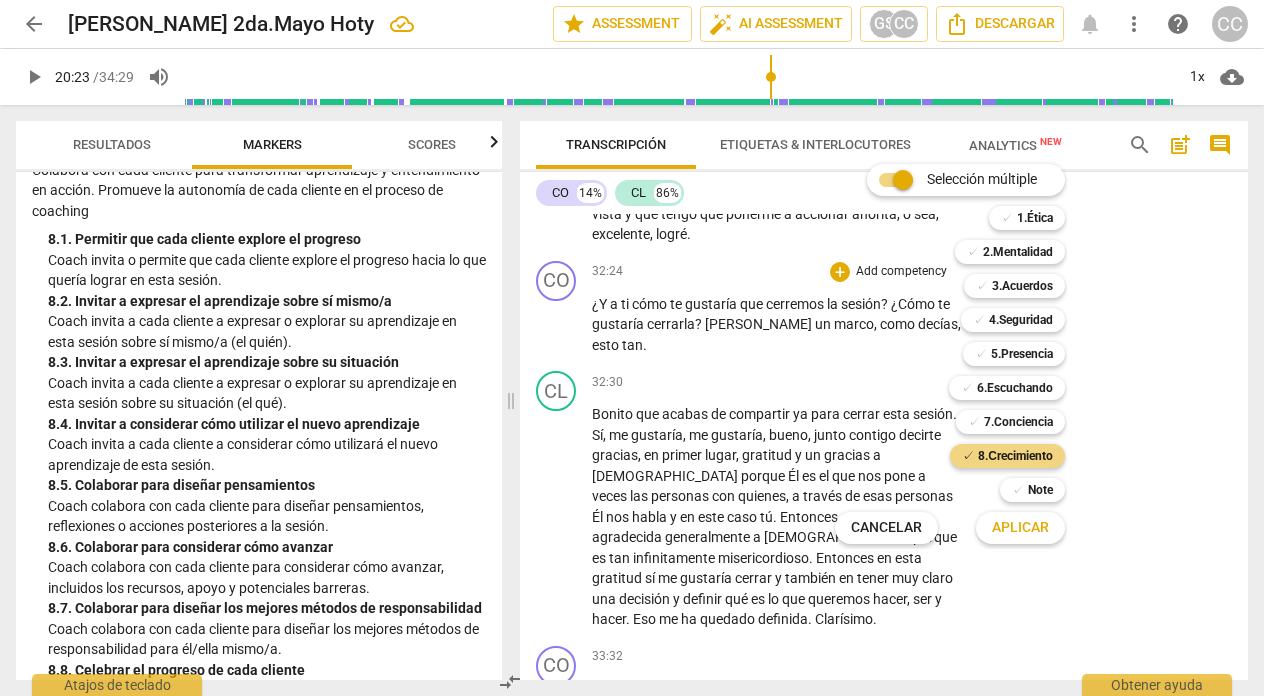 click on "Aplicar" at bounding box center [1020, 528] 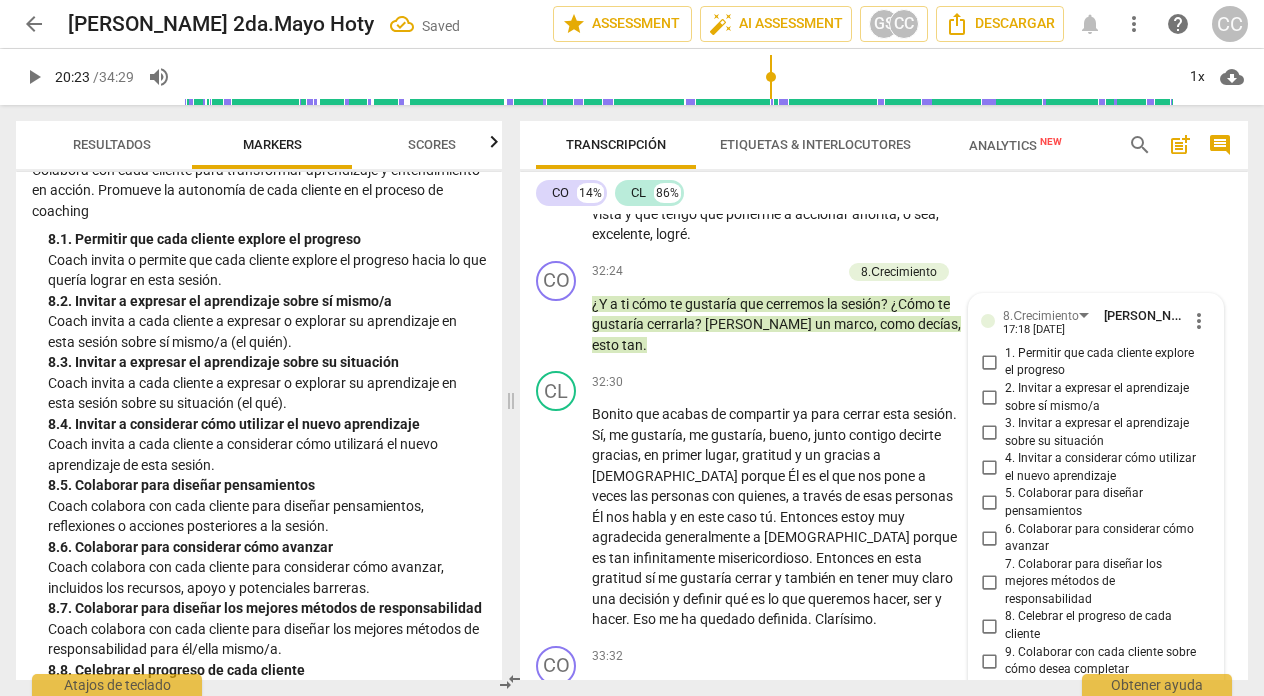 scroll, scrollTop: 10265, scrollLeft: 0, axis: vertical 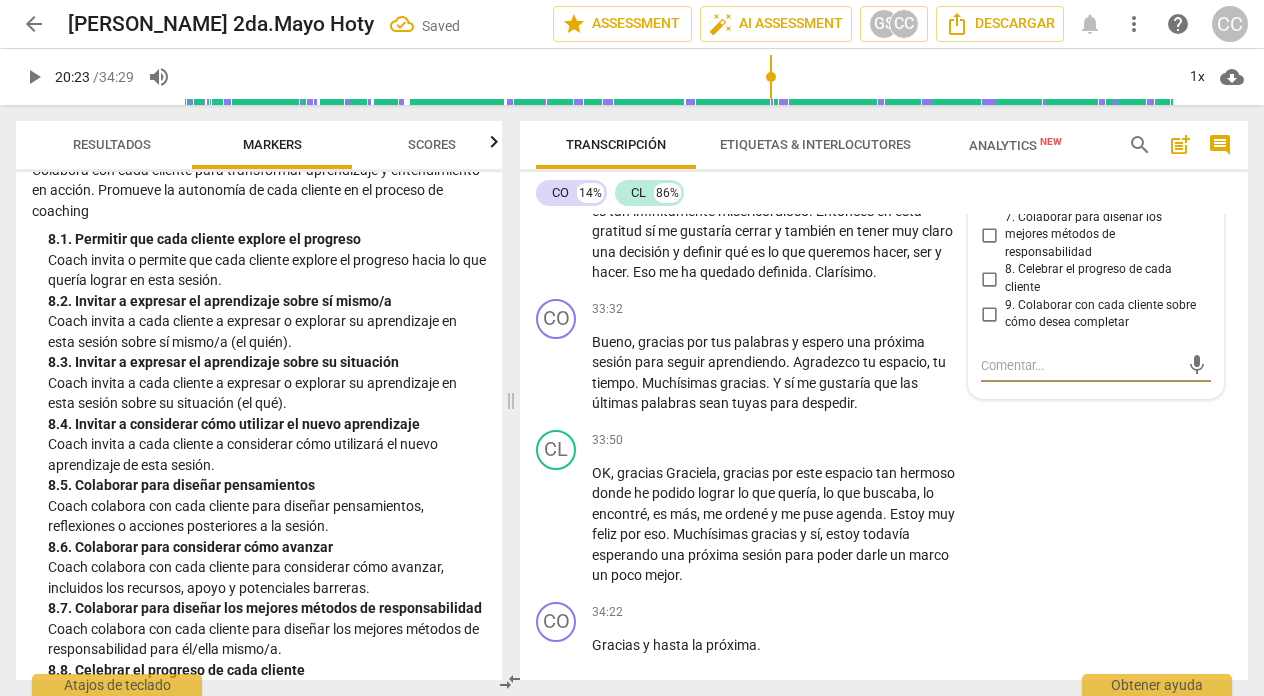 click on "9. Colaborar con cada cliente sobre cómo desea completar" at bounding box center (989, 314) 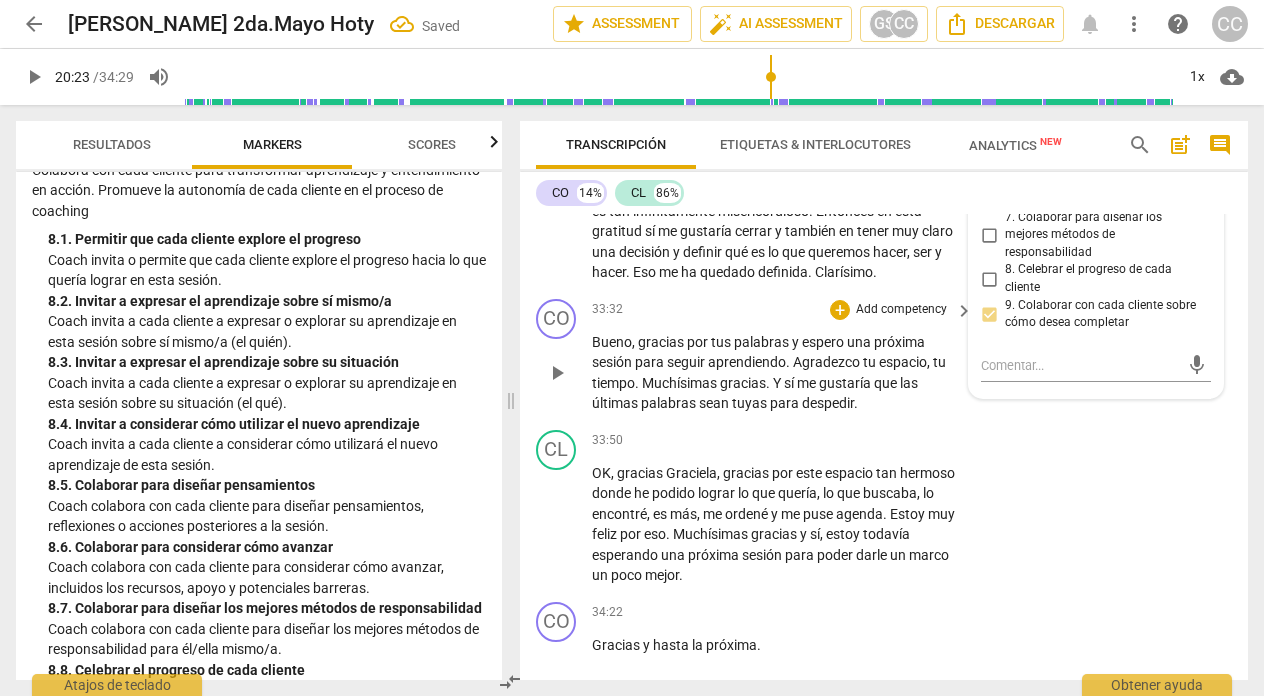 click on "Bueno ,   gracias   por   tus   palabras   y   espero   una   próxima   sesión   para   seguir   aprendiendo .   Agradezco   tu   espacio ,   tu   tiempo .   Muchísimas   gracias .   Y   sí   me   gustaría   que   las   últimas   palabras   sean   tuyas   para   despedir ." at bounding box center [777, 373] 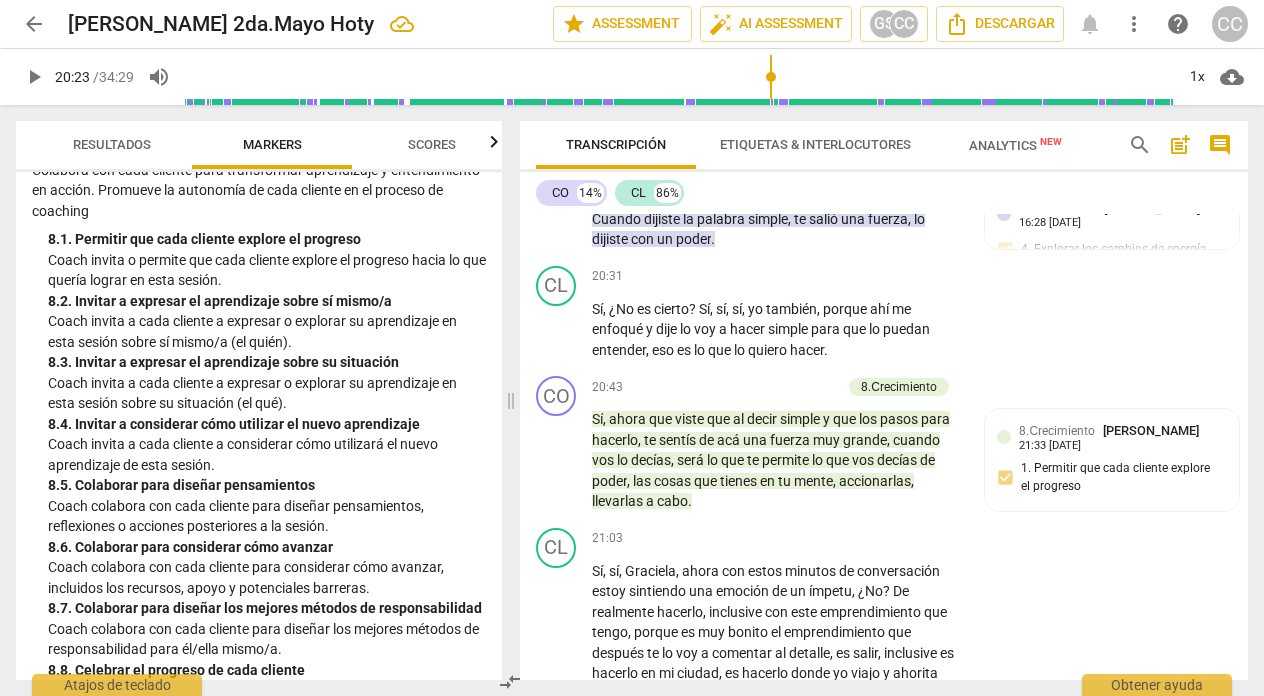 scroll, scrollTop: 6437, scrollLeft: 0, axis: vertical 